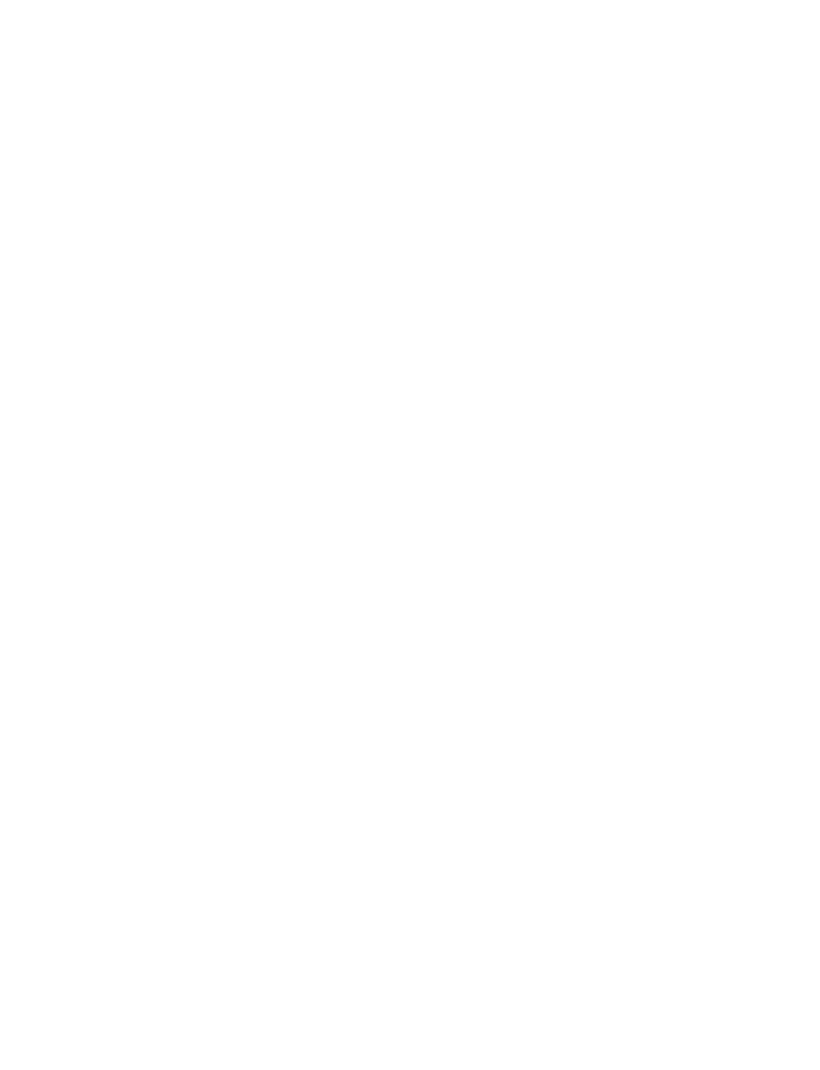 scroll, scrollTop: 0, scrollLeft: 0, axis: both 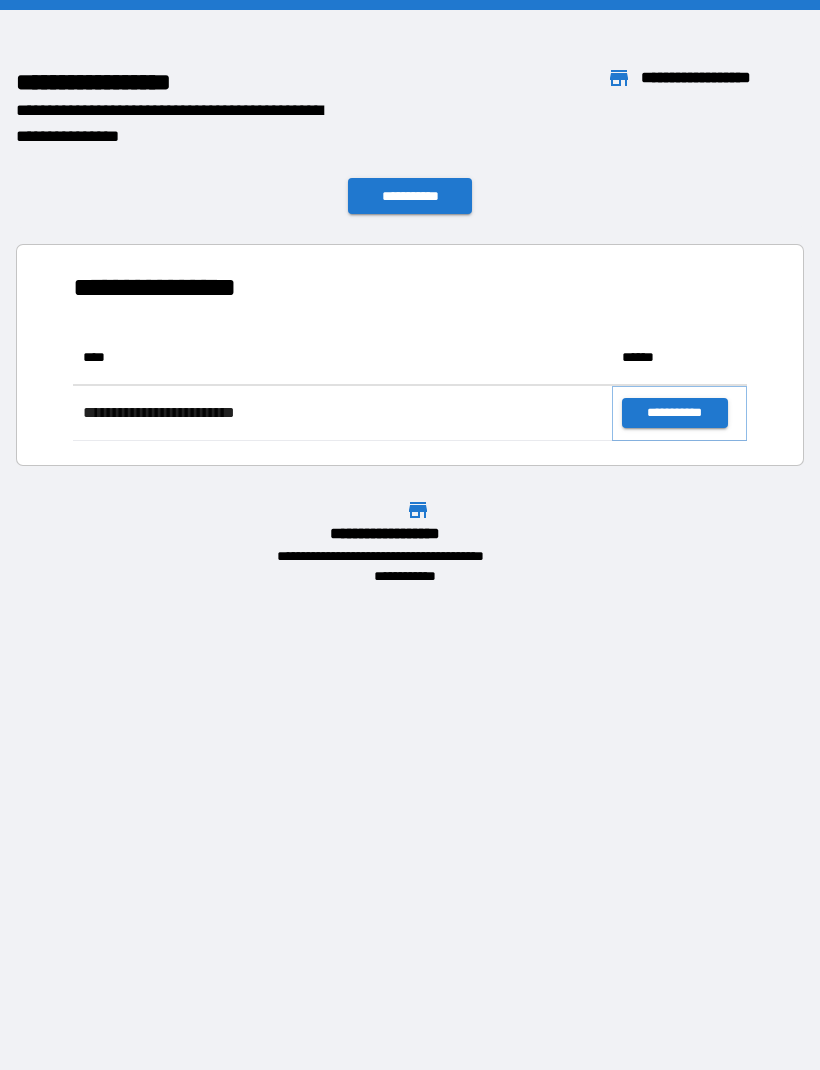 click on "**********" at bounding box center (674, 413) 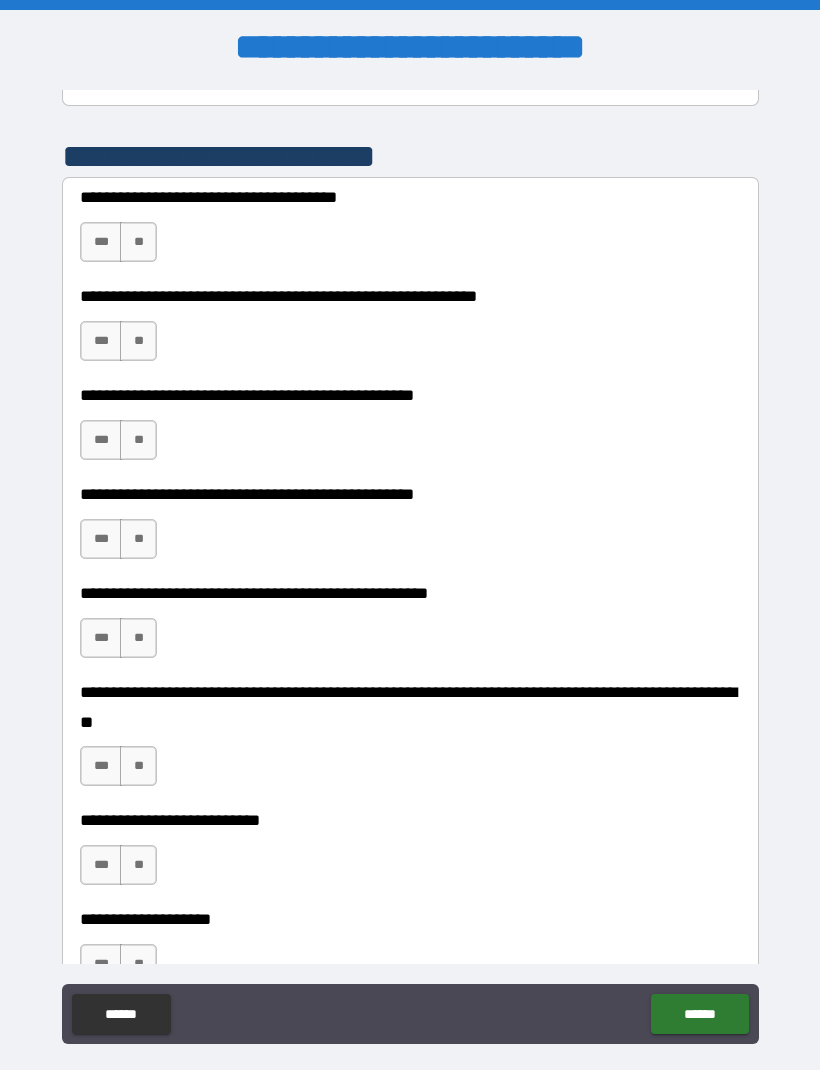 scroll, scrollTop: 433, scrollLeft: 0, axis: vertical 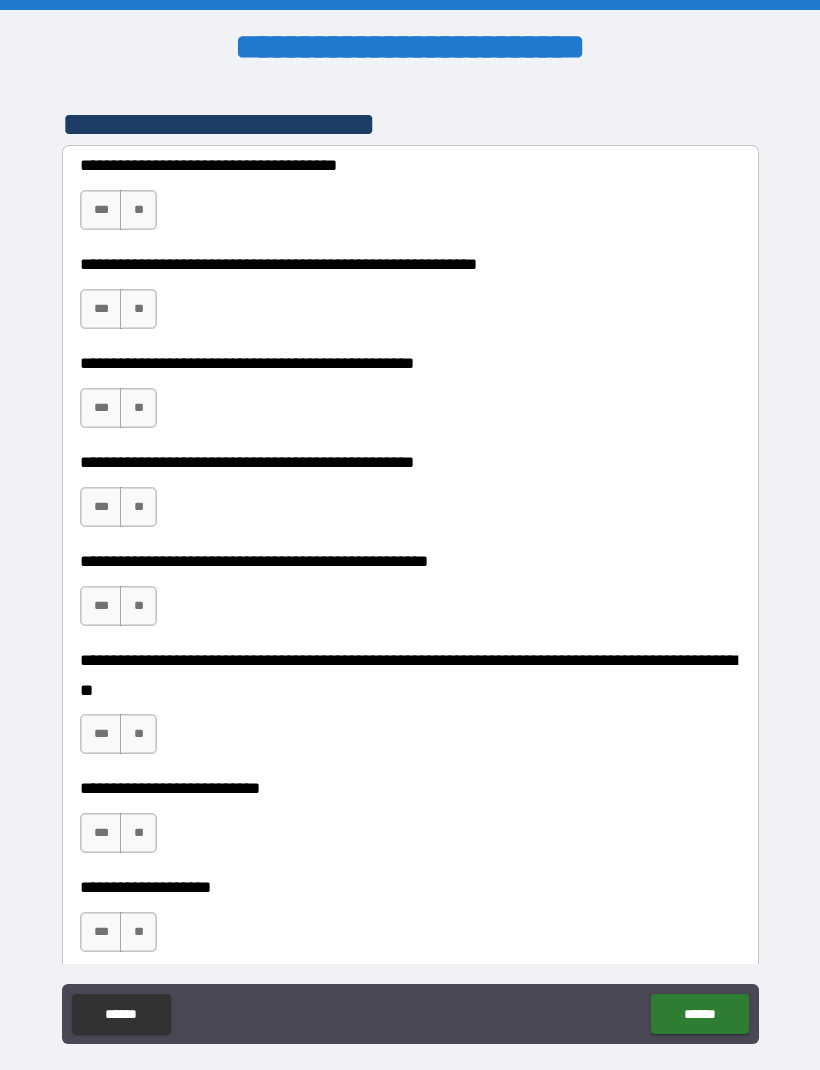 click on "**" at bounding box center [138, 309] 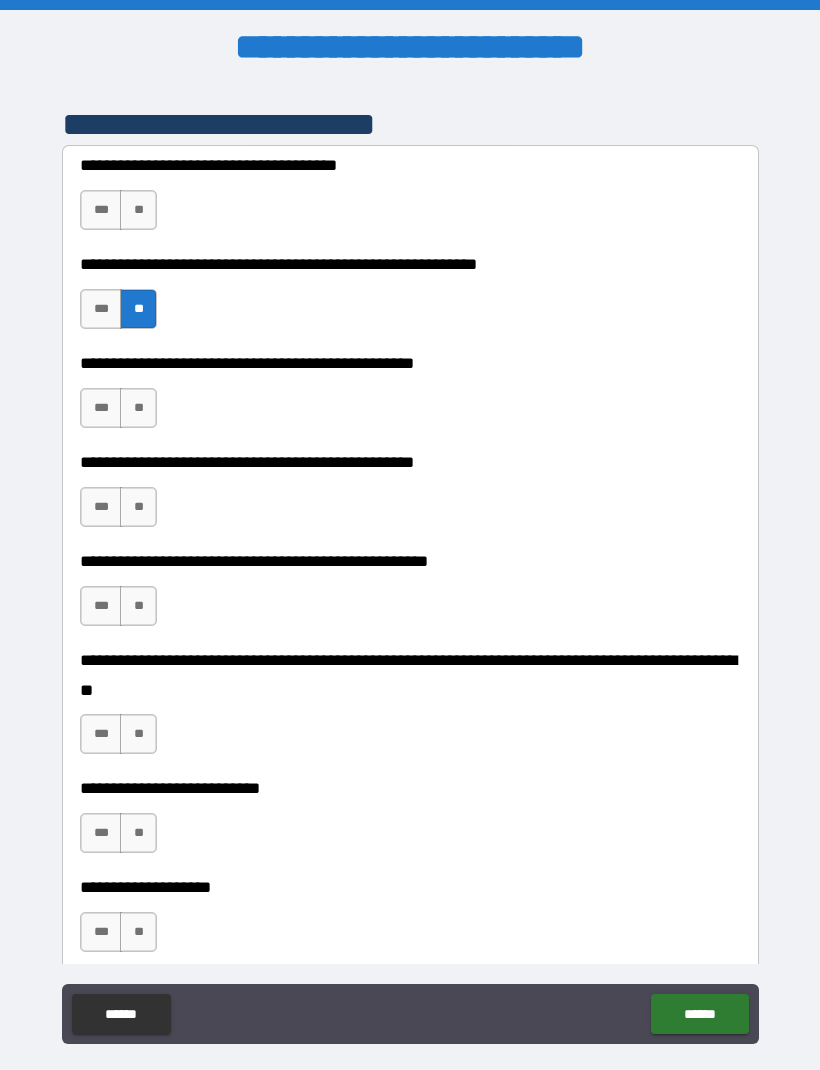 click on "**" at bounding box center (138, 210) 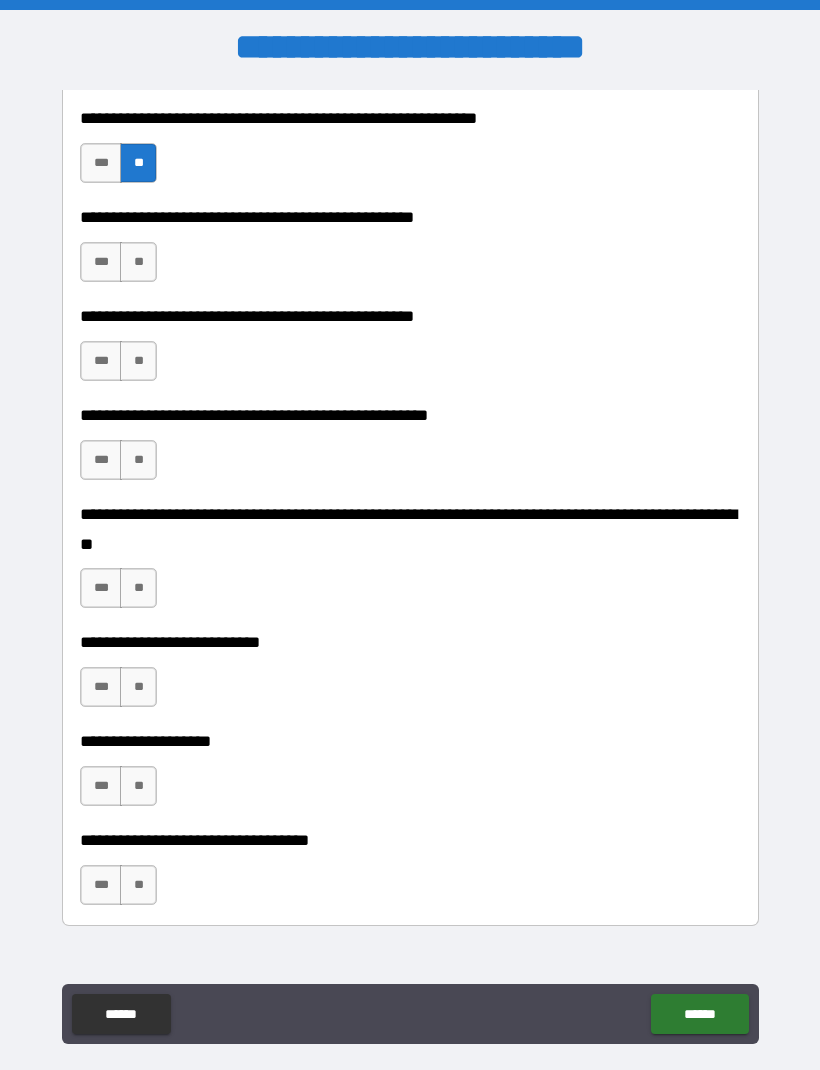 scroll, scrollTop: 580, scrollLeft: 0, axis: vertical 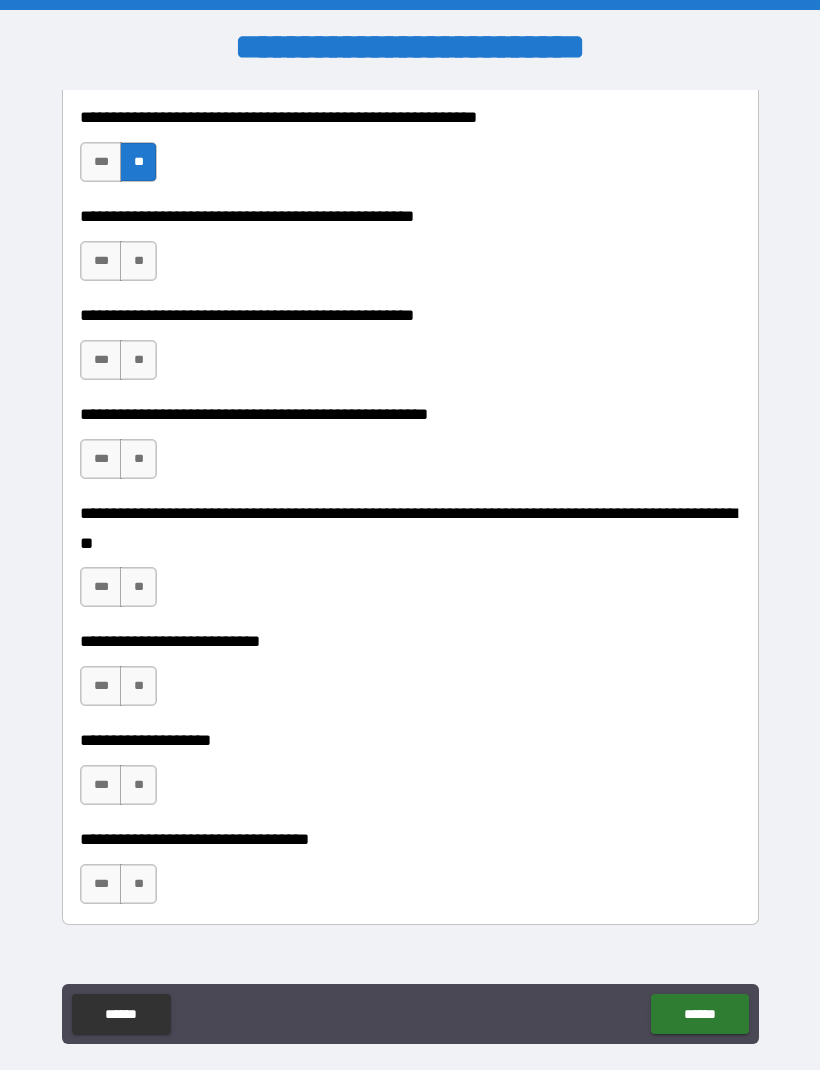 click on "**" at bounding box center (138, 261) 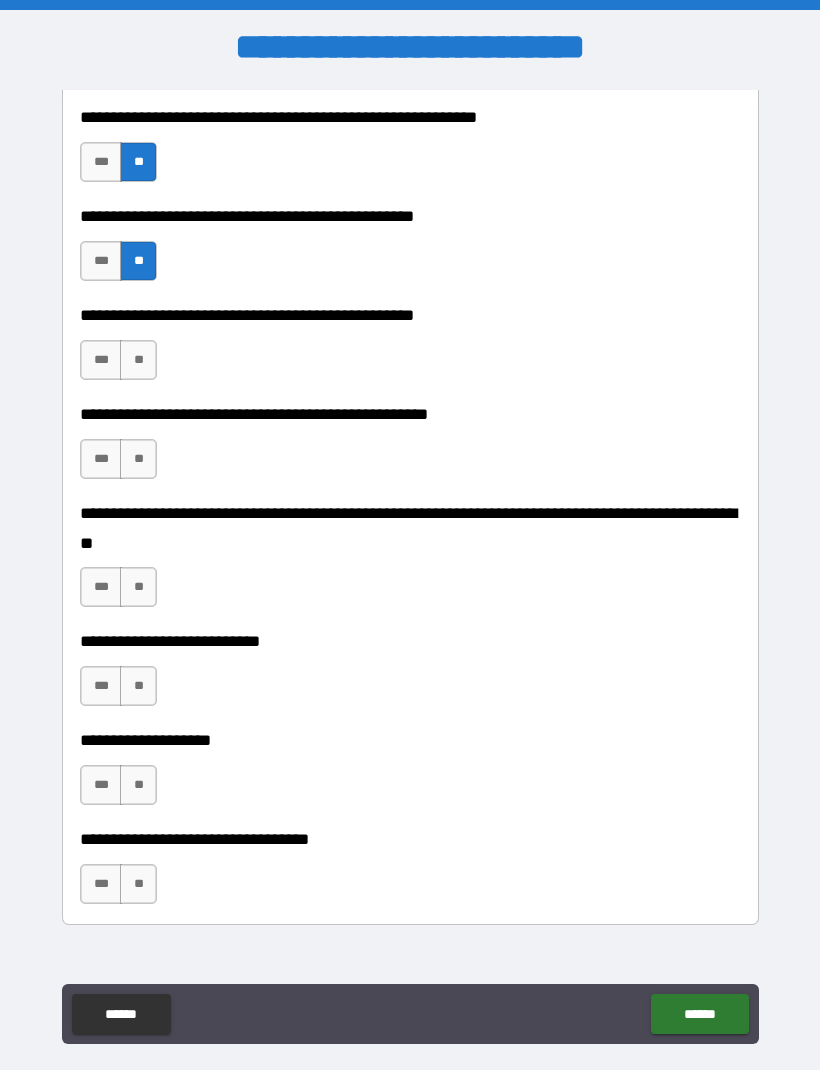 click on "**" at bounding box center [138, 459] 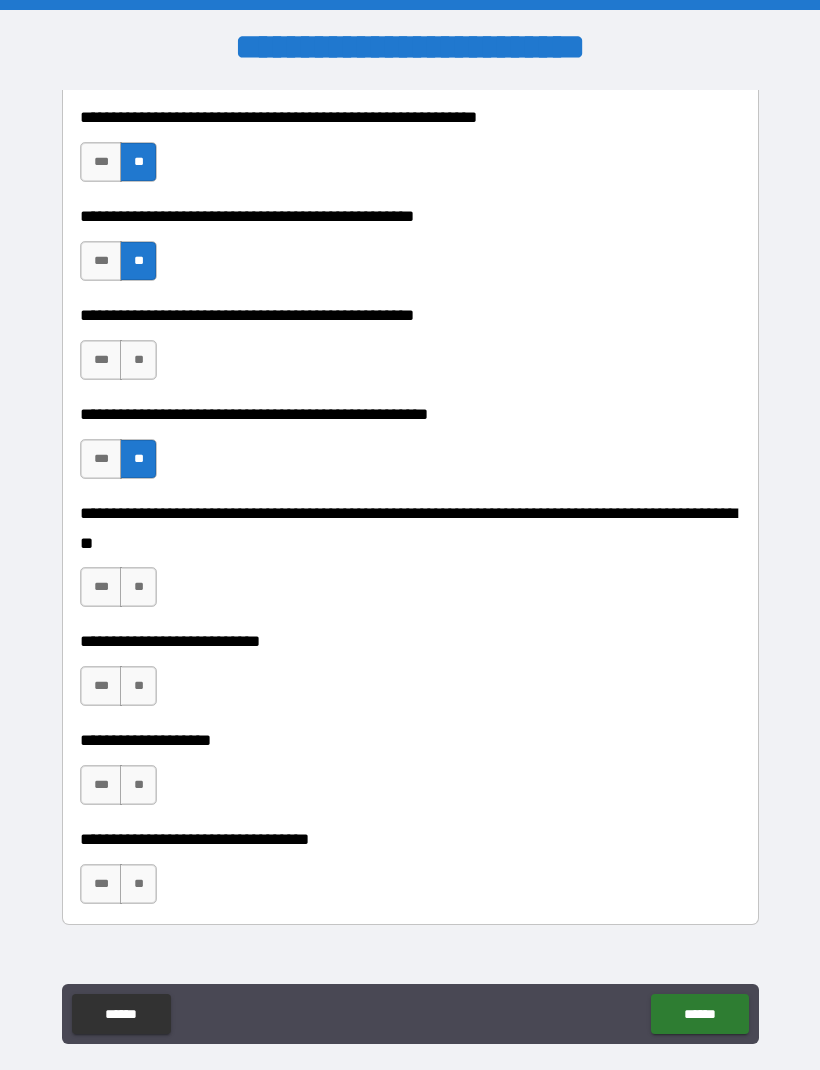 click on "**" at bounding box center (138, 360) 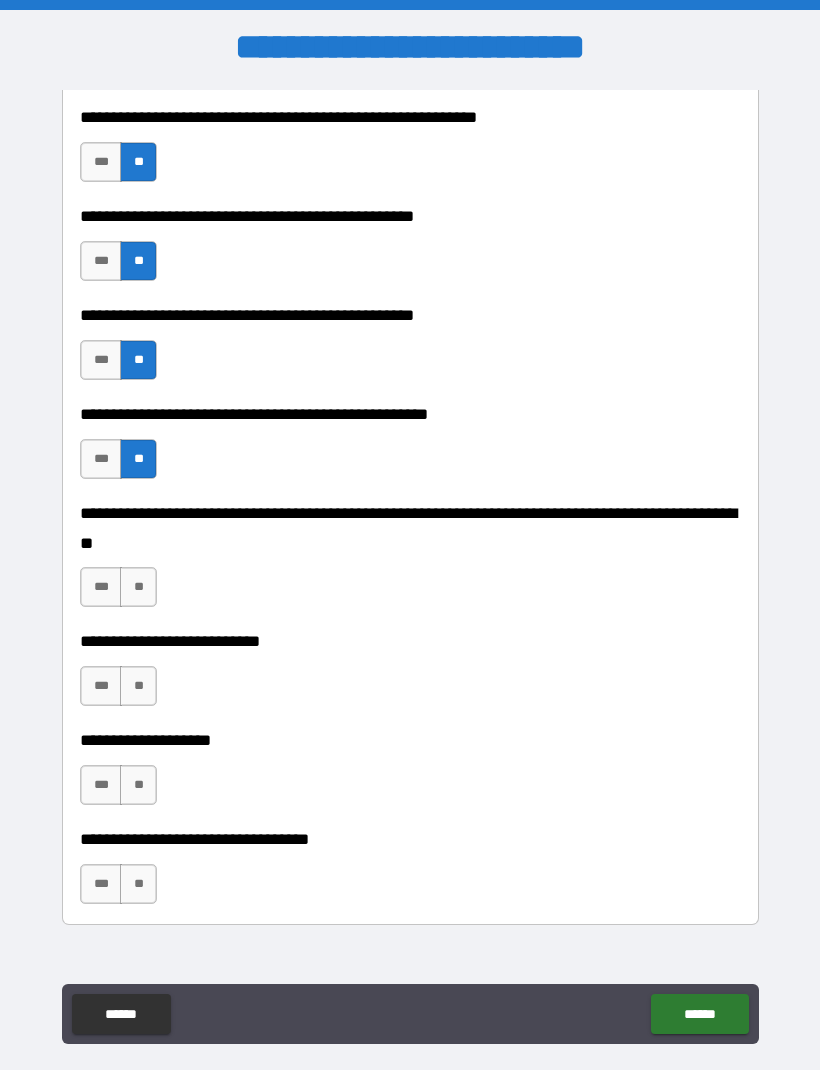 click on "**" at bounding box center (138, 587) 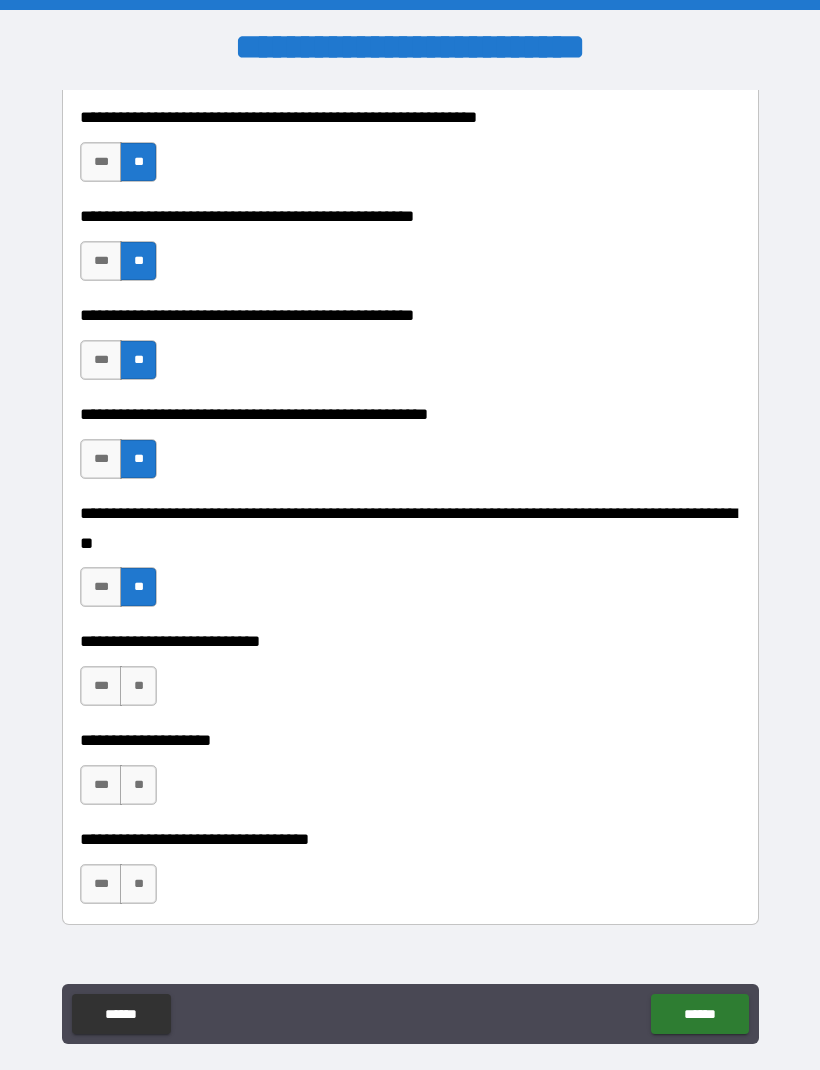 click on "**" at bounding box center (138, 686) 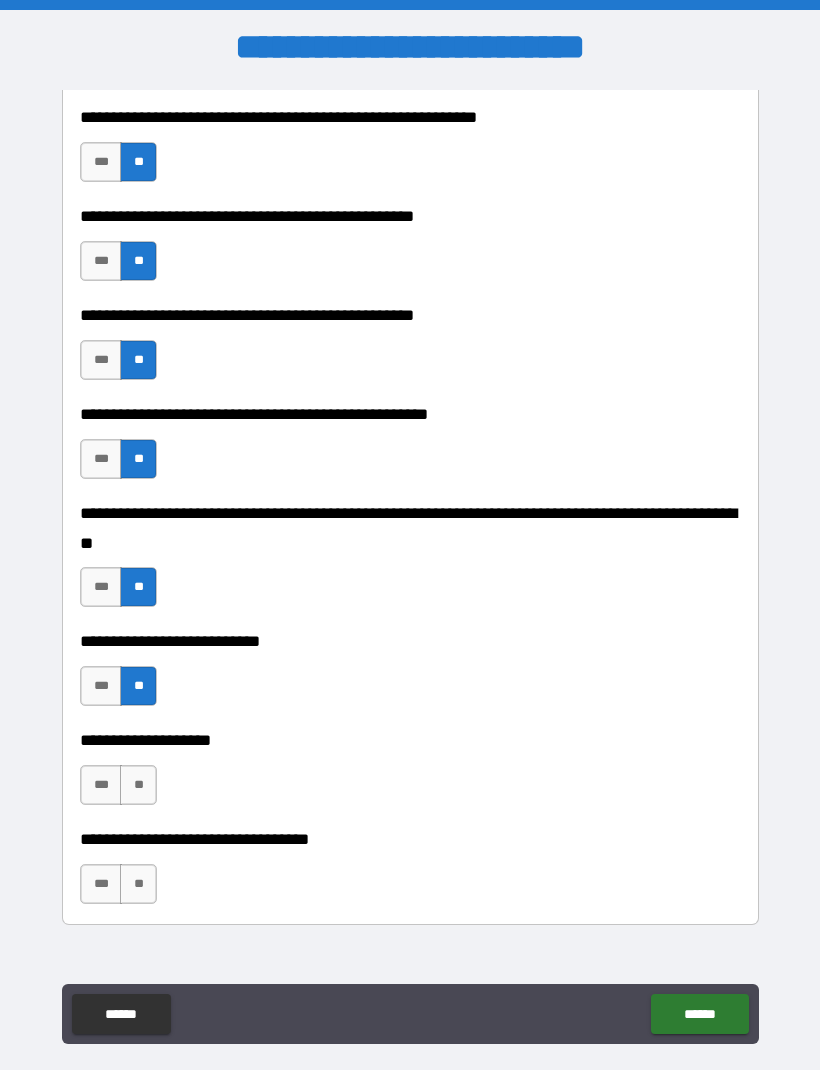 click on "**" at bounding box center [138, 785] 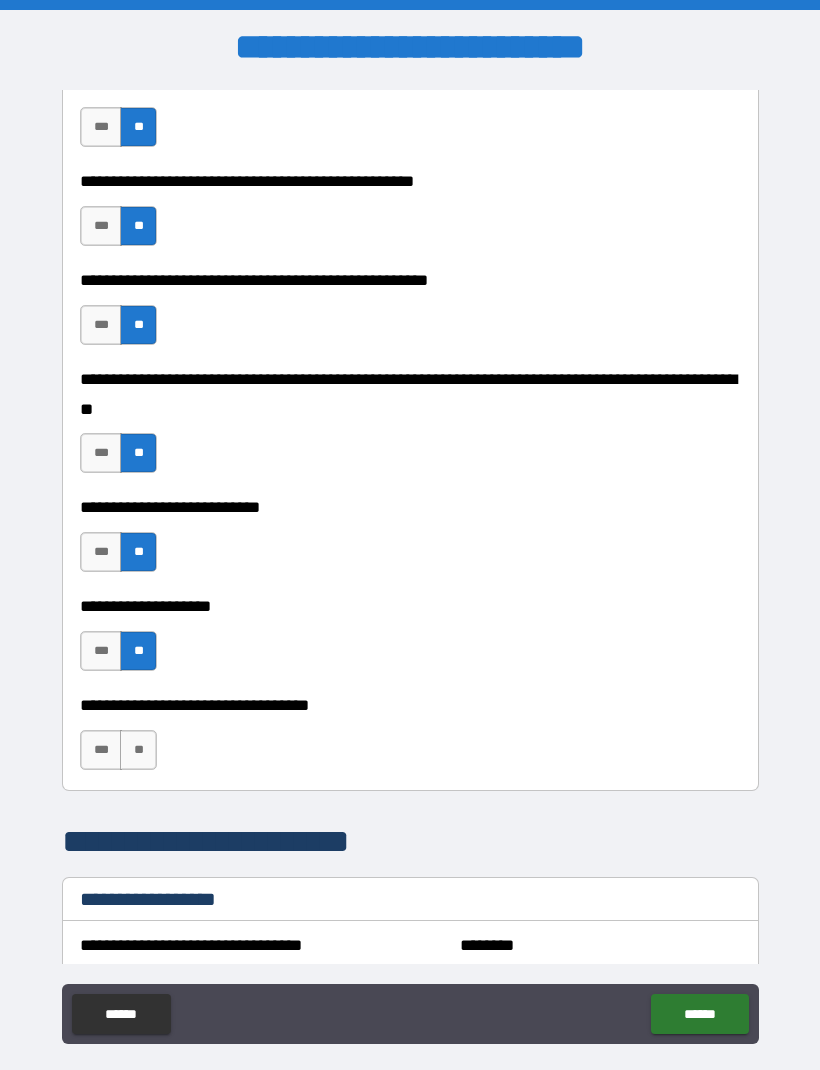 scroll, scrollTop: 724, scrollLeft: 0, axis: vertical 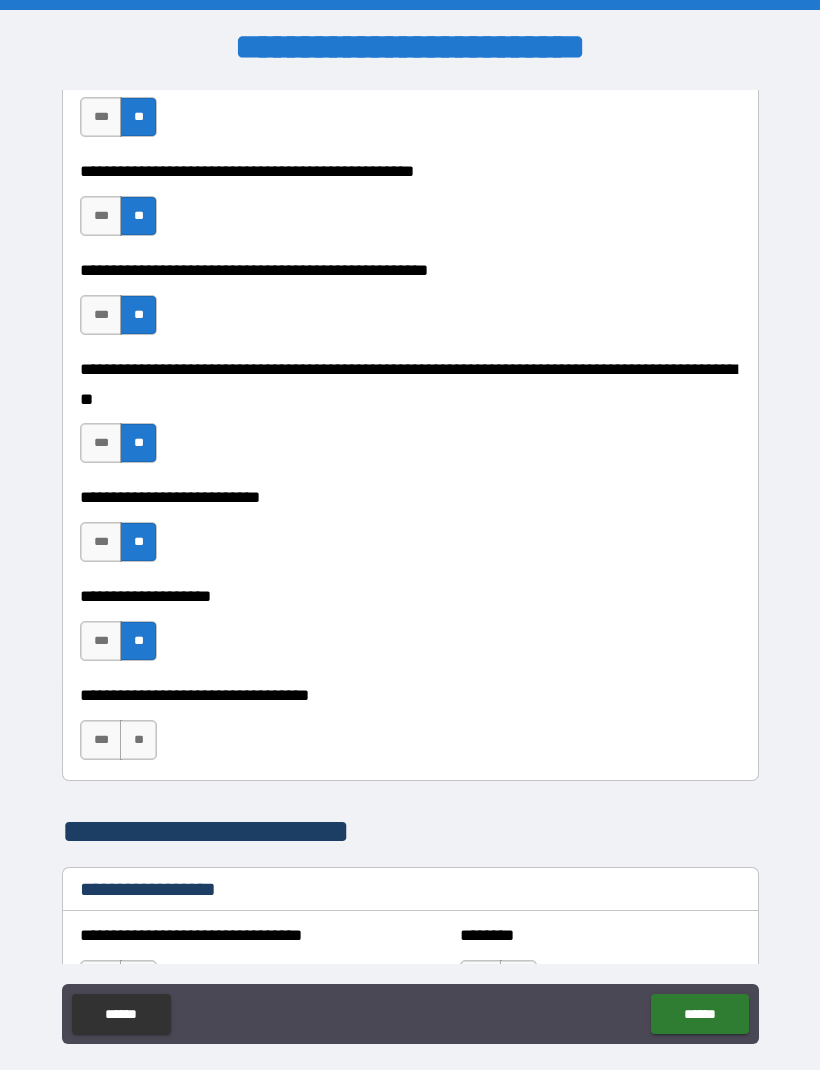 click on "**" at bounding box center [138, 740] 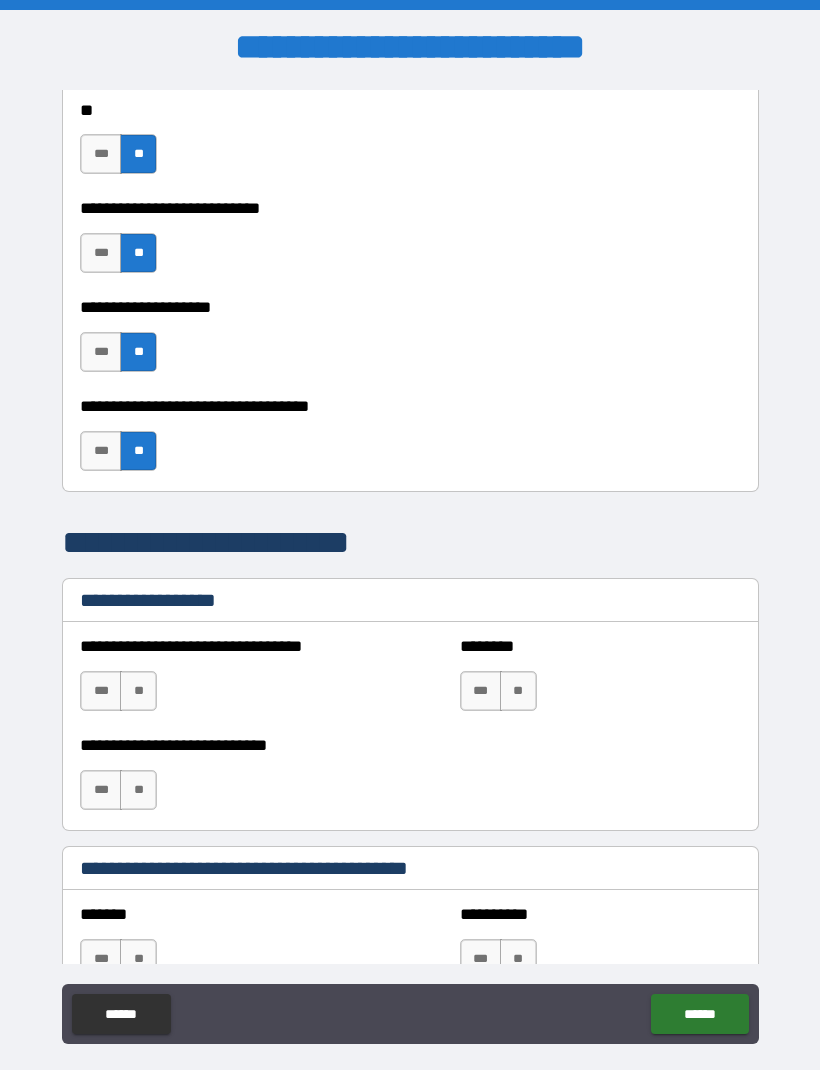 scroll, scrollTop: 1056, scrollLeft: 0, axis: vertical 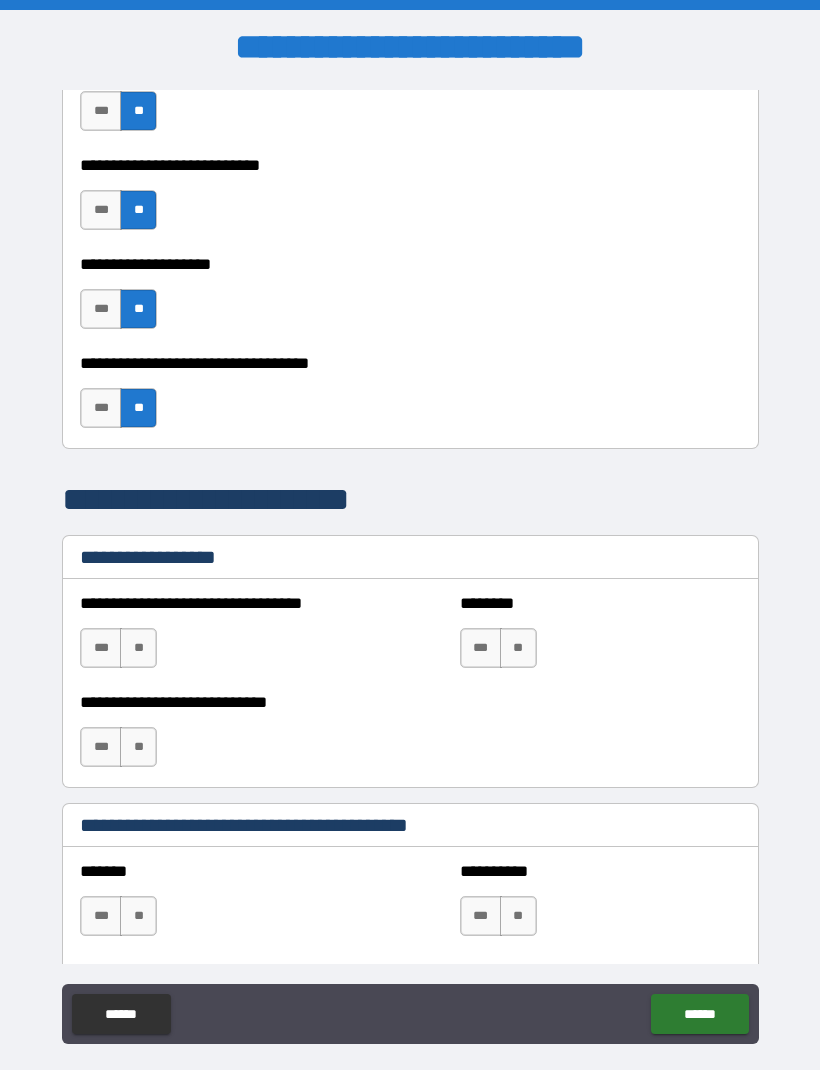 click on "**" at bounding box center [138, 648] 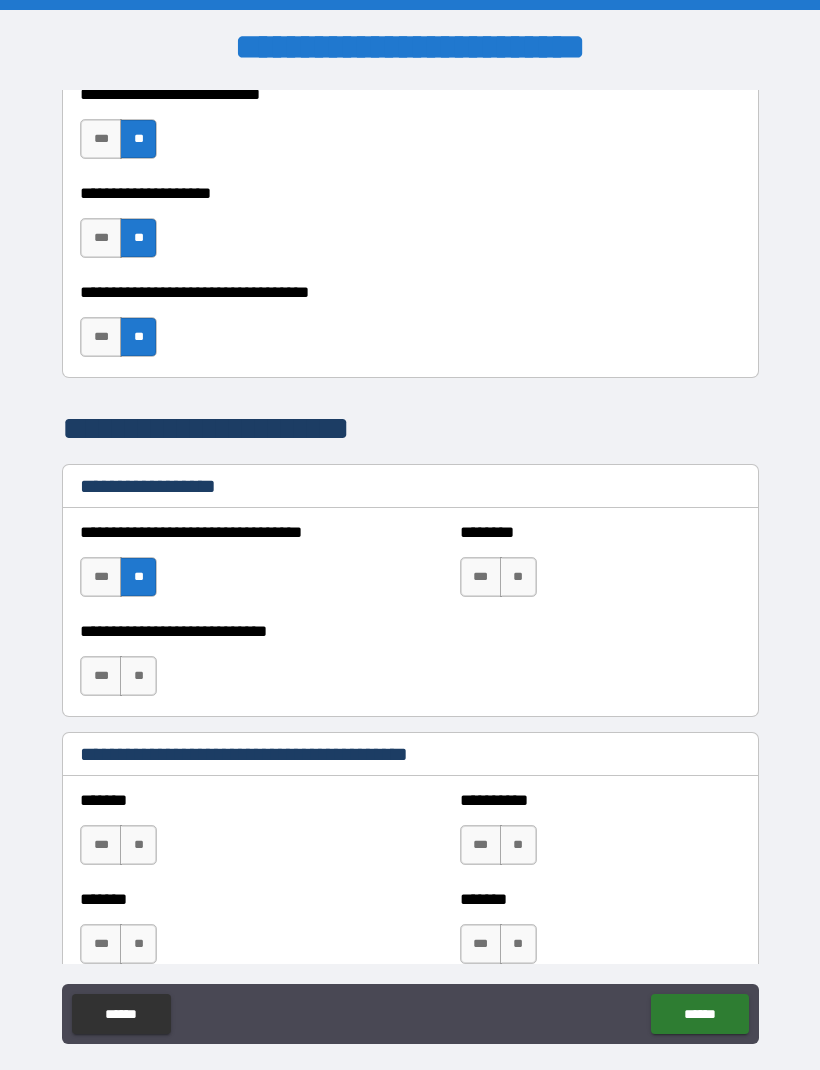 scroll, scrollTop: 1142, scrollLeft: 0, axis: vertical 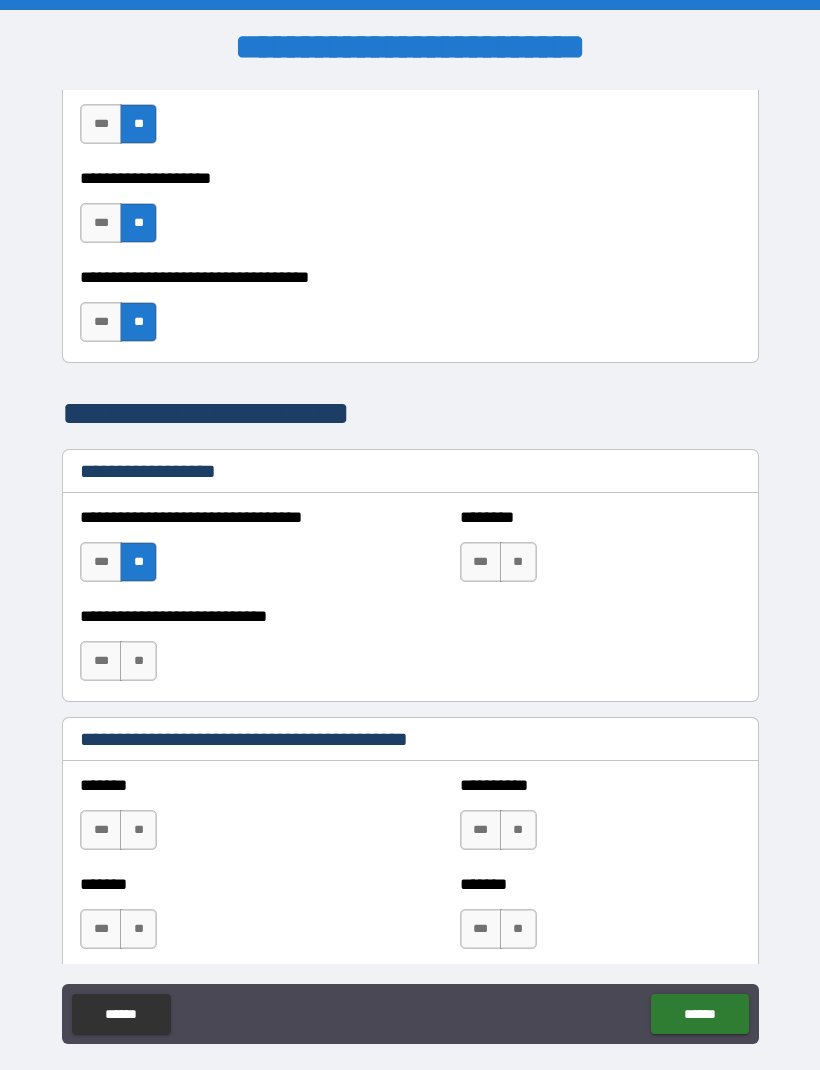 click on "**" at bounding box center (518, 562) 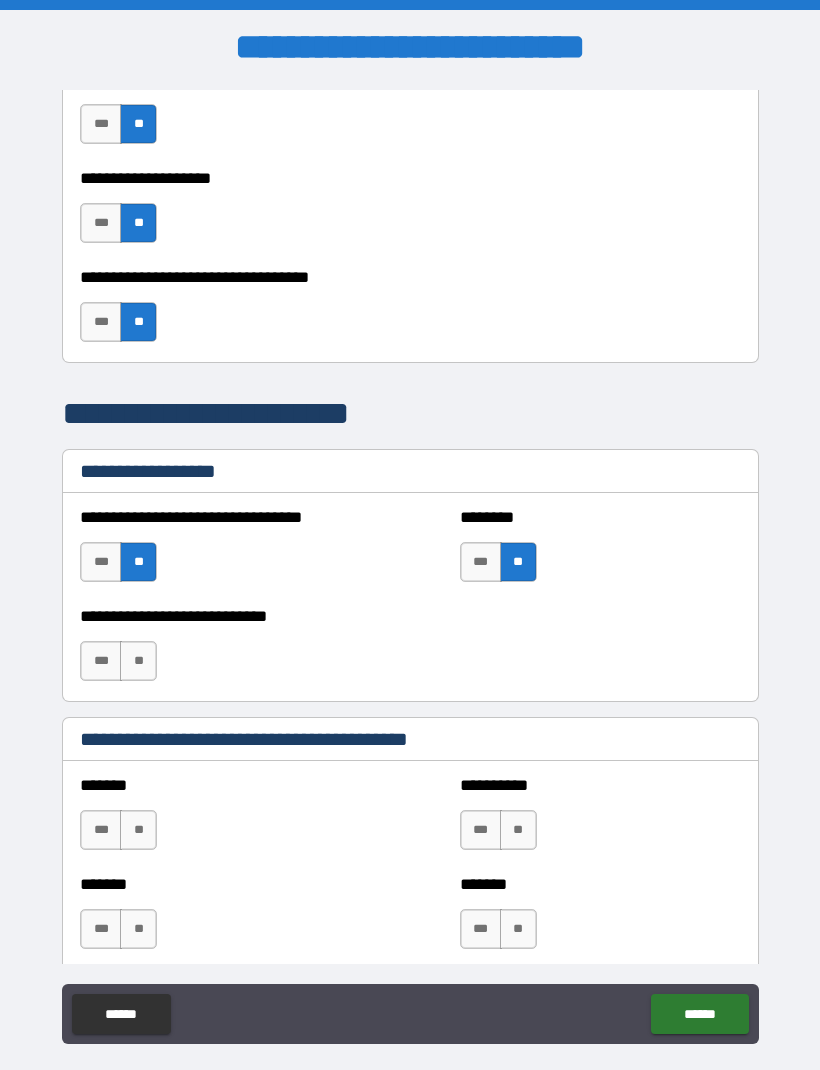 click on "**" at bounding box center (138, 661) 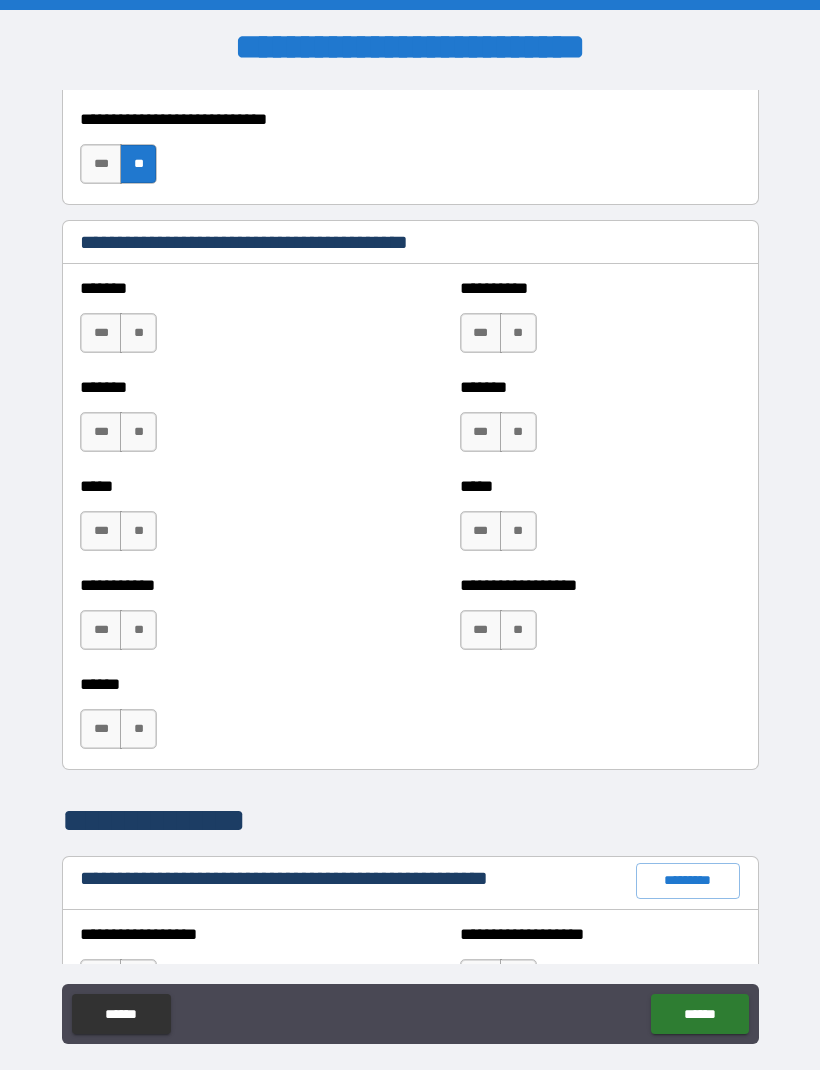 scroll, scrollTop: 1687, scrollLeft: 0, axis: vertical 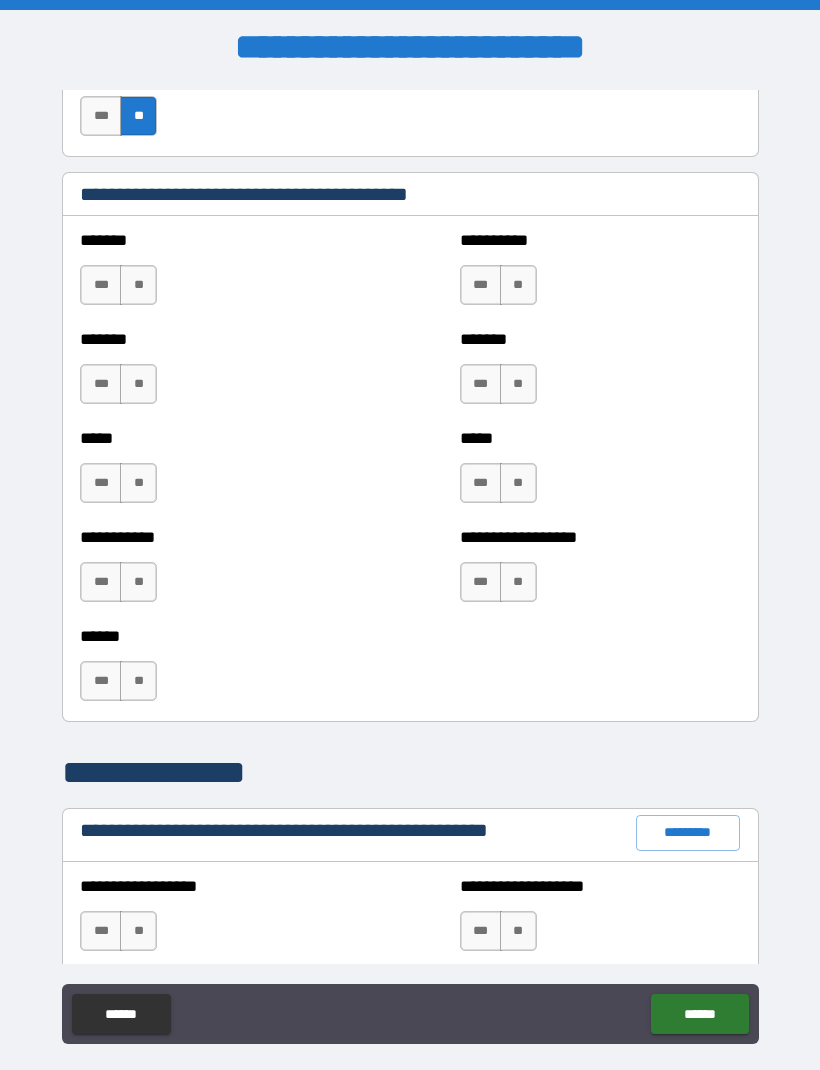click on "**" at bounding box center (138, 285) 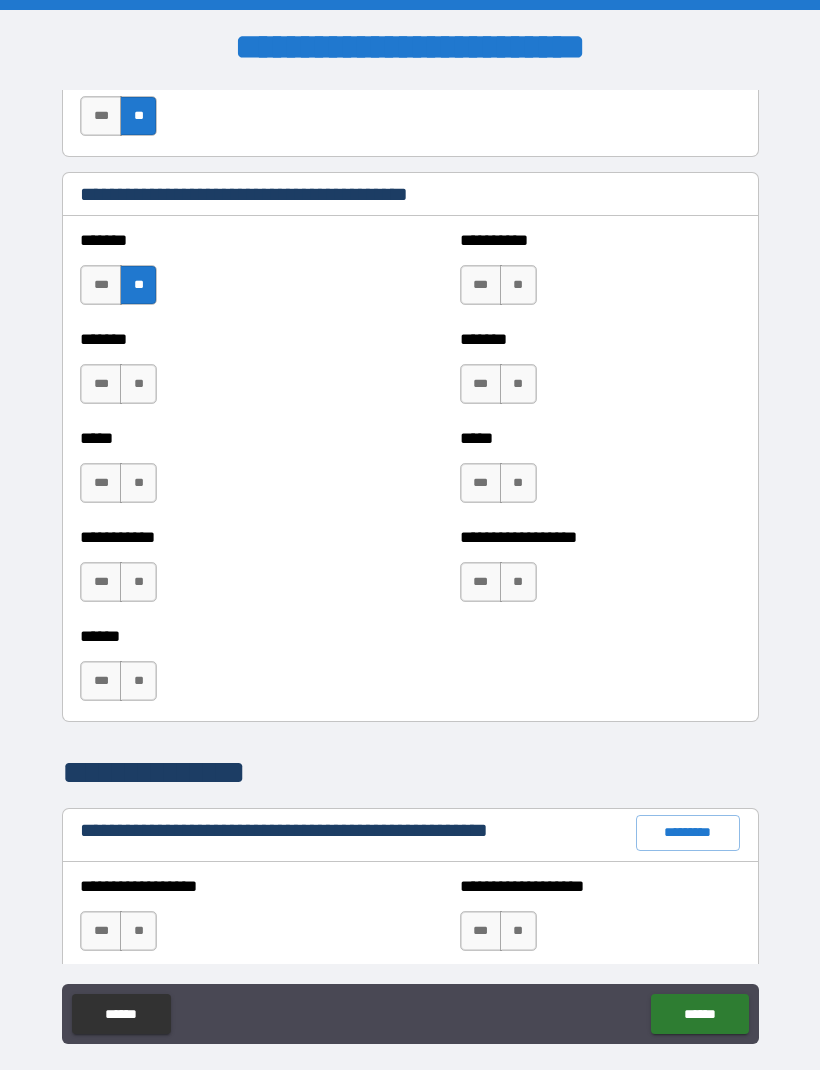 click on "**" at bounding box center (138, 384) 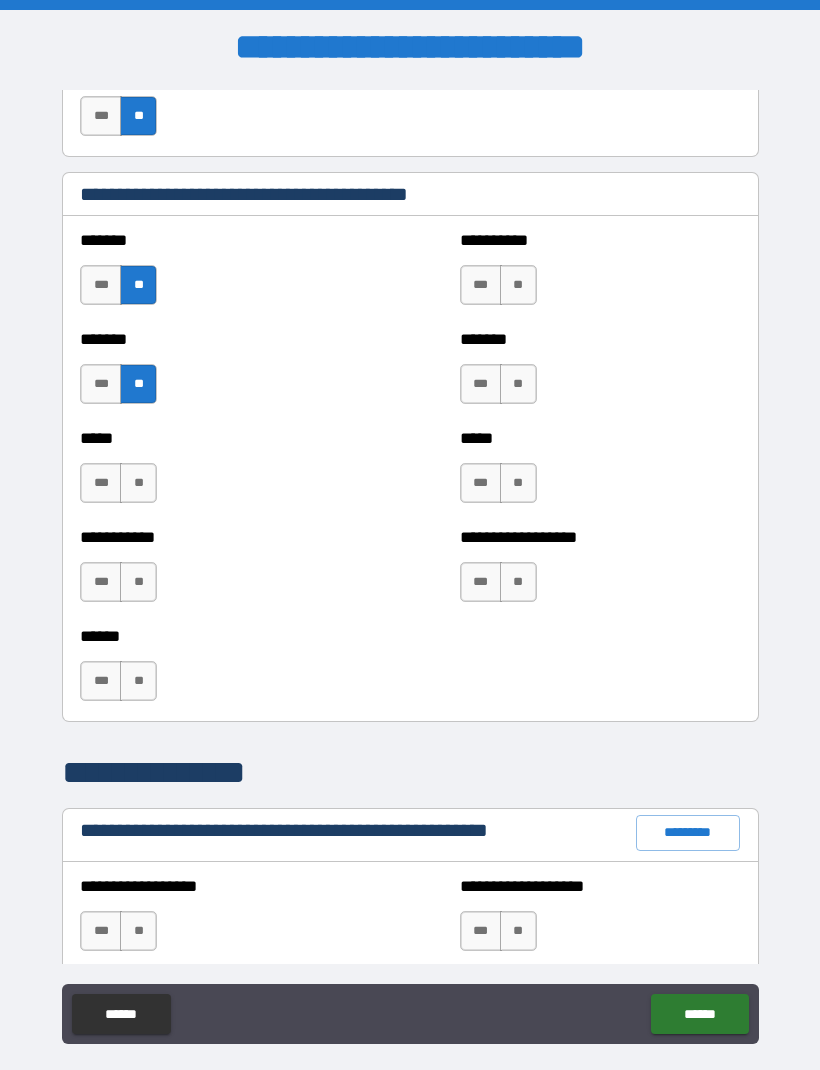 click on "**" at bounding box center (138, 483) 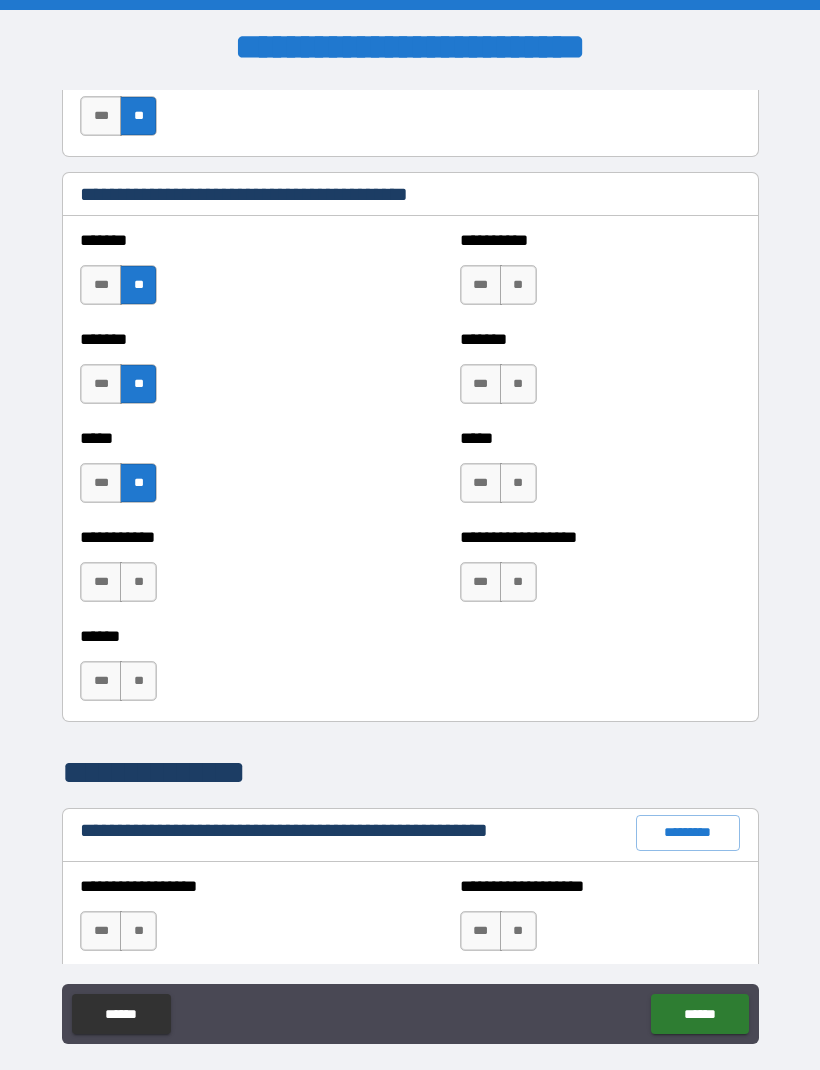 click on "**" at bounding box center (518, 285) 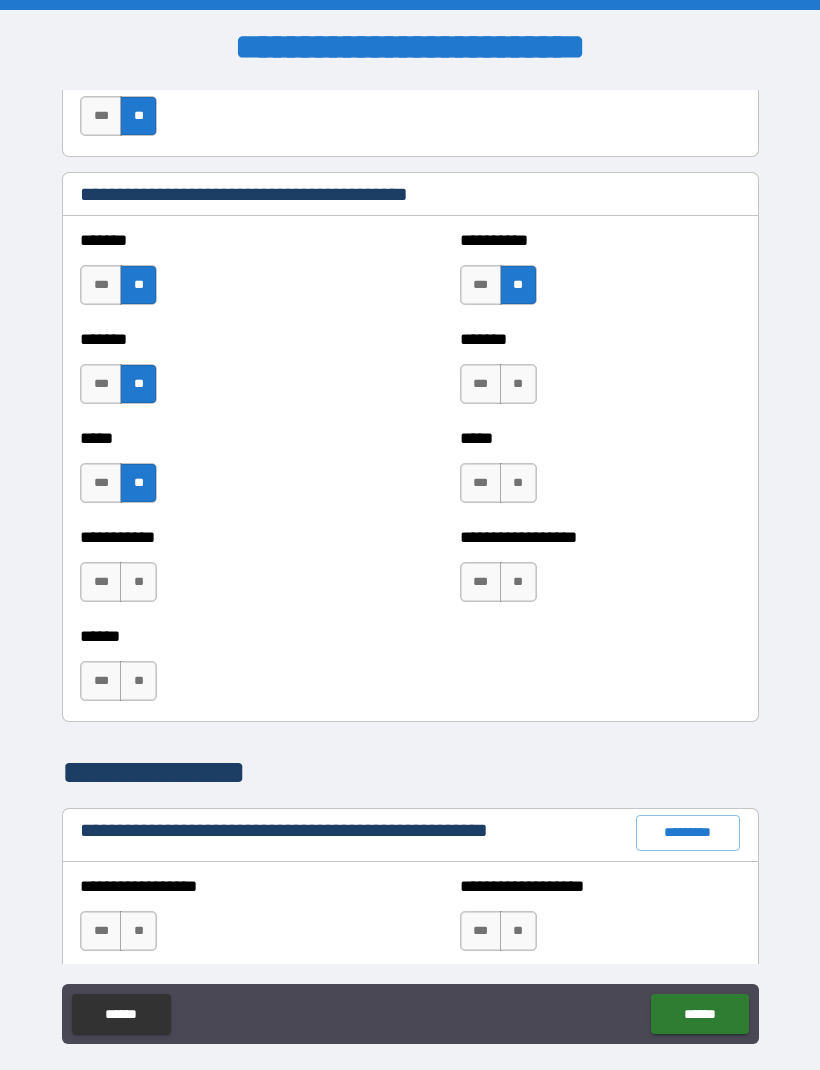 click on "**" at bounding box center [518, 384] 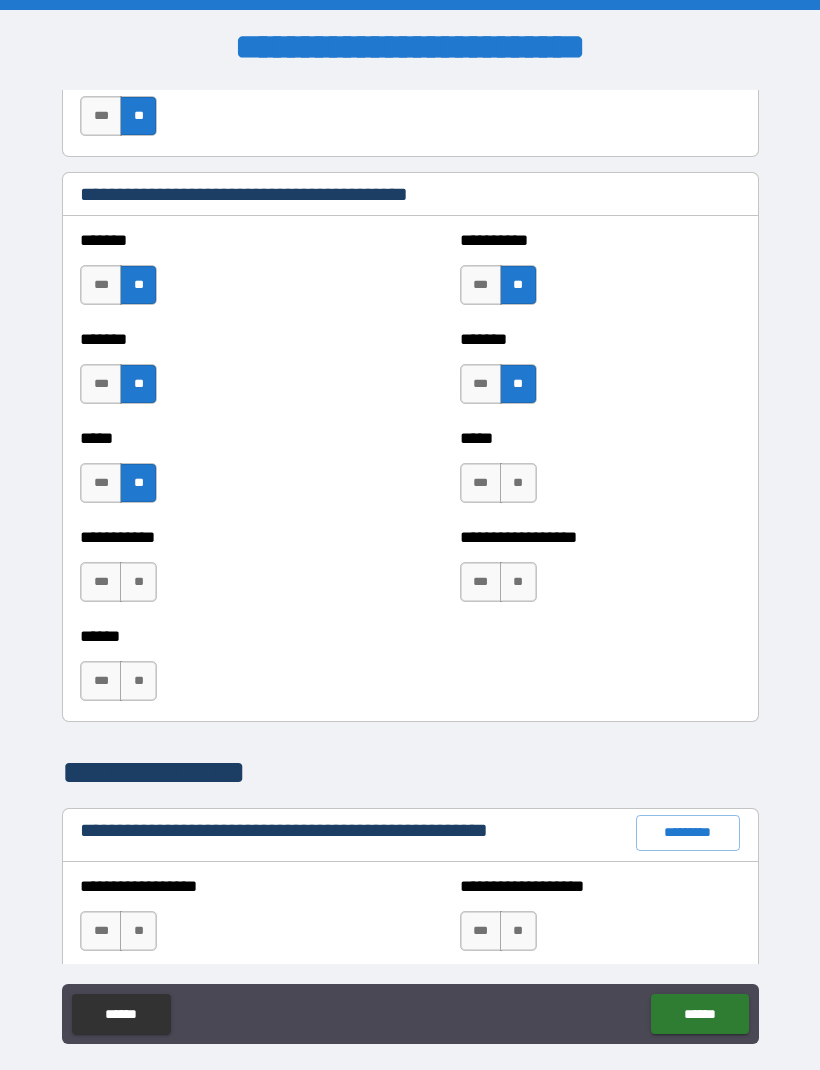 click on "**" at bounding box center [518, 483] 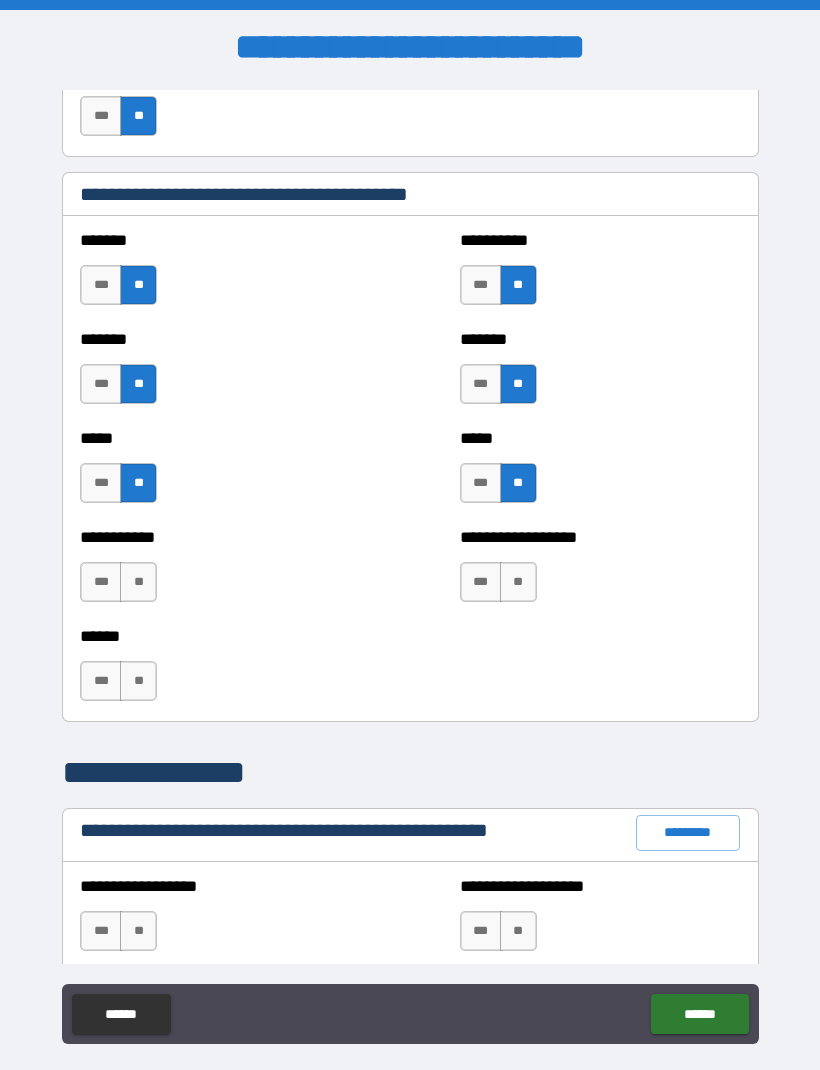 click on "**" at bounding box center (518, 582) 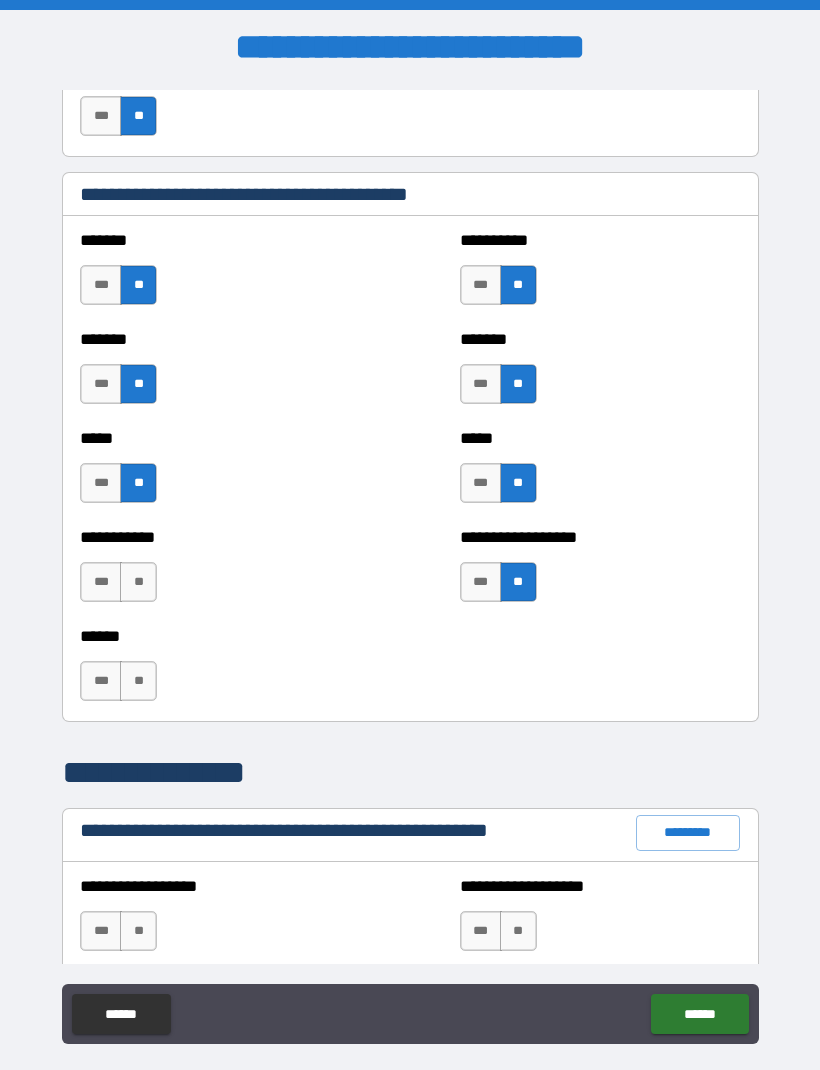 click on "**" at bounding box center (138, 582) 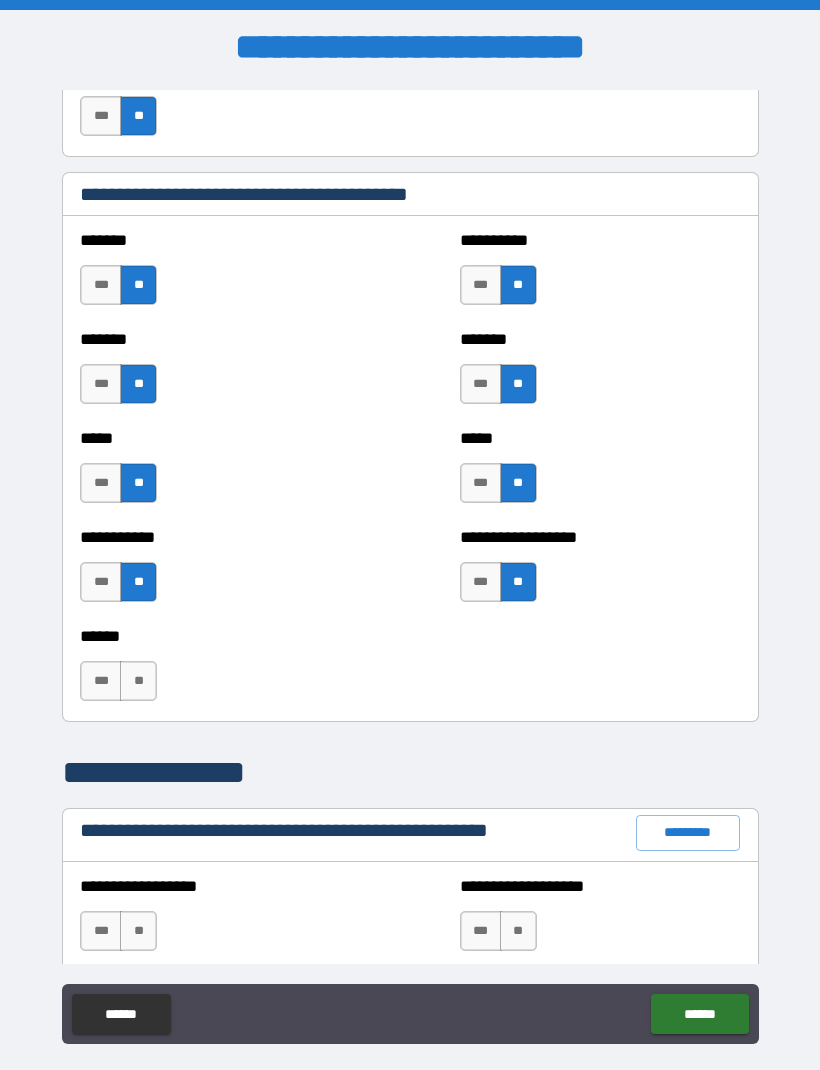 click on "**" at bounding box center [138, 681] 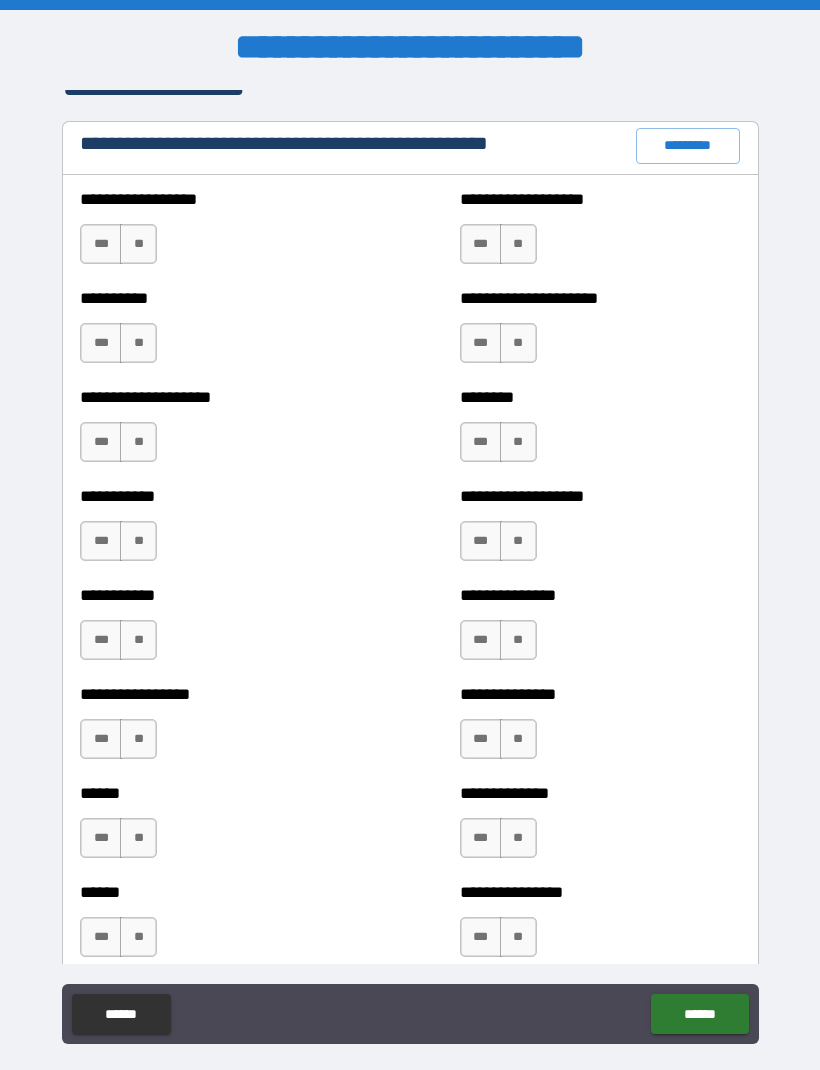 scroll, scrollTop: 2406, scrollLeft: 0, axis: vertical 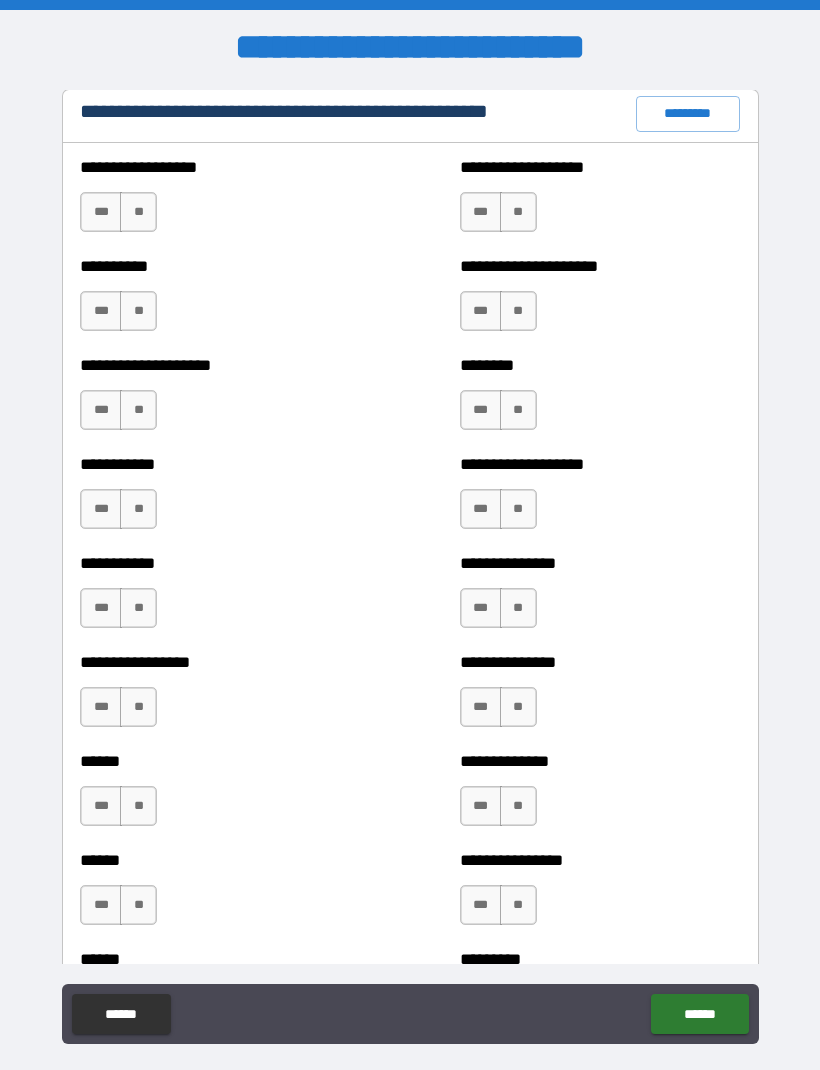 click on "**" at bounding box center (138, 212) 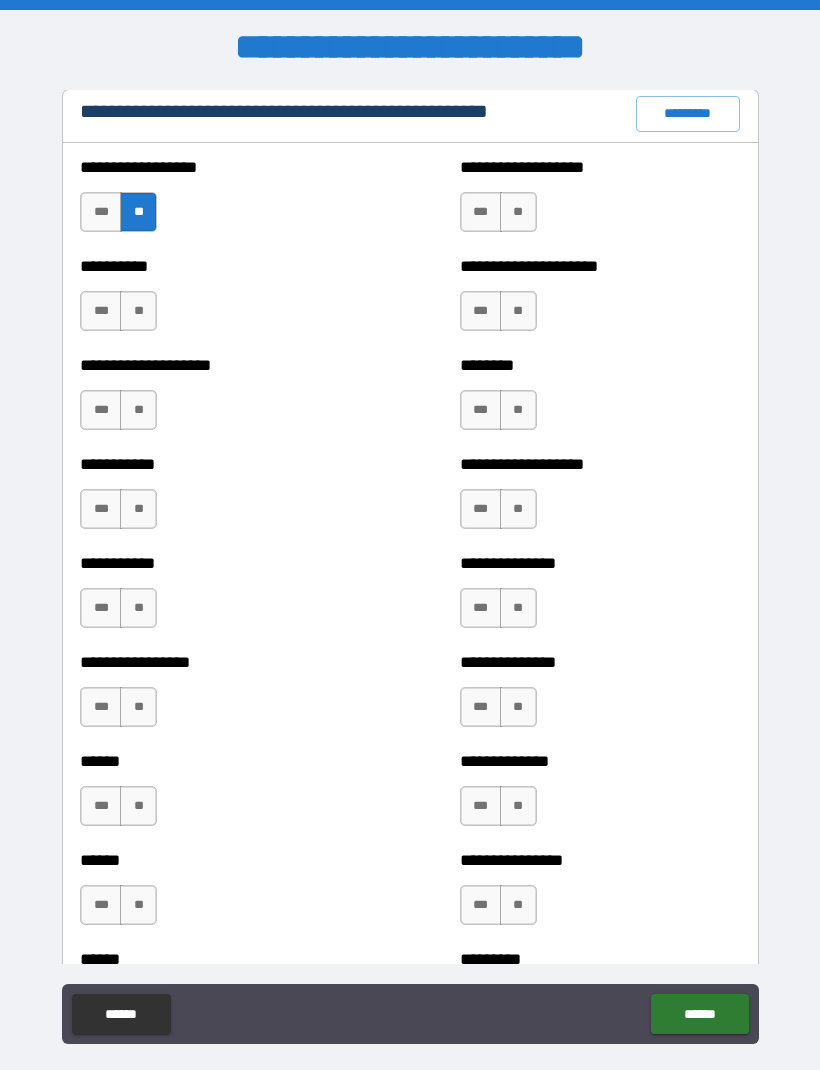 click on "**" at bounding box center [138, 311] 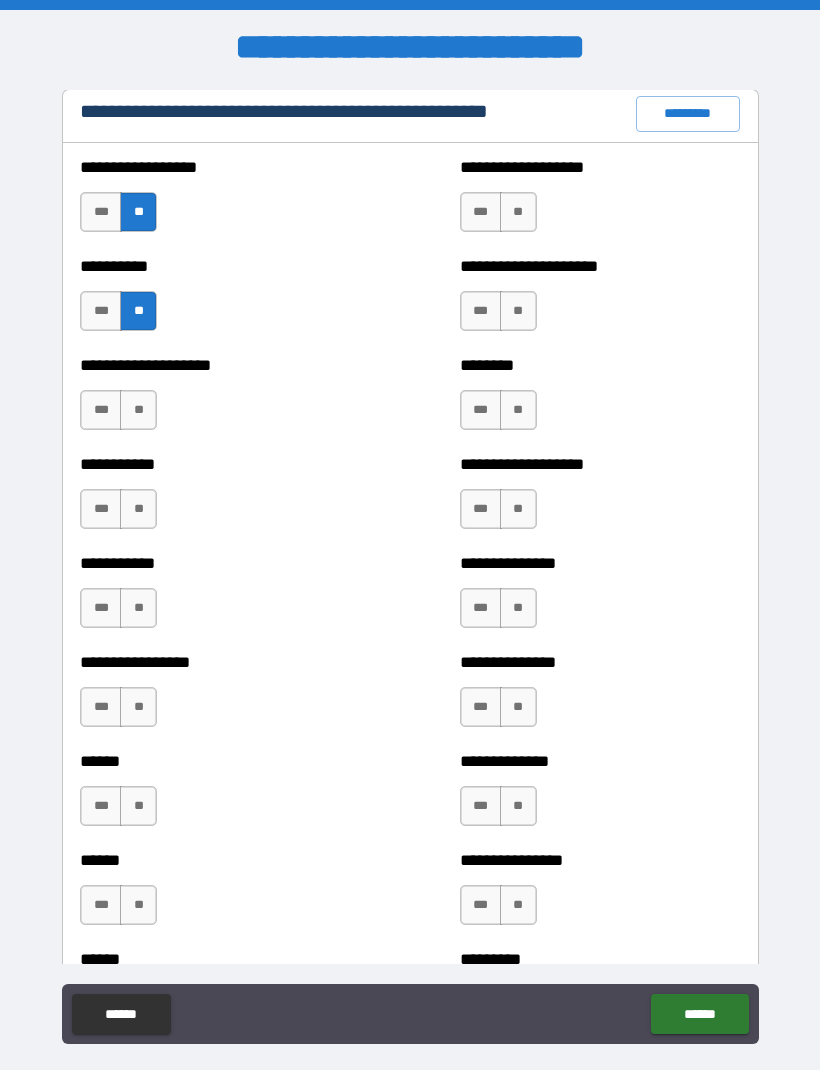 click on "*********" at bounding box center (688, 114) 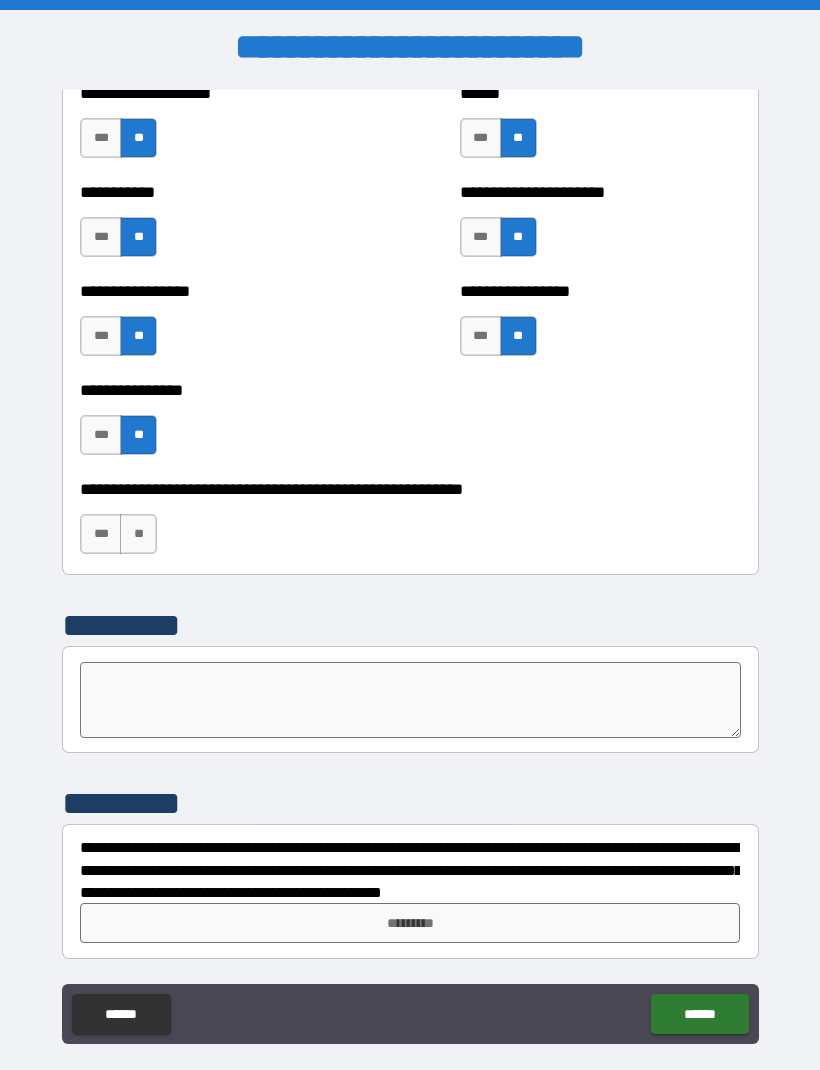 scroll, scrollTop: 5945, scrollLeft: 0, axis: vertical 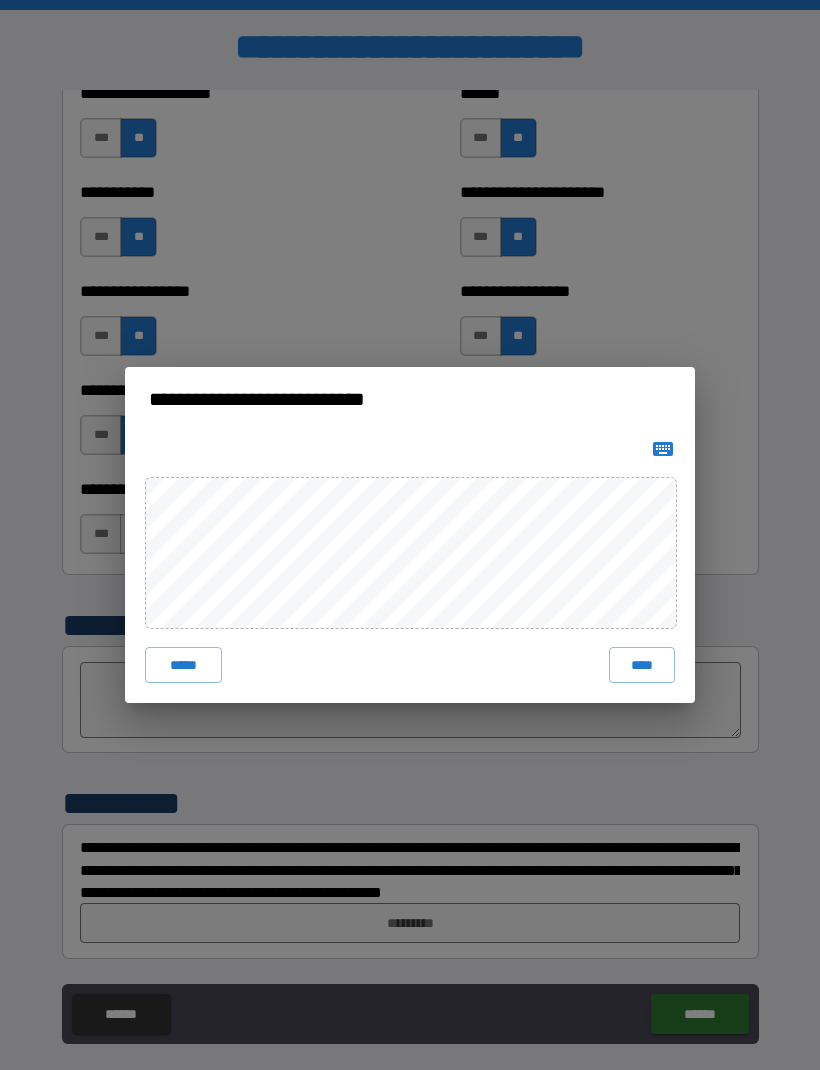 click on "****" at bounding box center [642, 665] 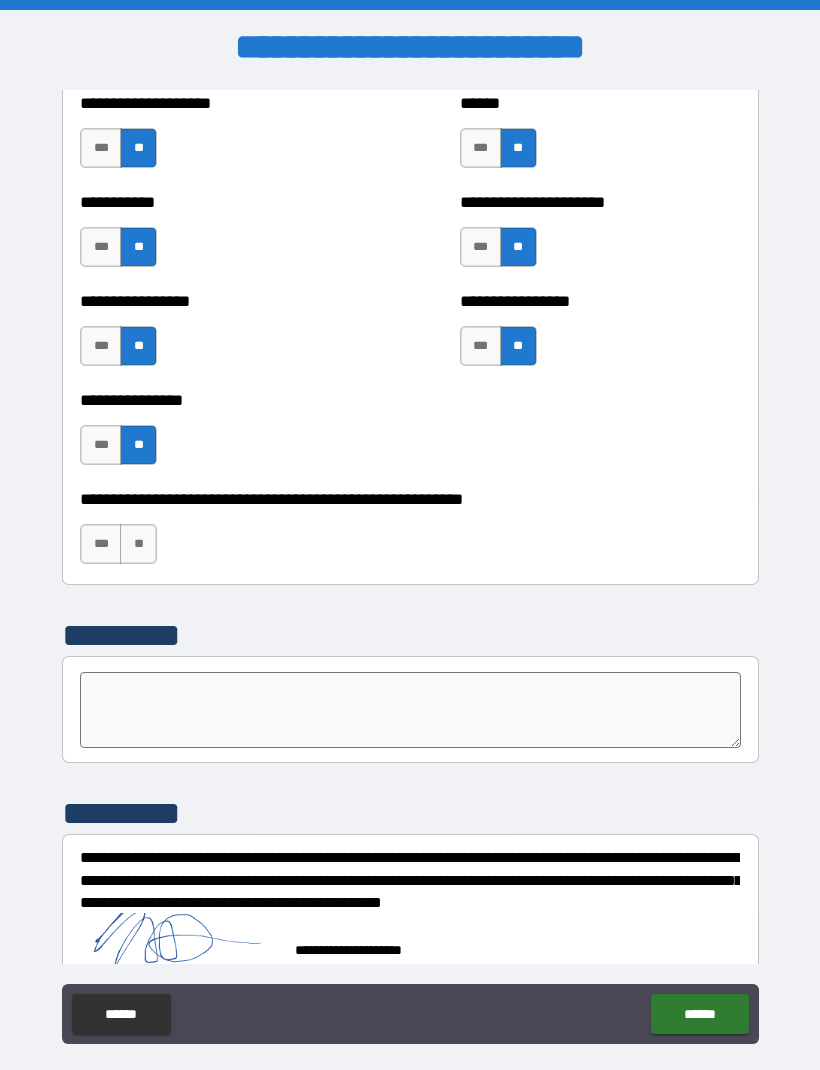 click on "******" at bounding box center [699, 1014] 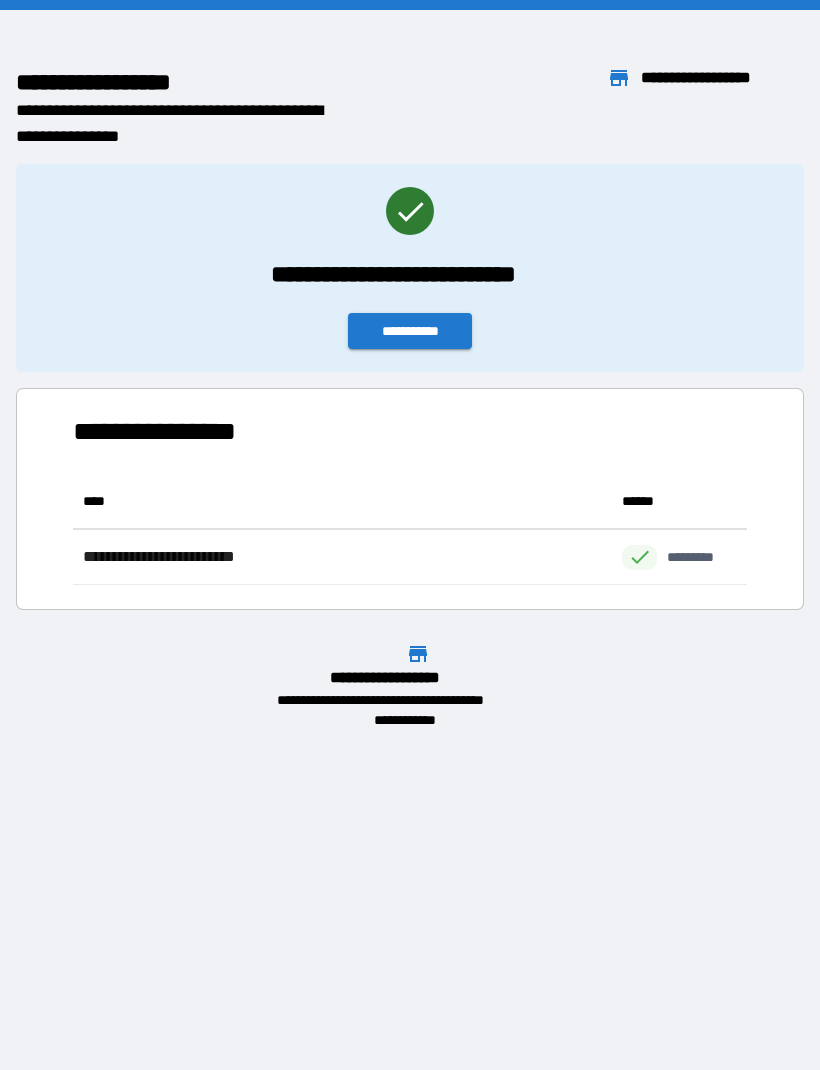 scroll, scrollTop: 1, scrollLeft: 1, axis: both 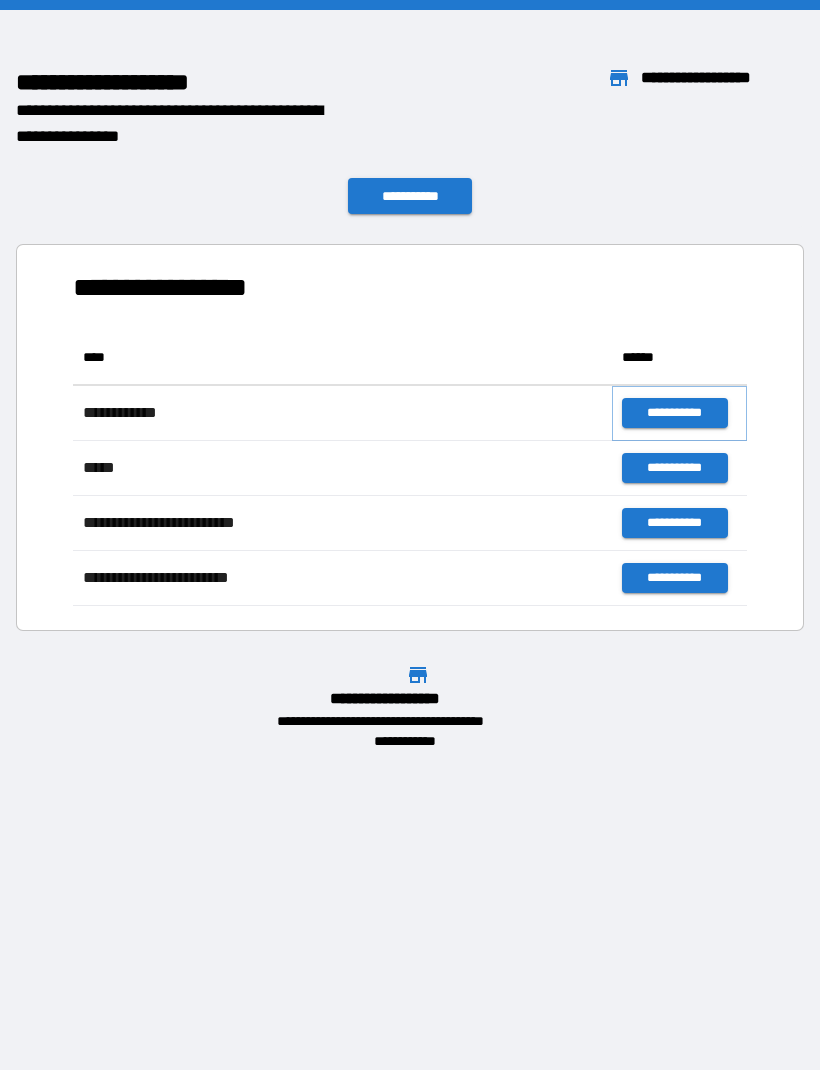 click on "**********" at bounding box center [674, 413] 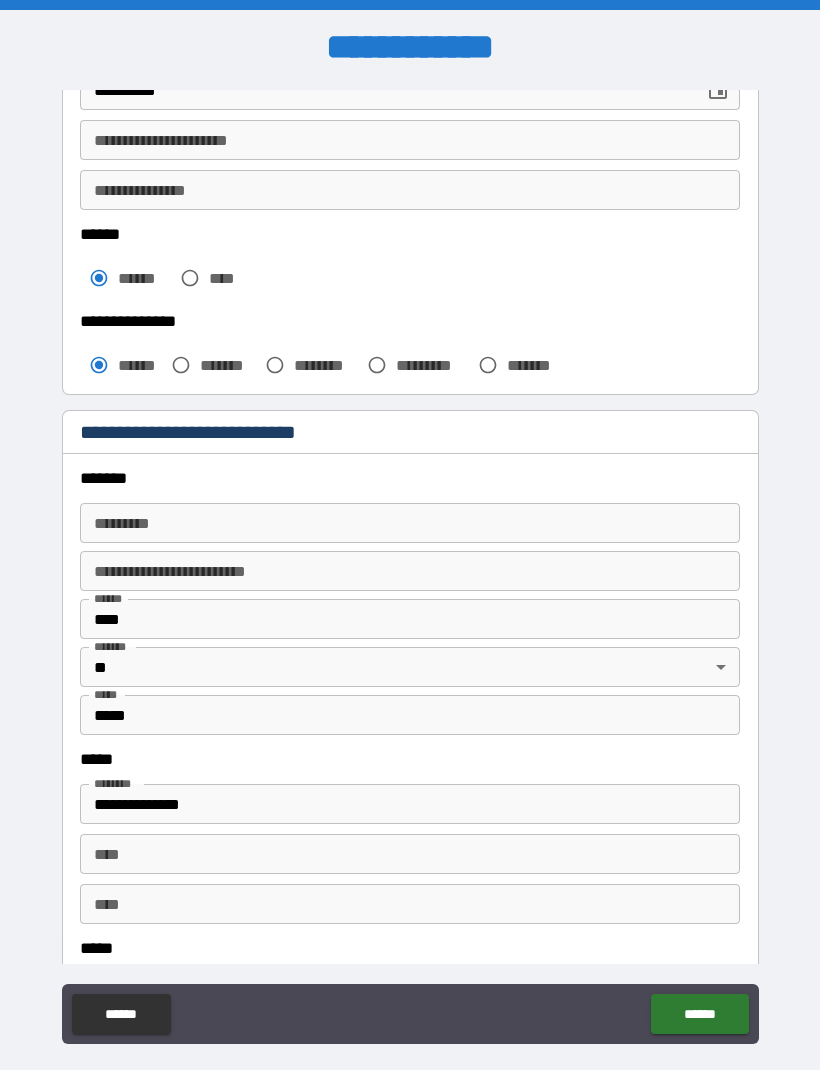 scroll, scrollTop: 410, scrollLeft: 0, axis: vertical 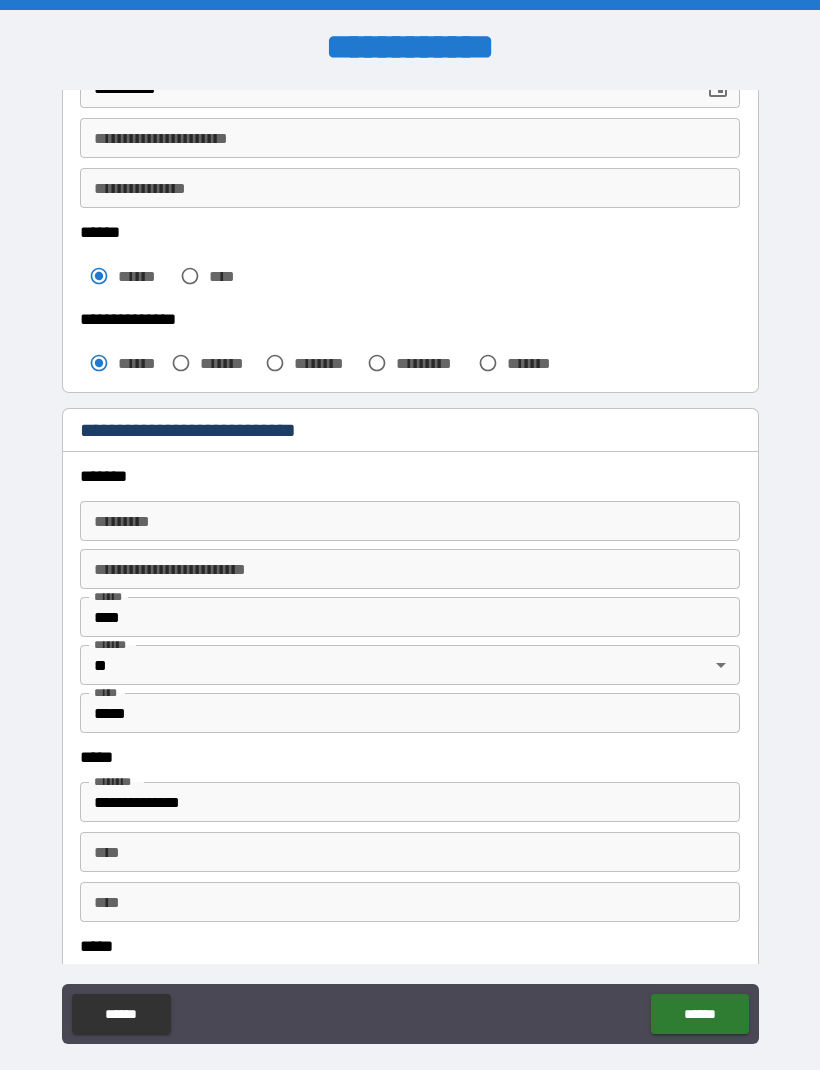 click on "*******   *" at bounding box center [410, 521] 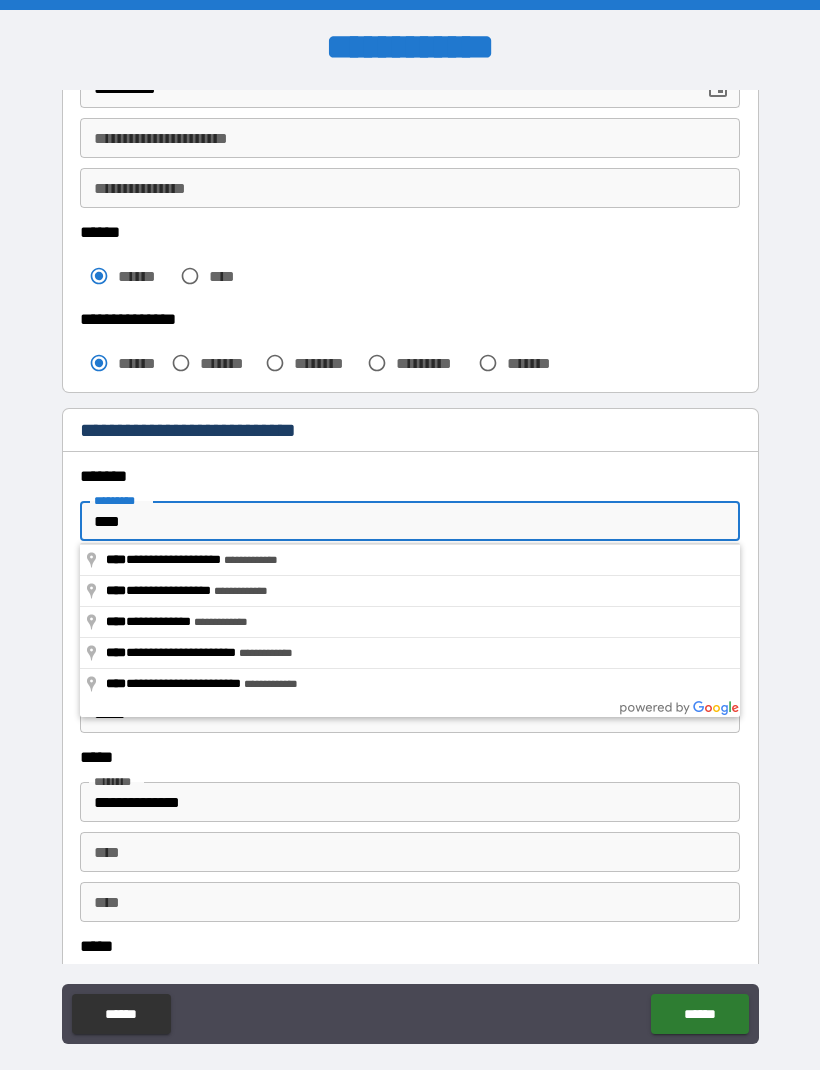 type on "**********" 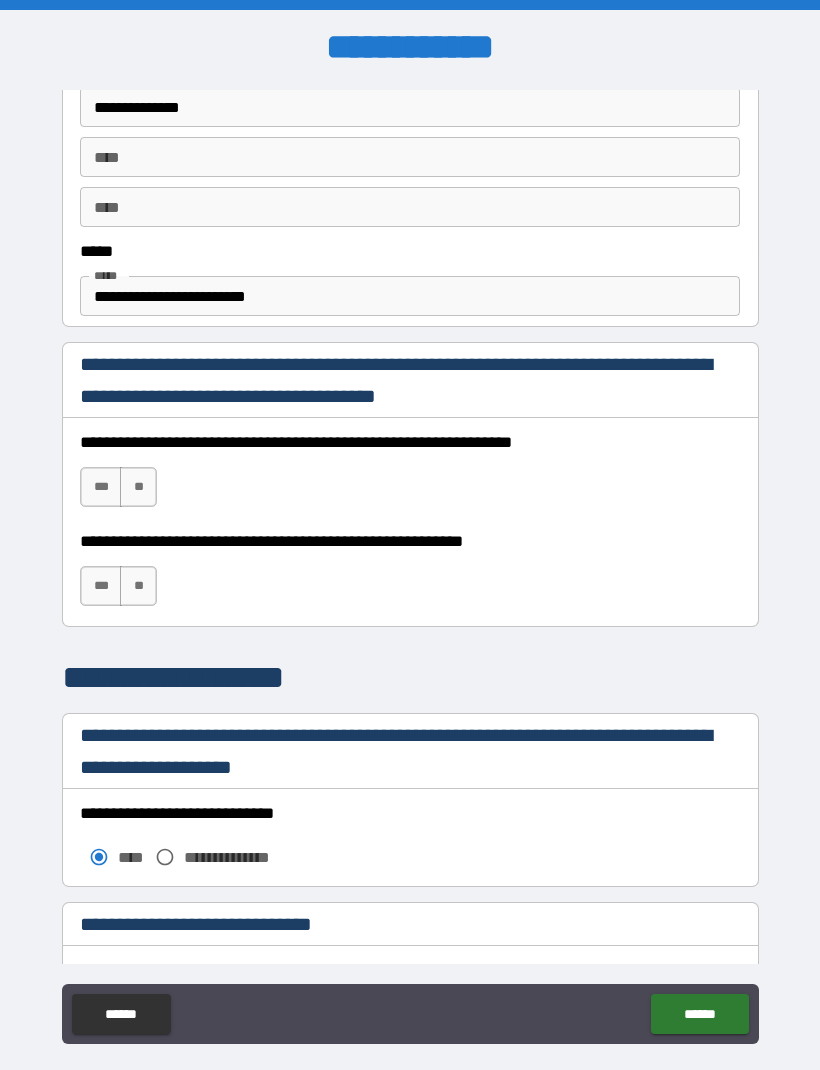 scroll, scrollTop: 1106, scrollLeft: 0, axis: vertical 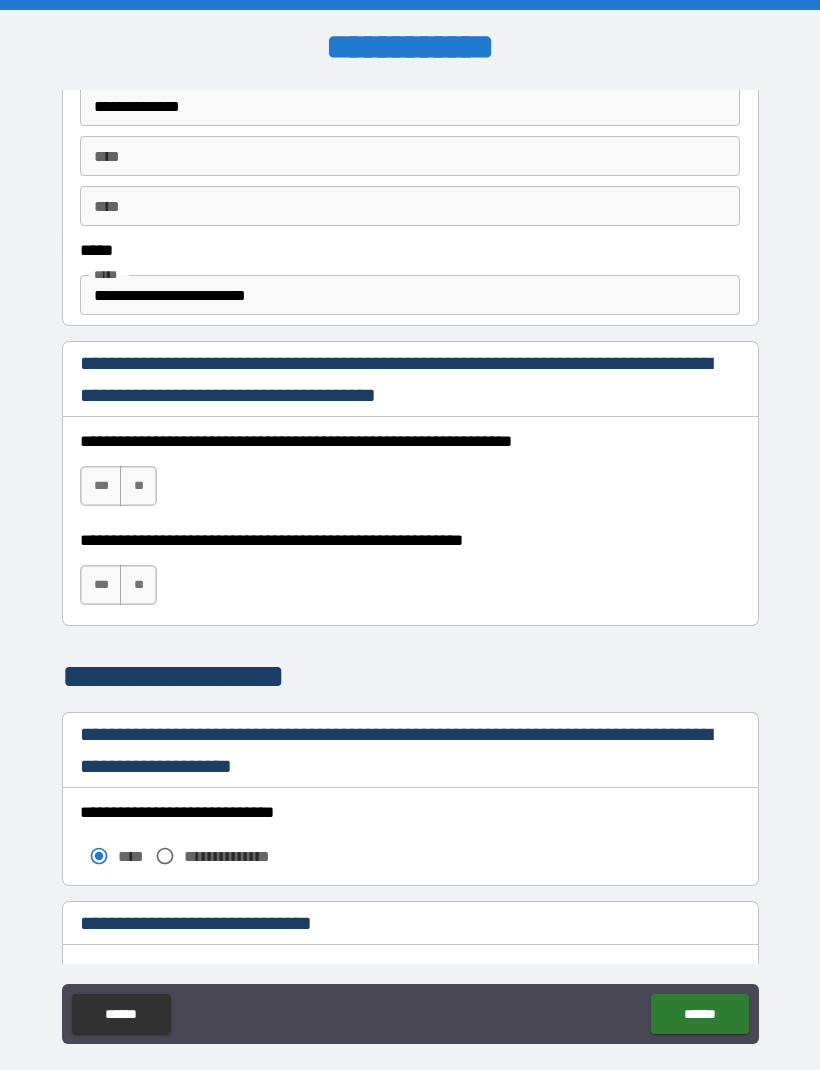 type on "********" 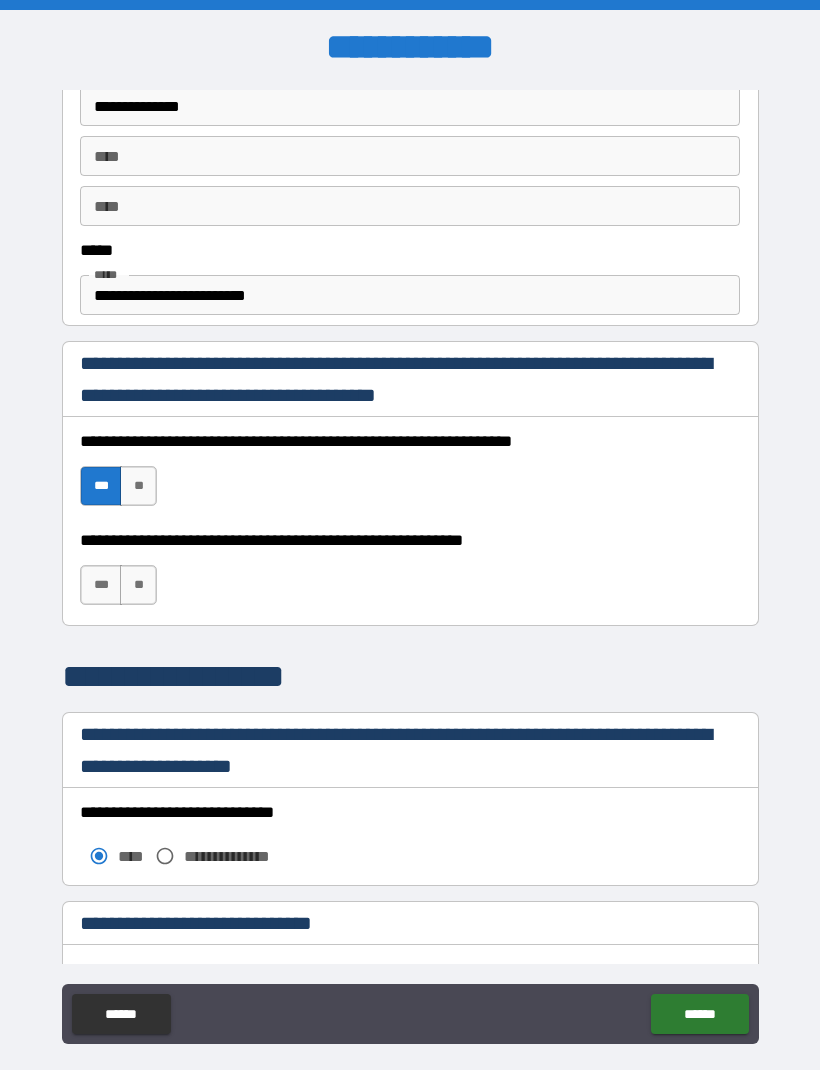 click on "***" at bounding box center [101, 585] 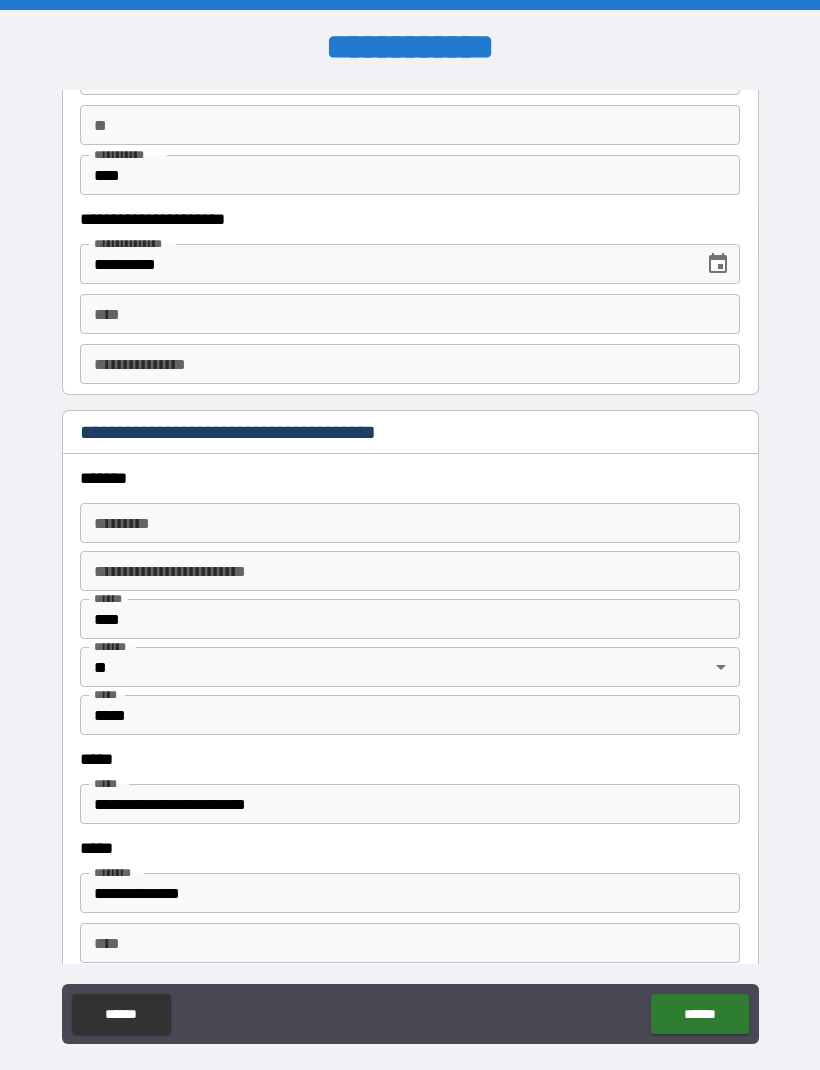 scroll, scrollTop: 2047, scrollLeft: 0, axis: vertical 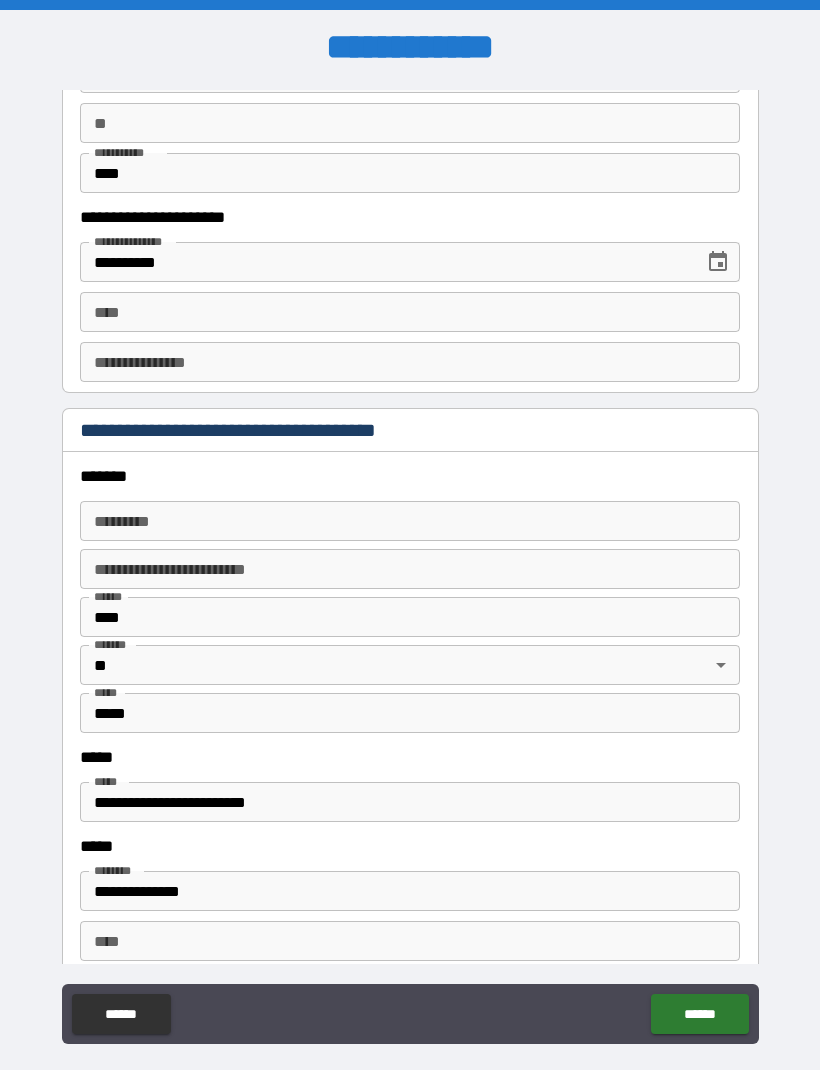 click on "*******   *" at bounding box center (410, 521) 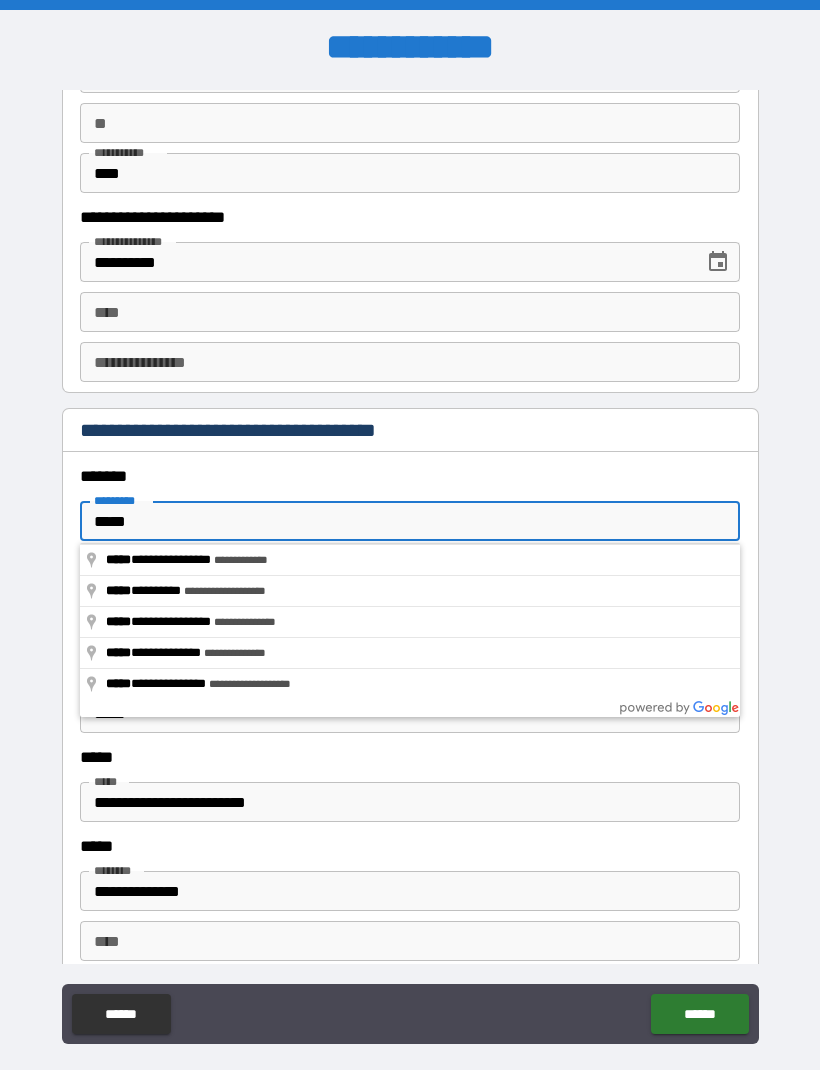 type on "**********" 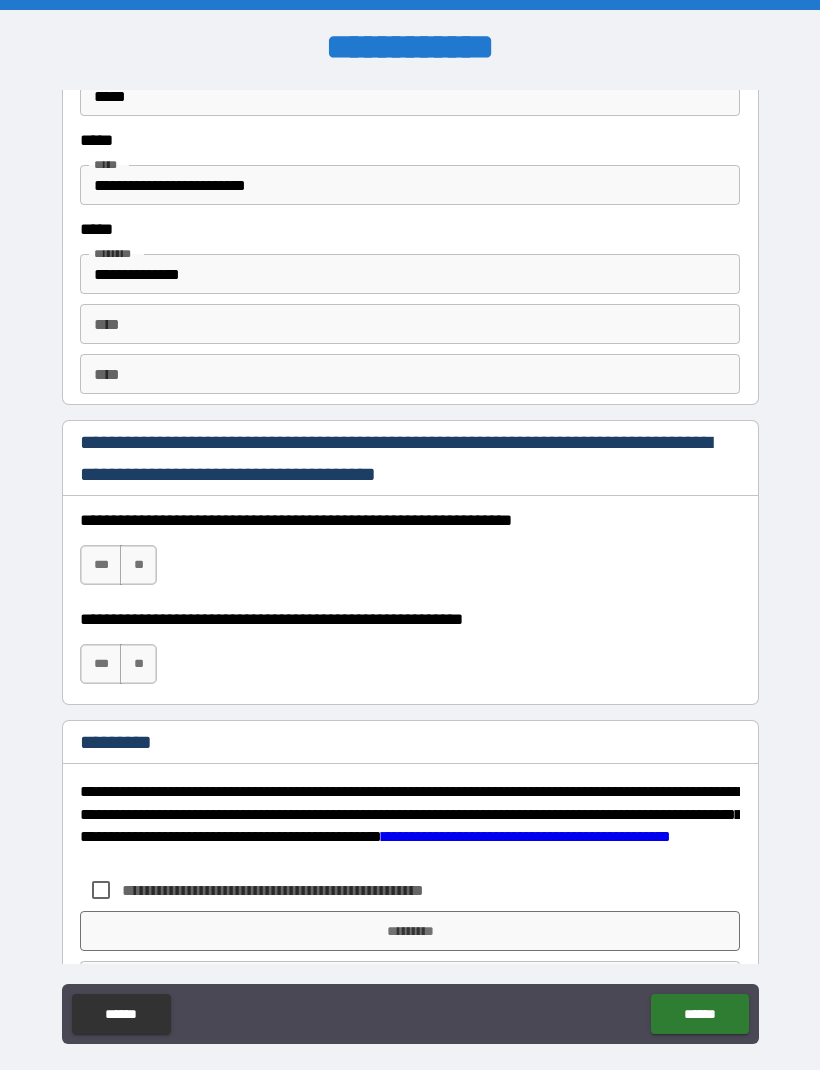 scroll, scrollTop: 2667, scrollLeft: 0, axis: vertical 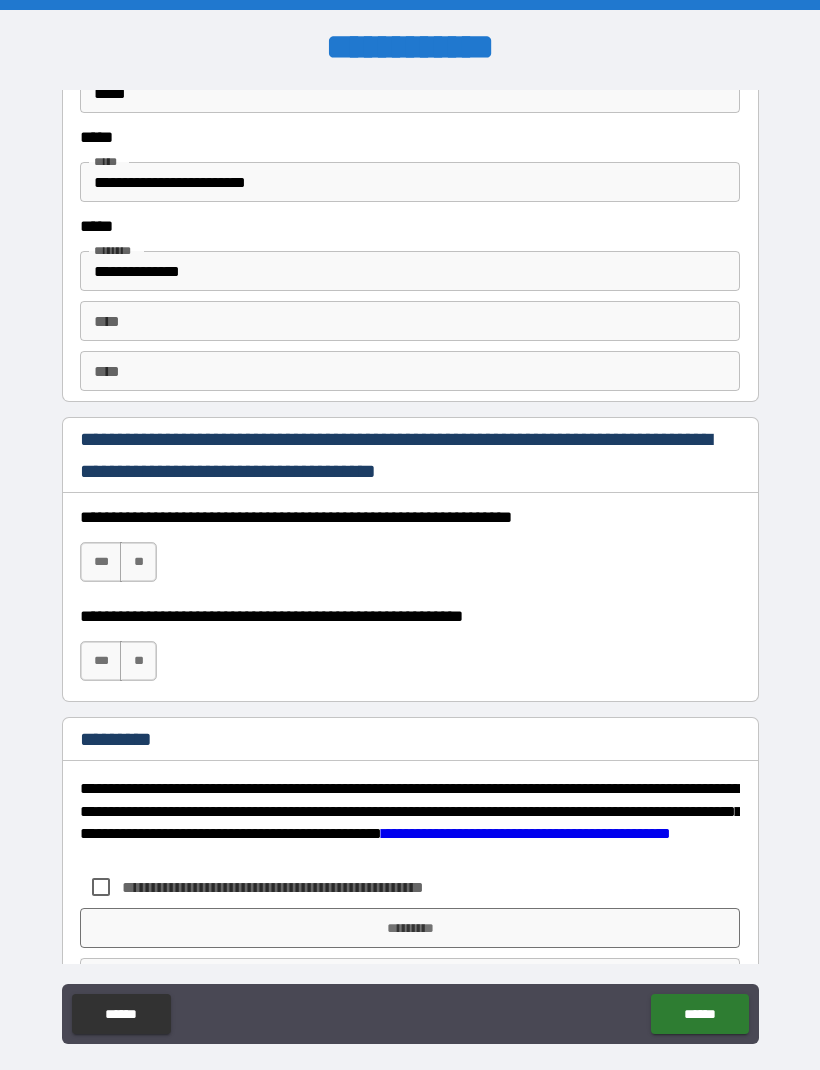 type on "********" 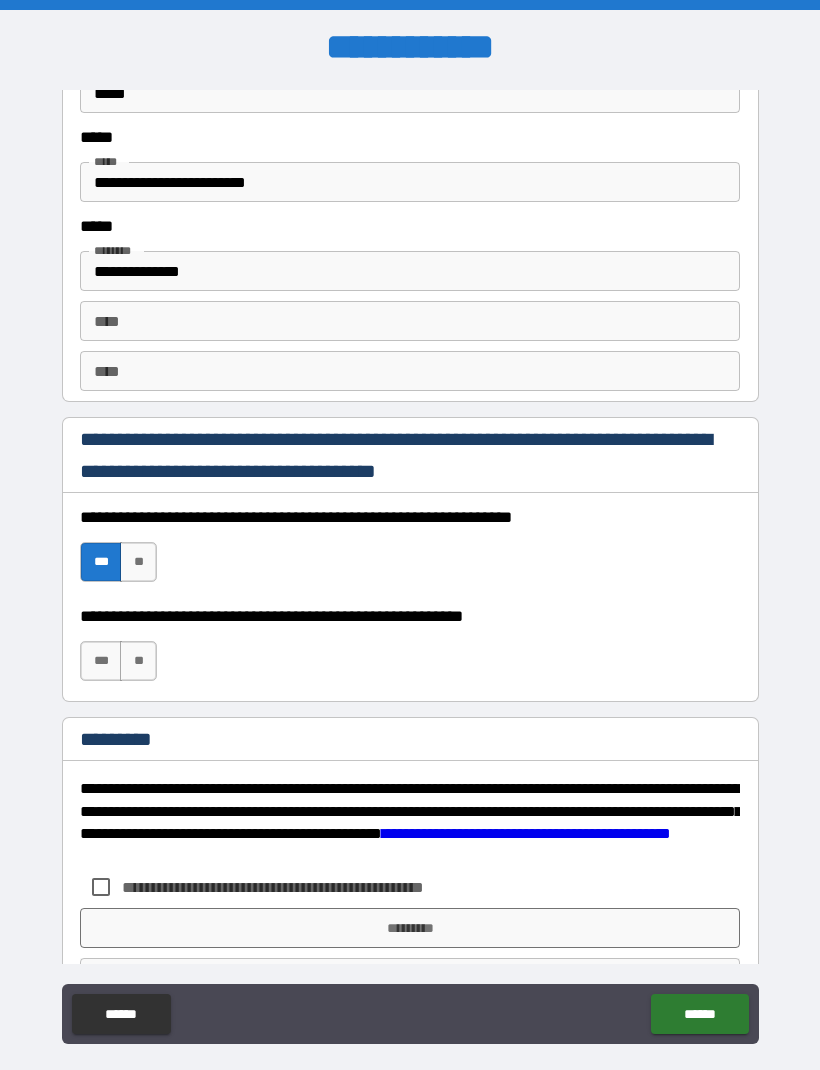 click on "***" at bounding box center (101, 661) 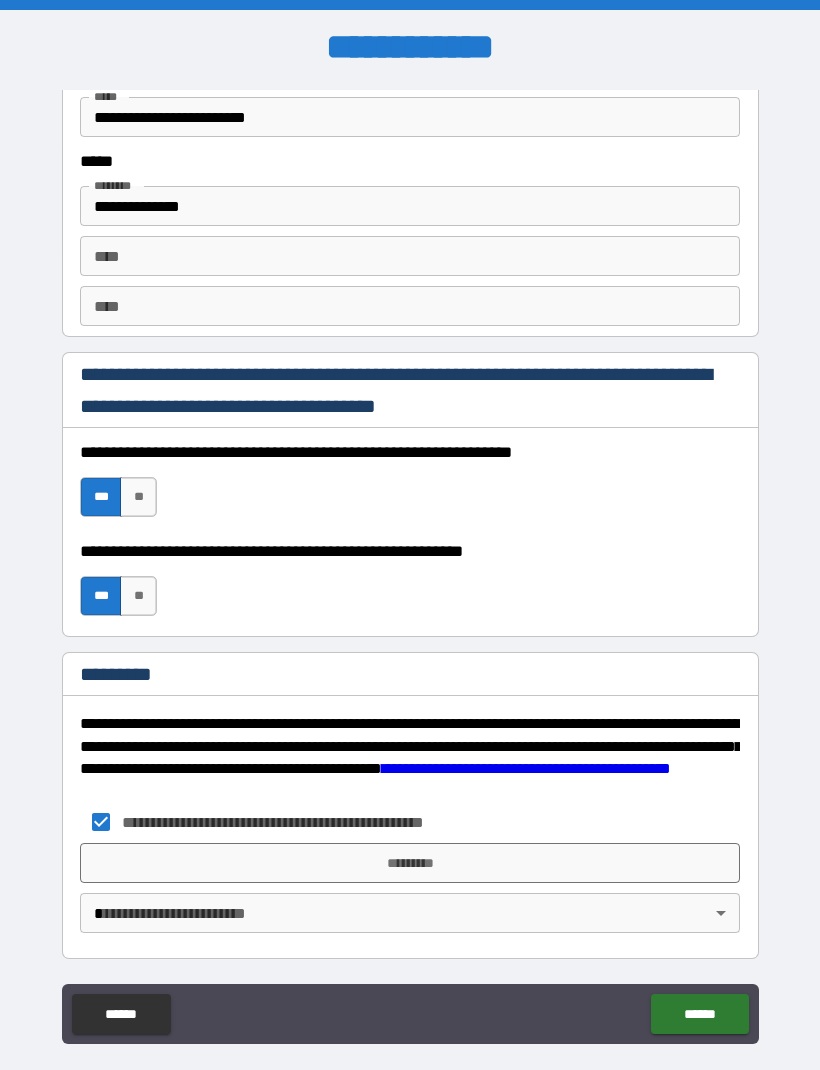 scroll, scrollTop: 2732, scrollLeft: 0, axis: vertical 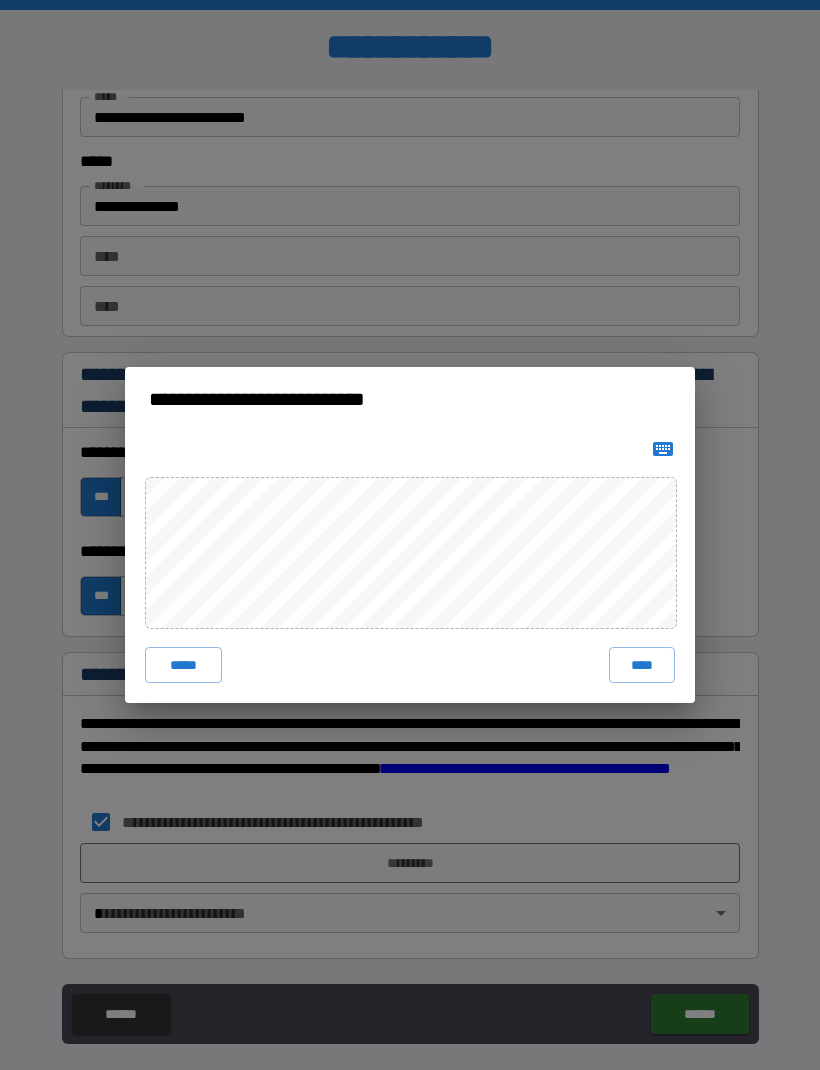 click on "****" at bounding box center [642, 665] 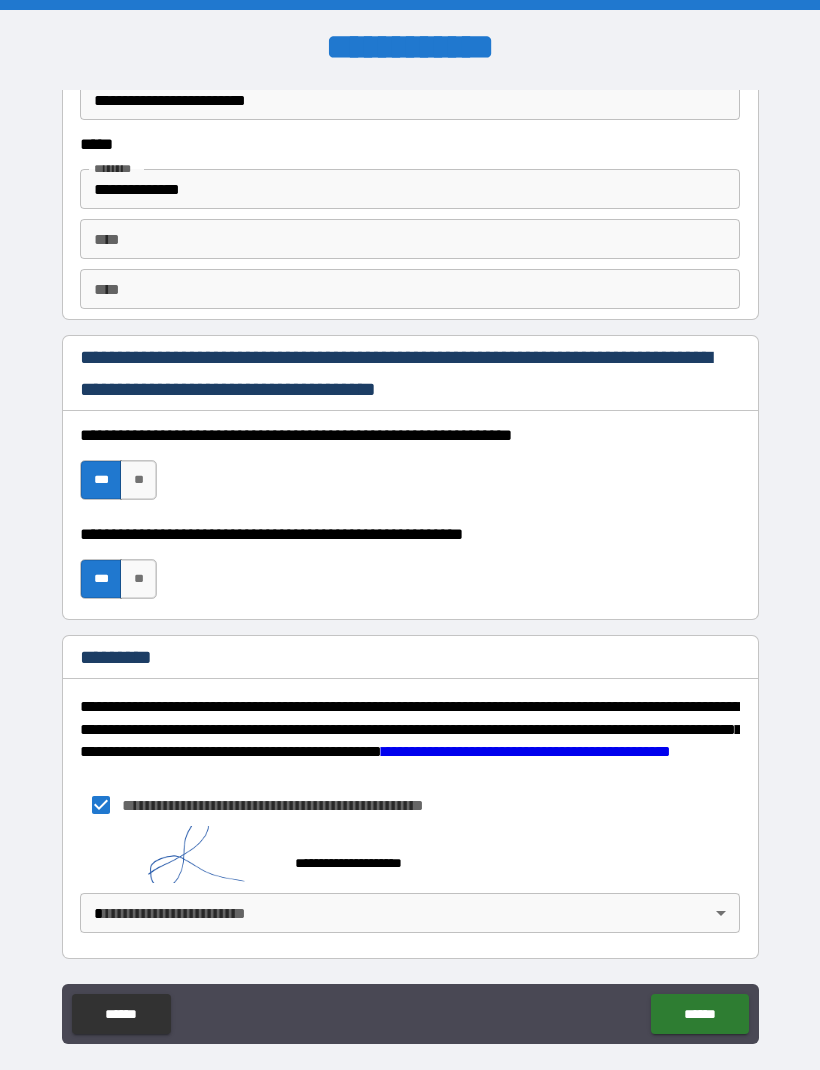 click on "******" at bounding box center [699, 1014] 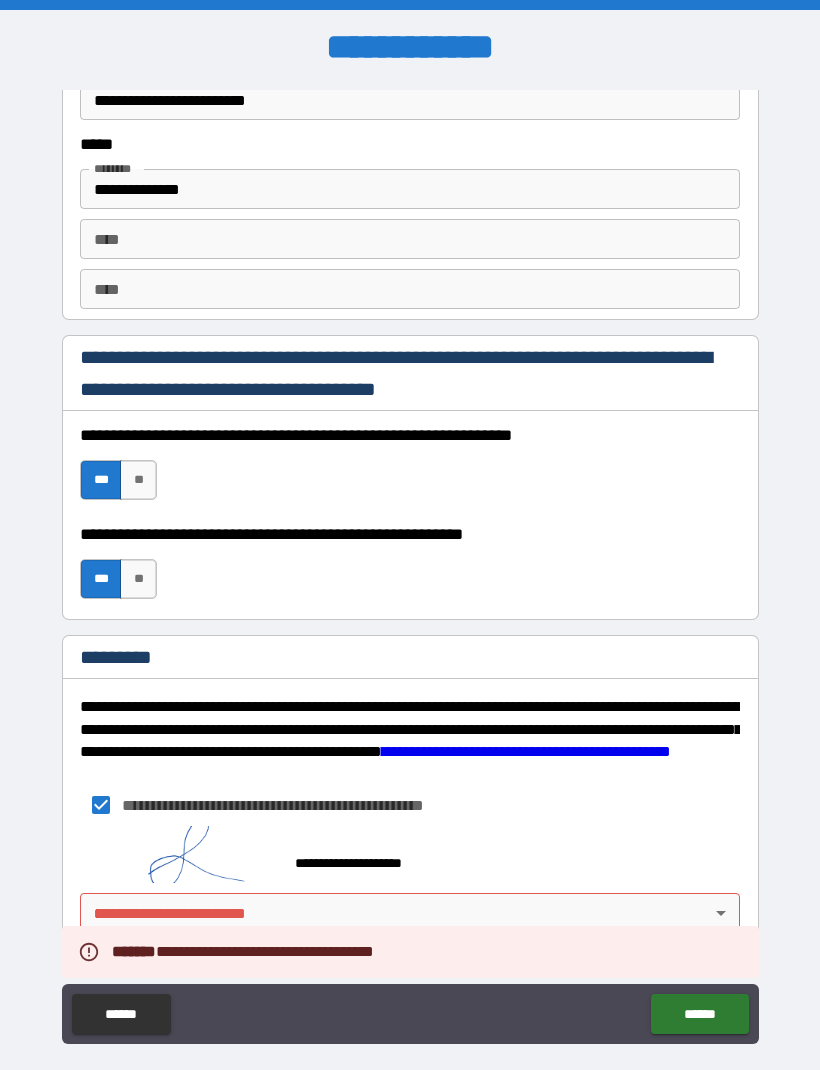click on "******" at bounding box center (699, 1014) 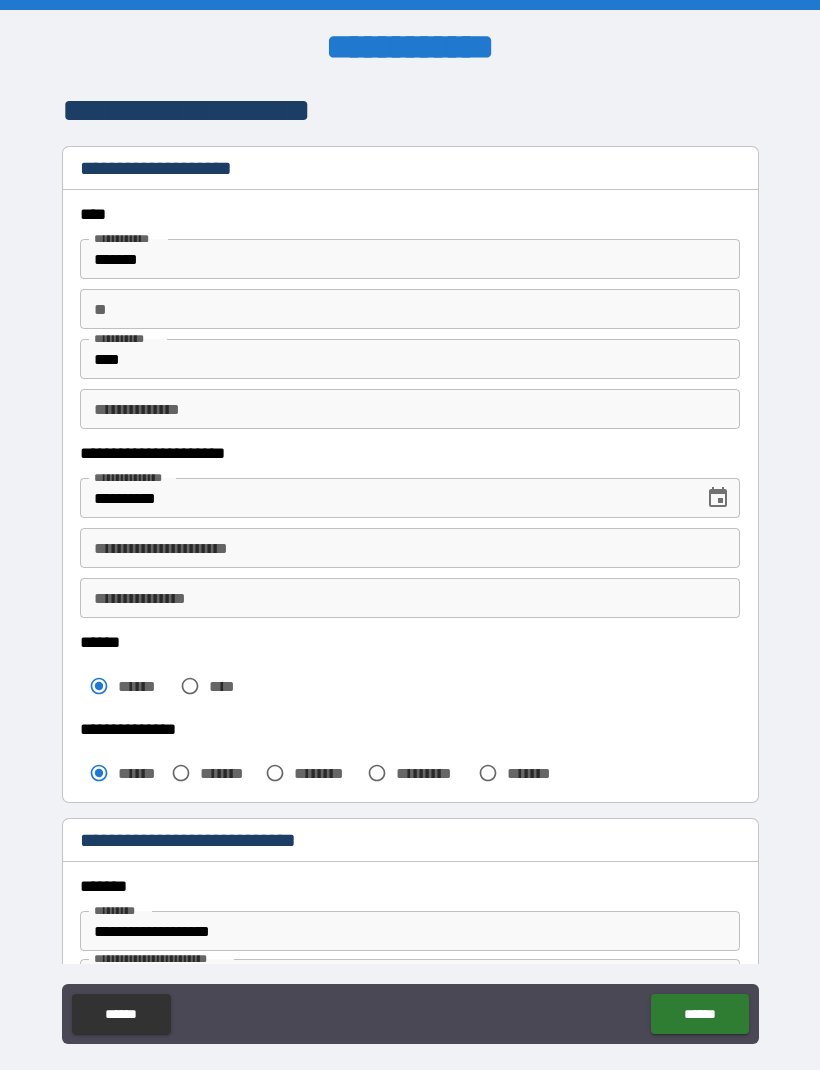 scroll, scrollTop: 0, scrollLeft: 0, axis: both 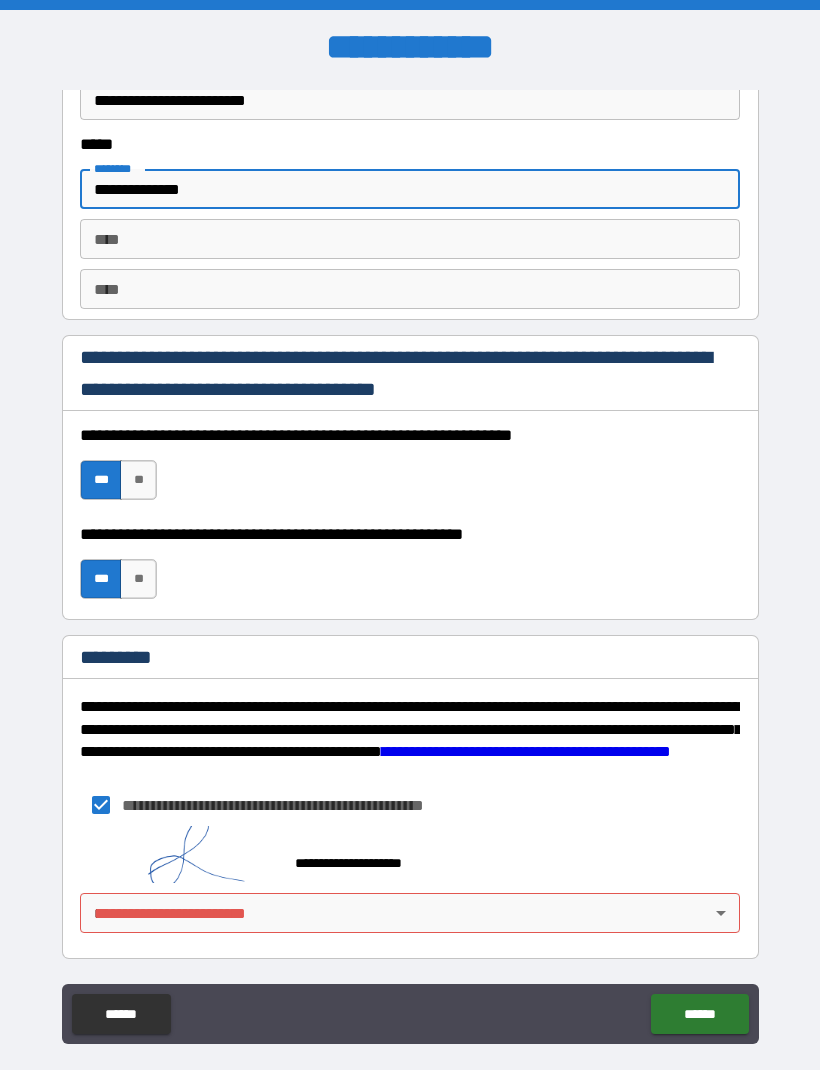 type on "*" 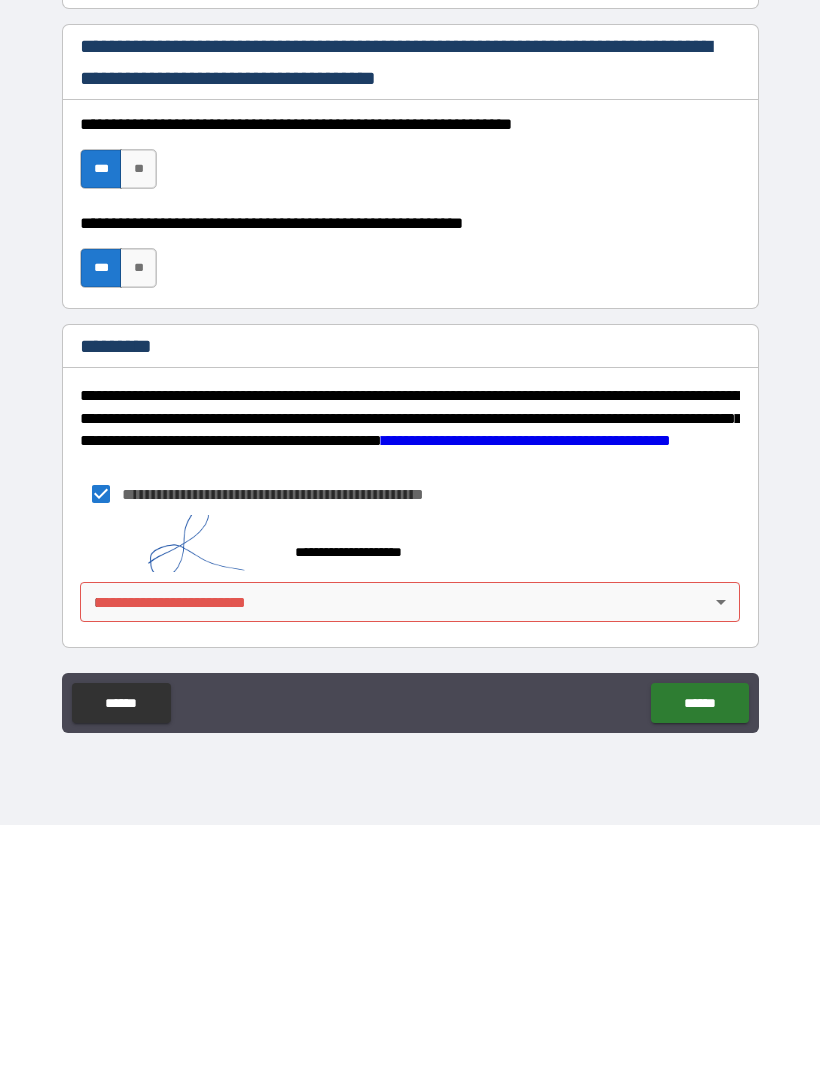 scroll, scrollTop: 67, scrollLeft: 0, axis: vertical 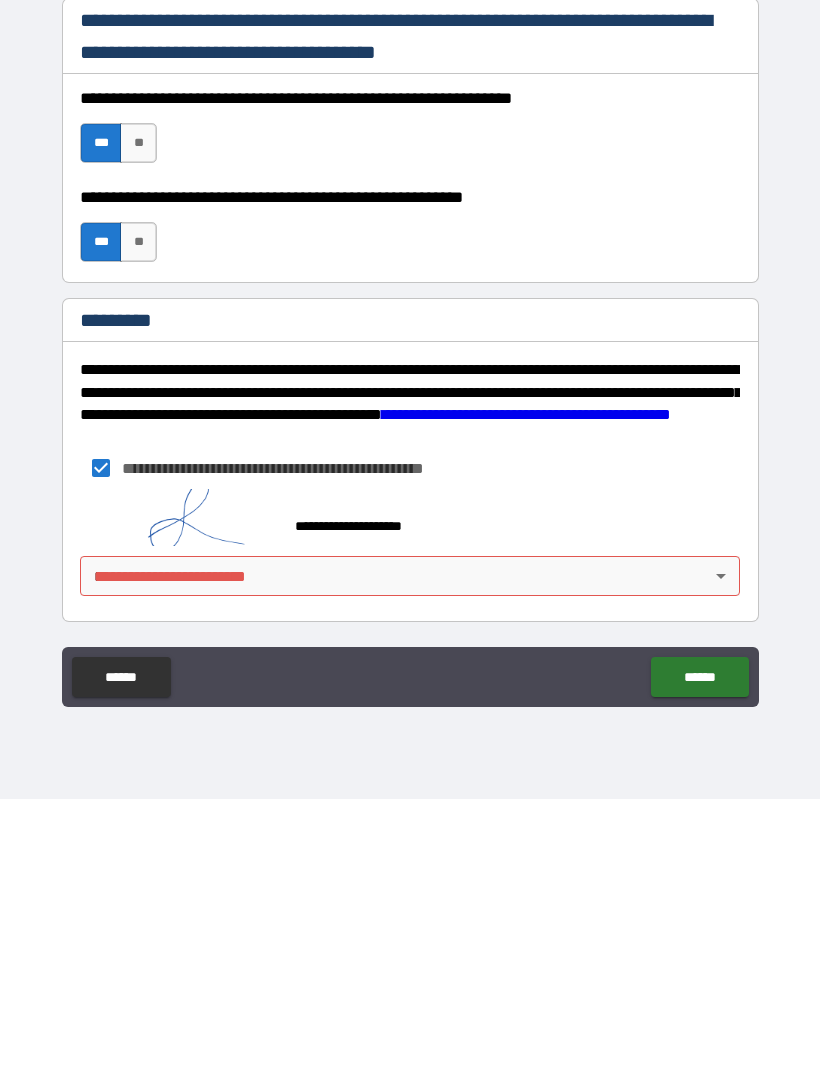 click on "******" at bounding box center (699, 948) 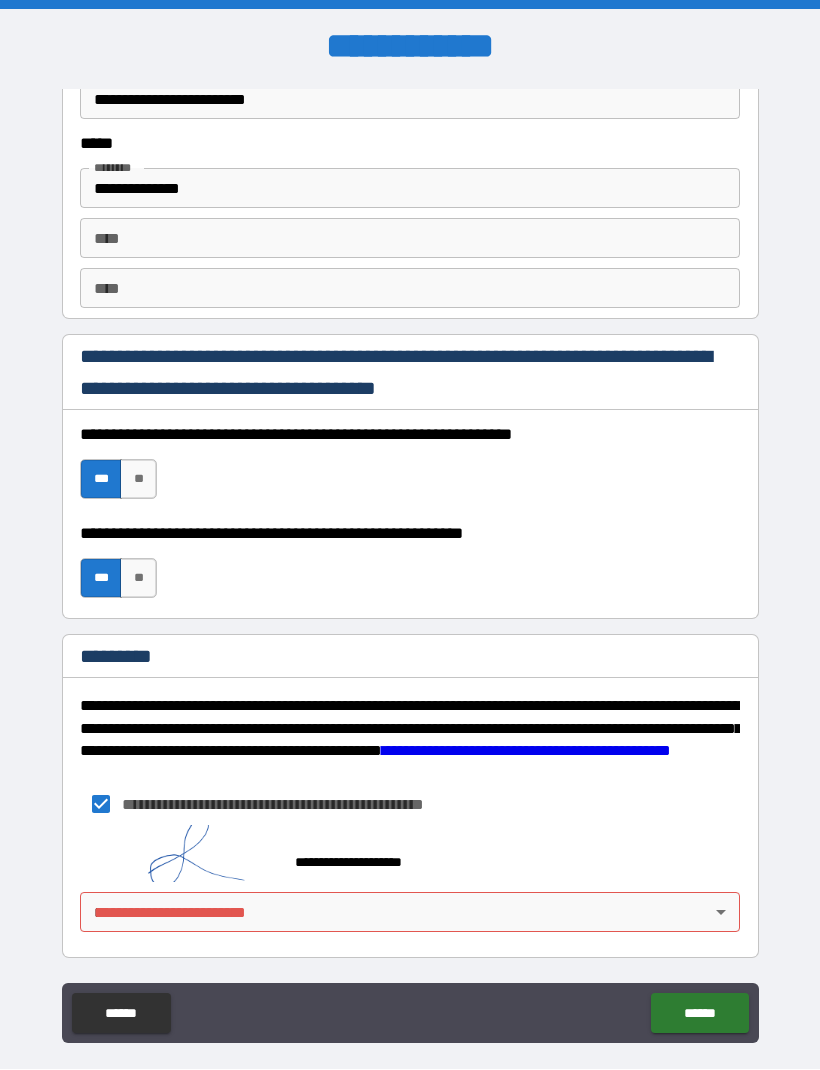 scroll, scrollTop: 0, scrollLeft: 0, axis: both 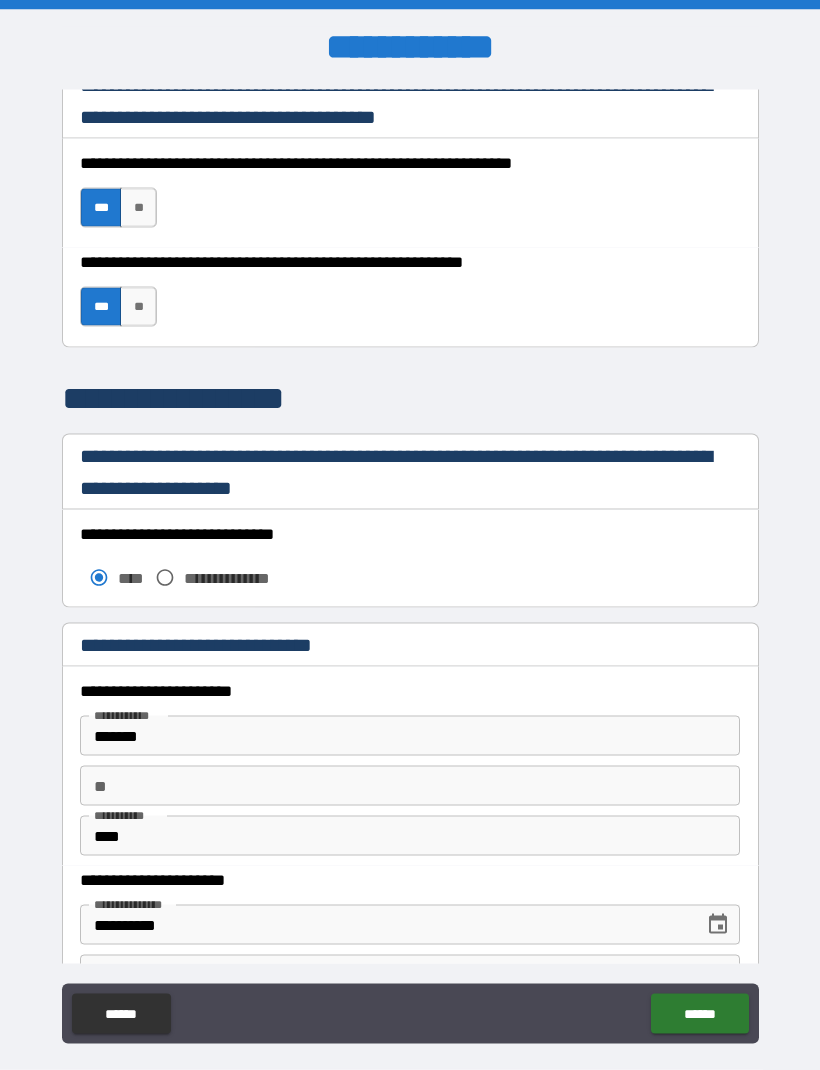 click on "**********" at bounding box center (240, 578) 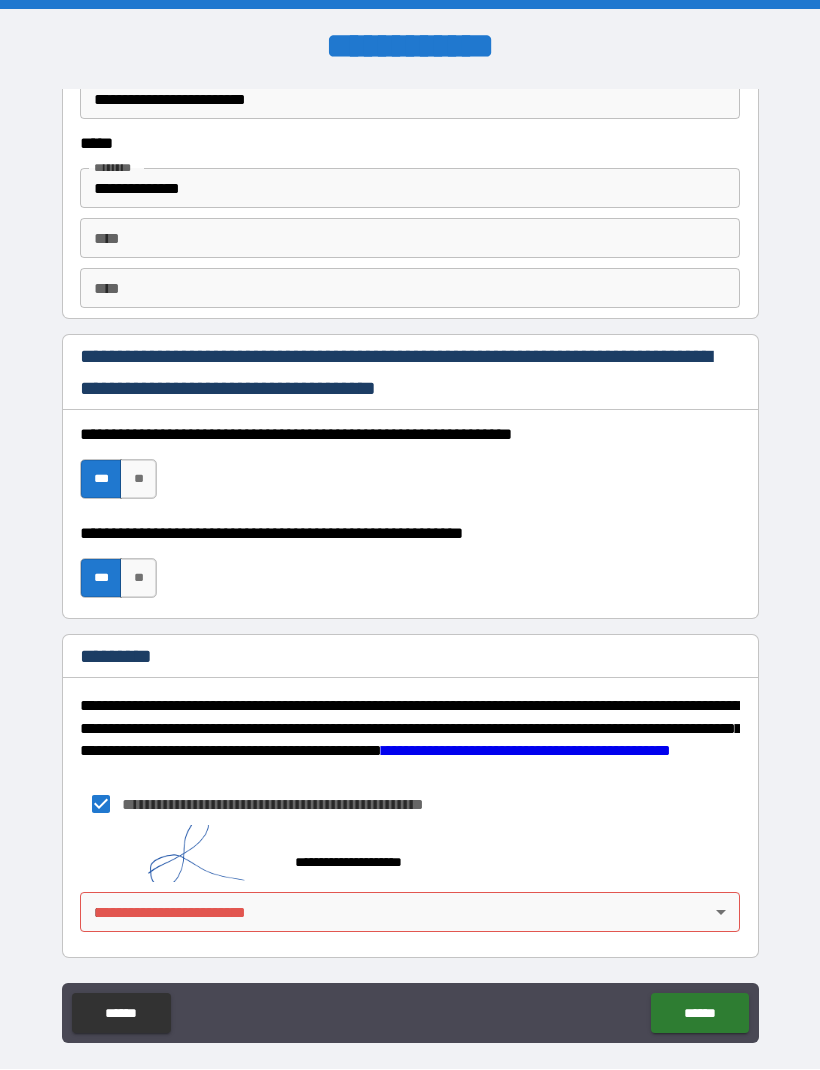 click on "******" at bounding box center [699, 1014] 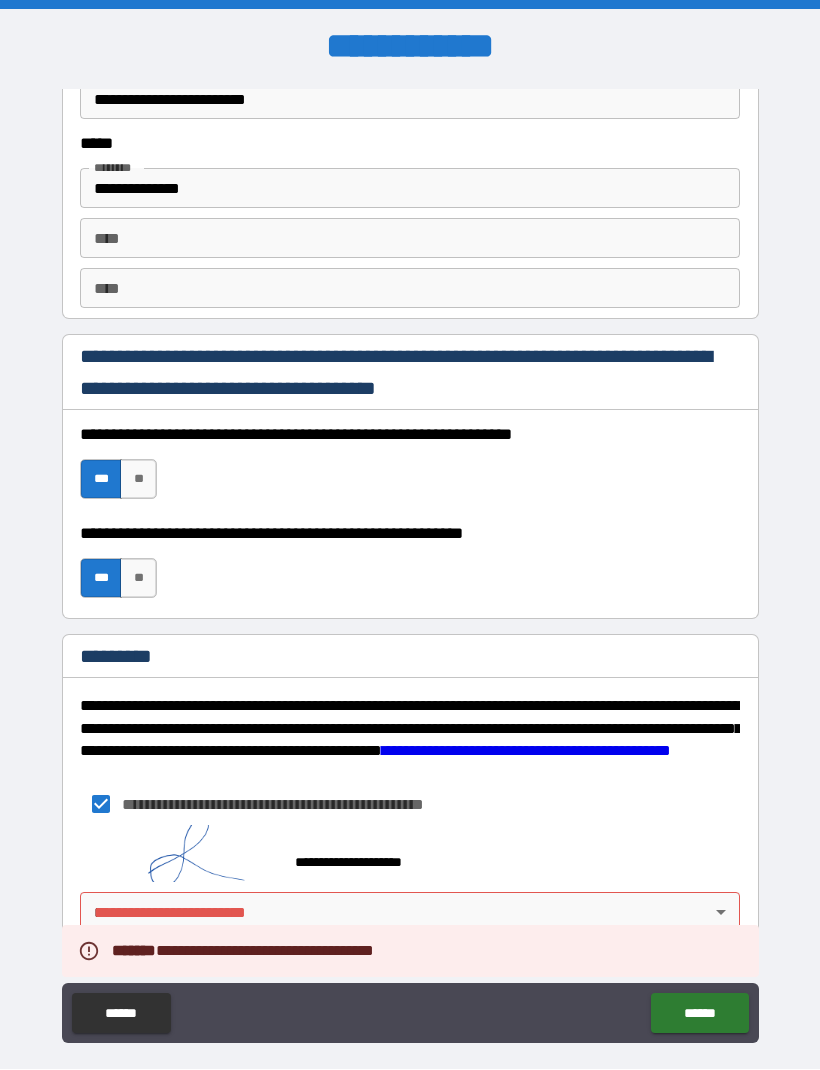 scroll, scrollTop: 2749, scrollLeft: 0, axis: vertical 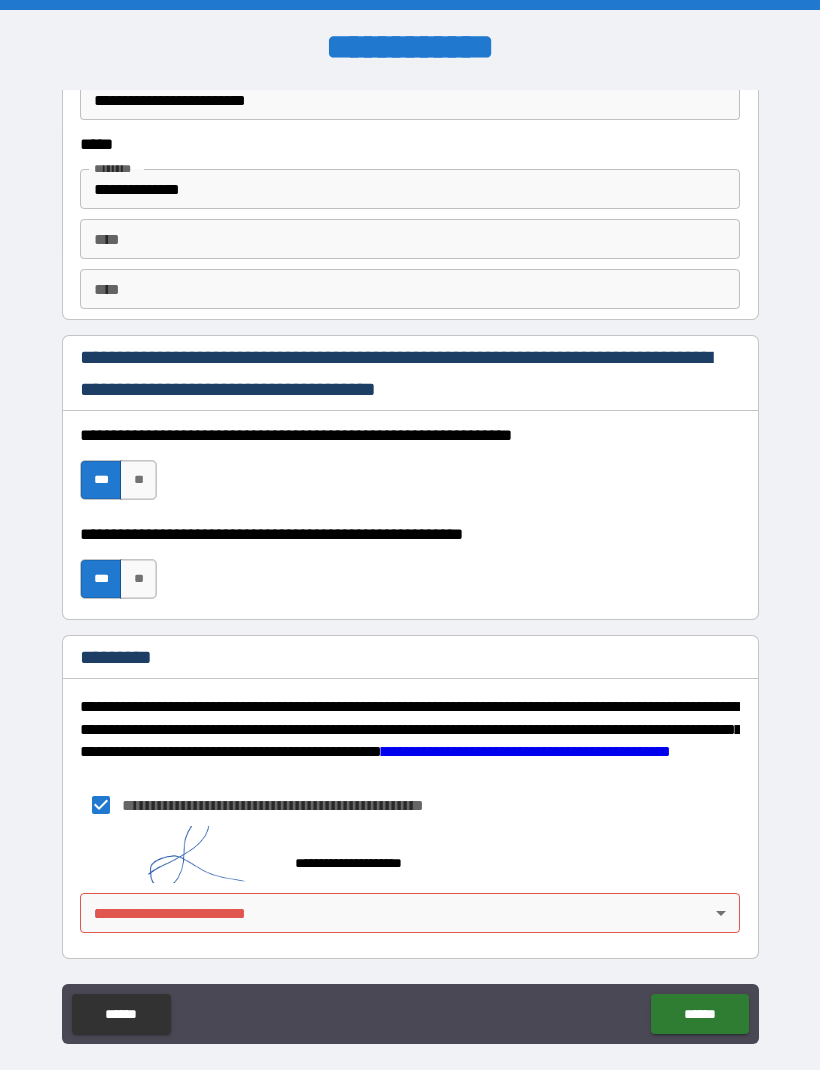 click on "**********" at bounding box center [410, 568] 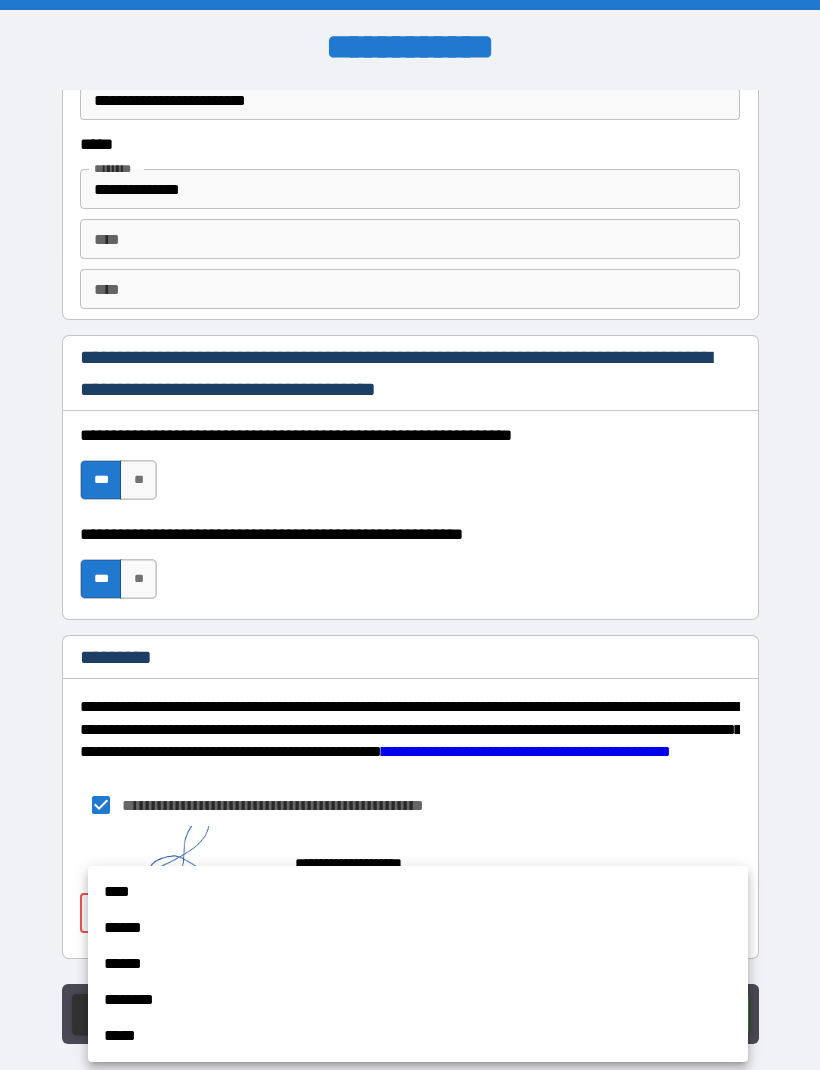 click on "****" at bounding box center (418, 892) 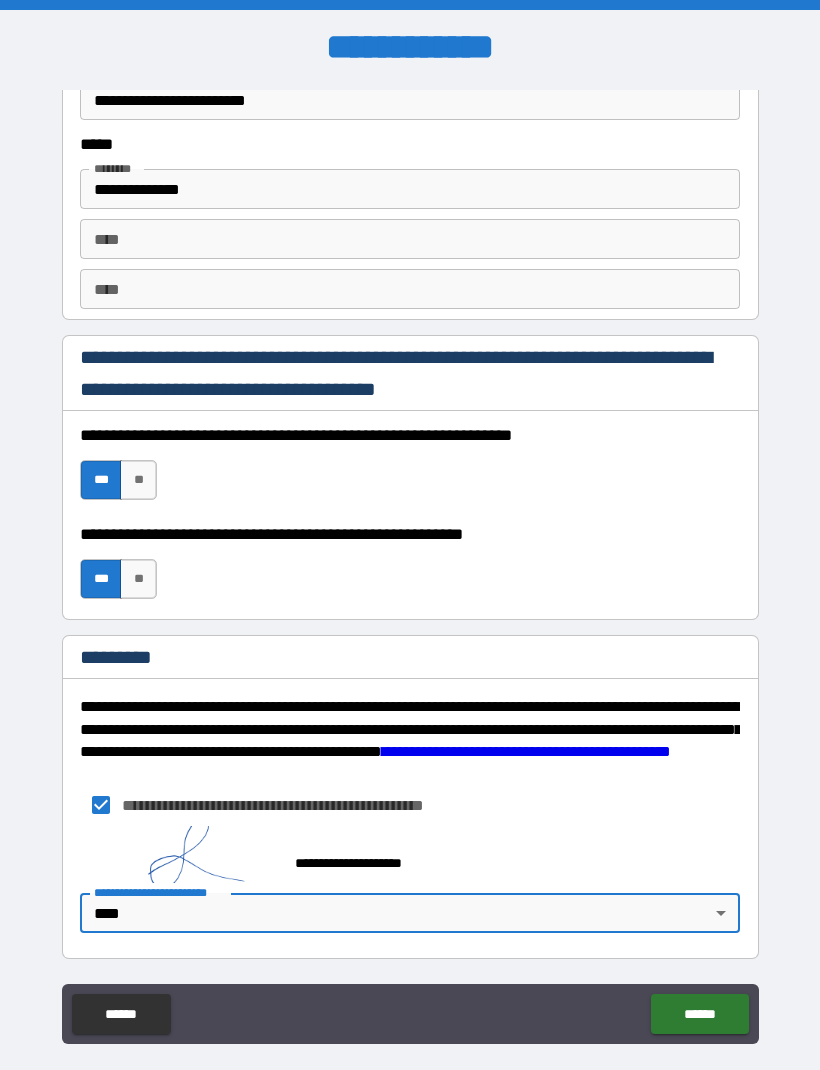 click on "******" at bounding box center [699, 1014] 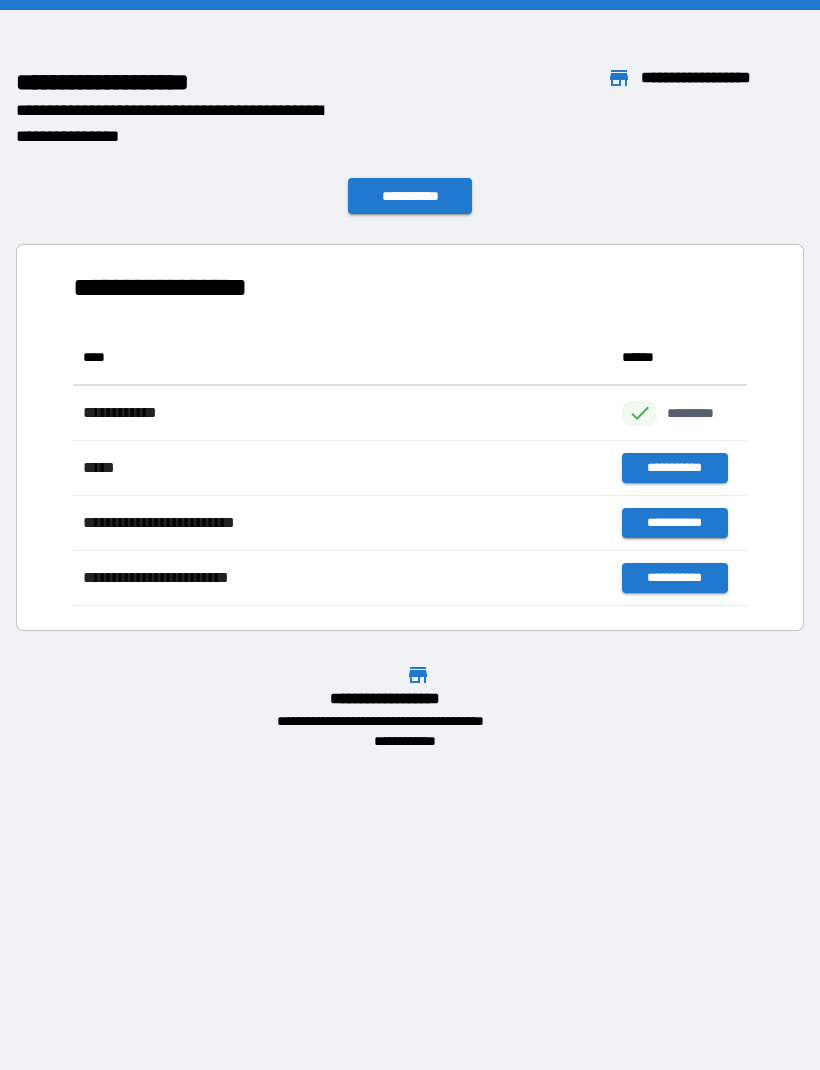 scroll, scrollTop: 1, scrollLeft: 1, axis: both 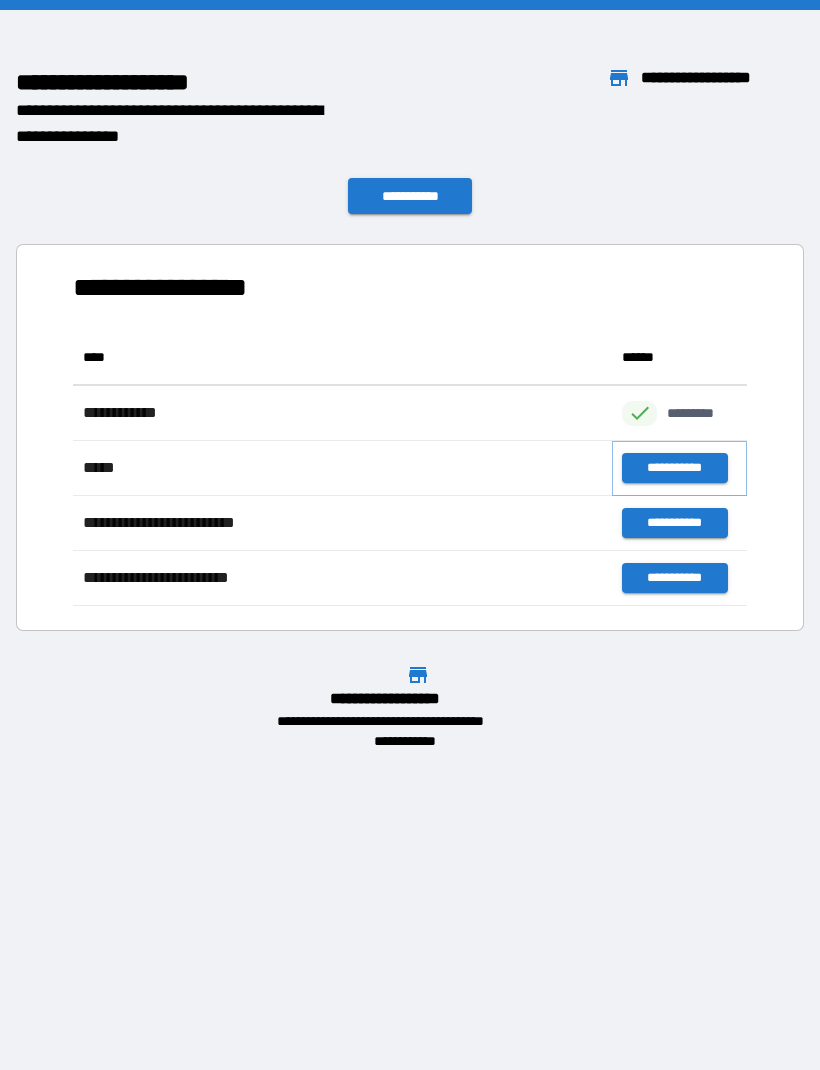 click on "**********" at bounding box center (674, 468) 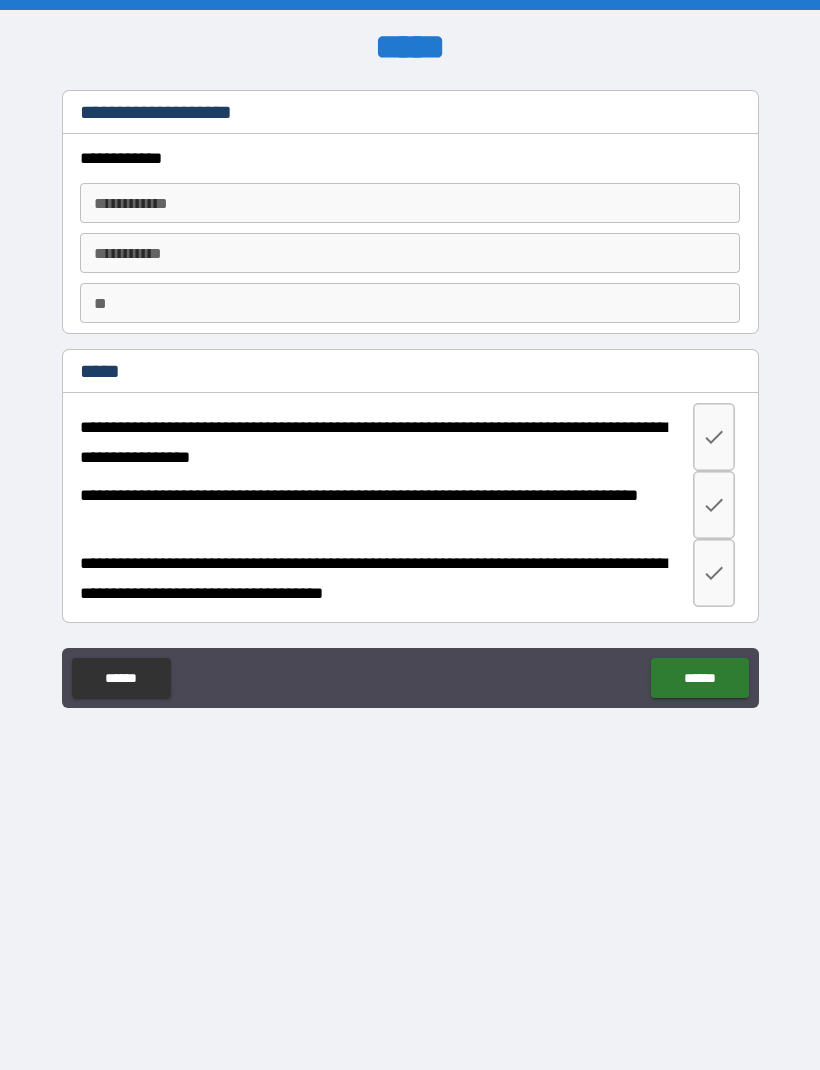 click on "**********" at bounding box center (410, 203) 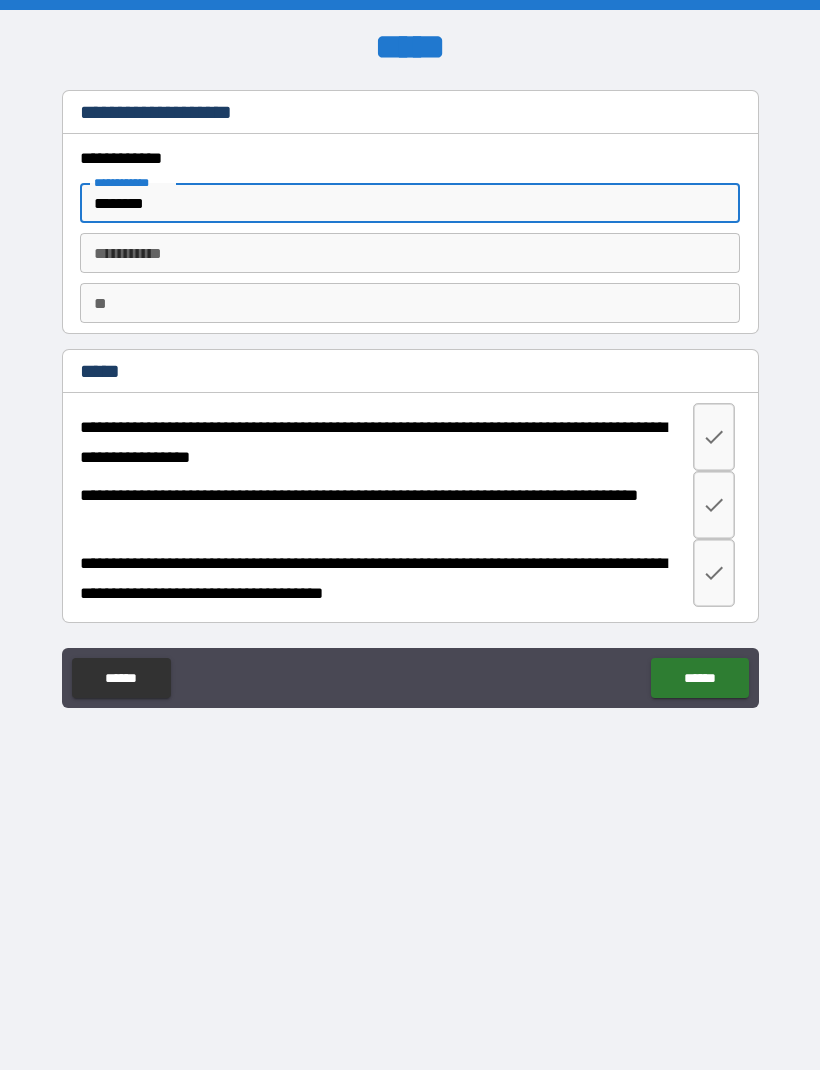type on "*******" 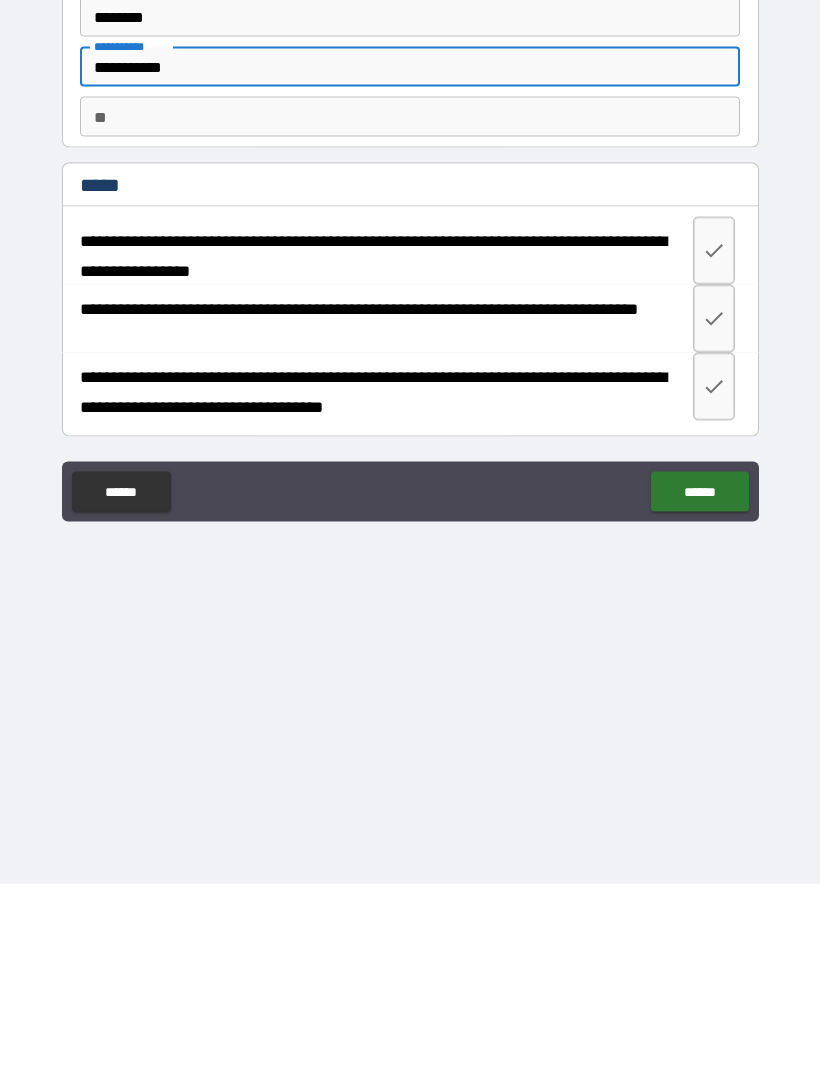 type on "**********" 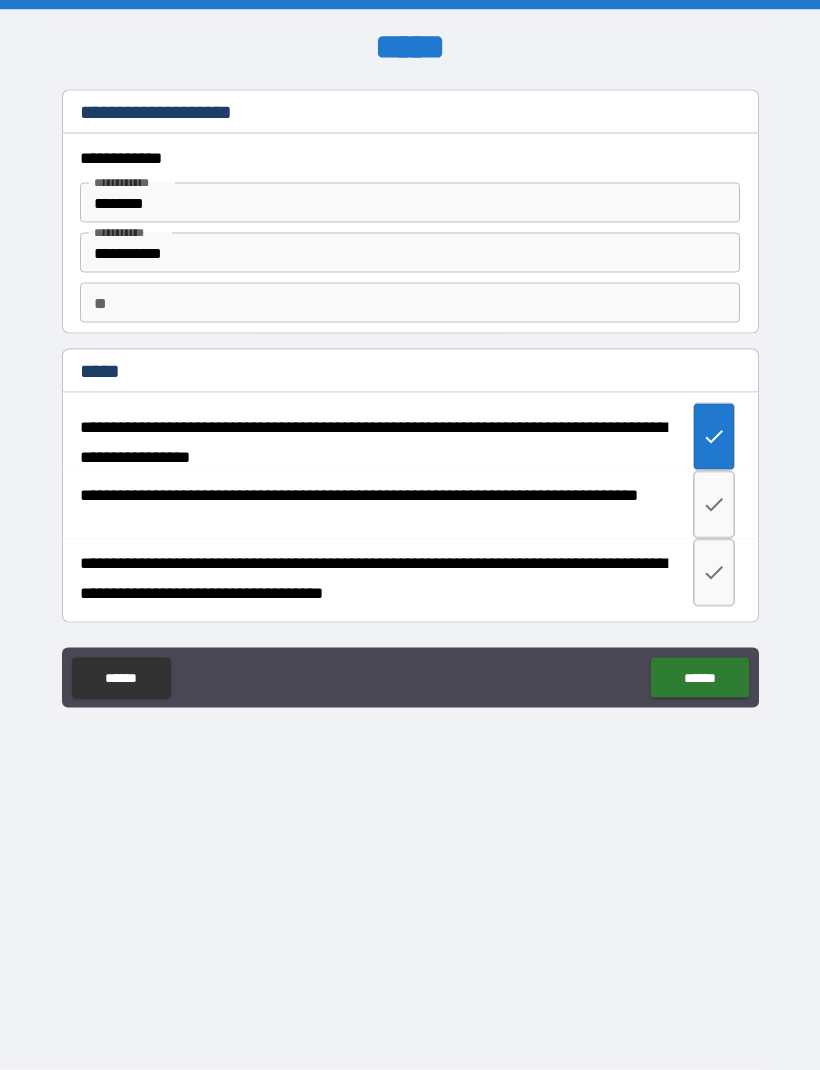 scroll, scrollTop: 0, scrollLeft: 0, axis: both 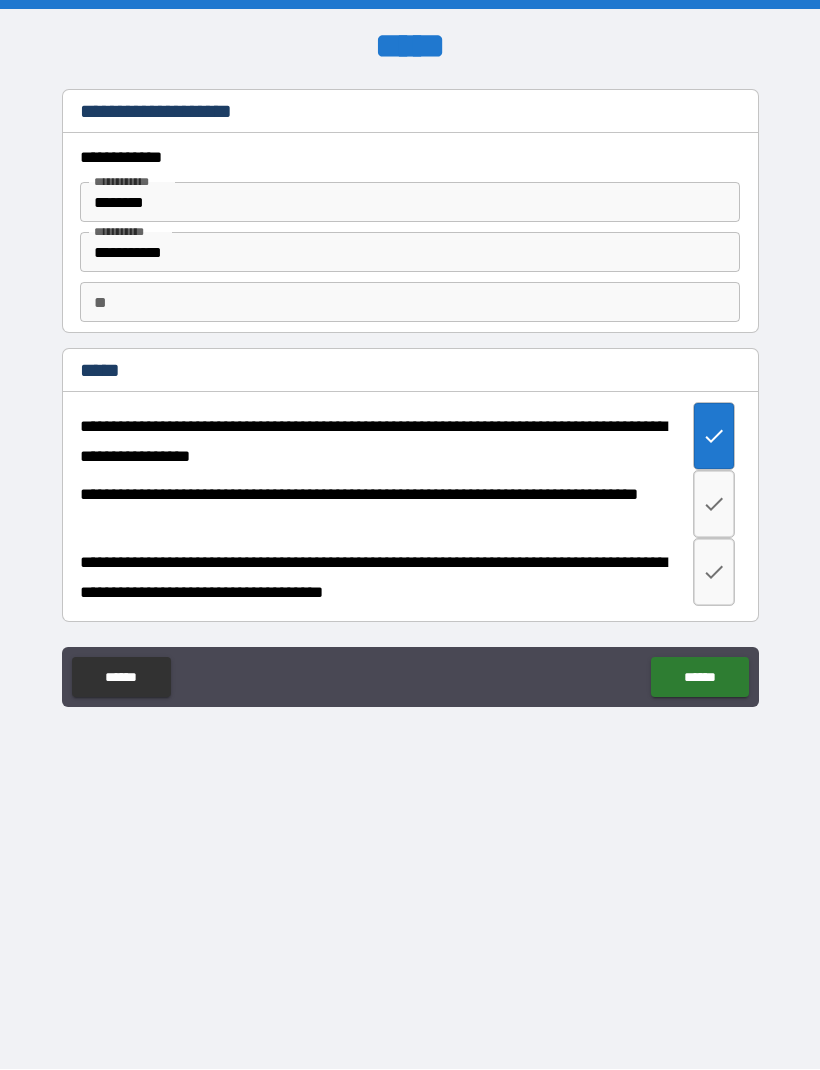 click 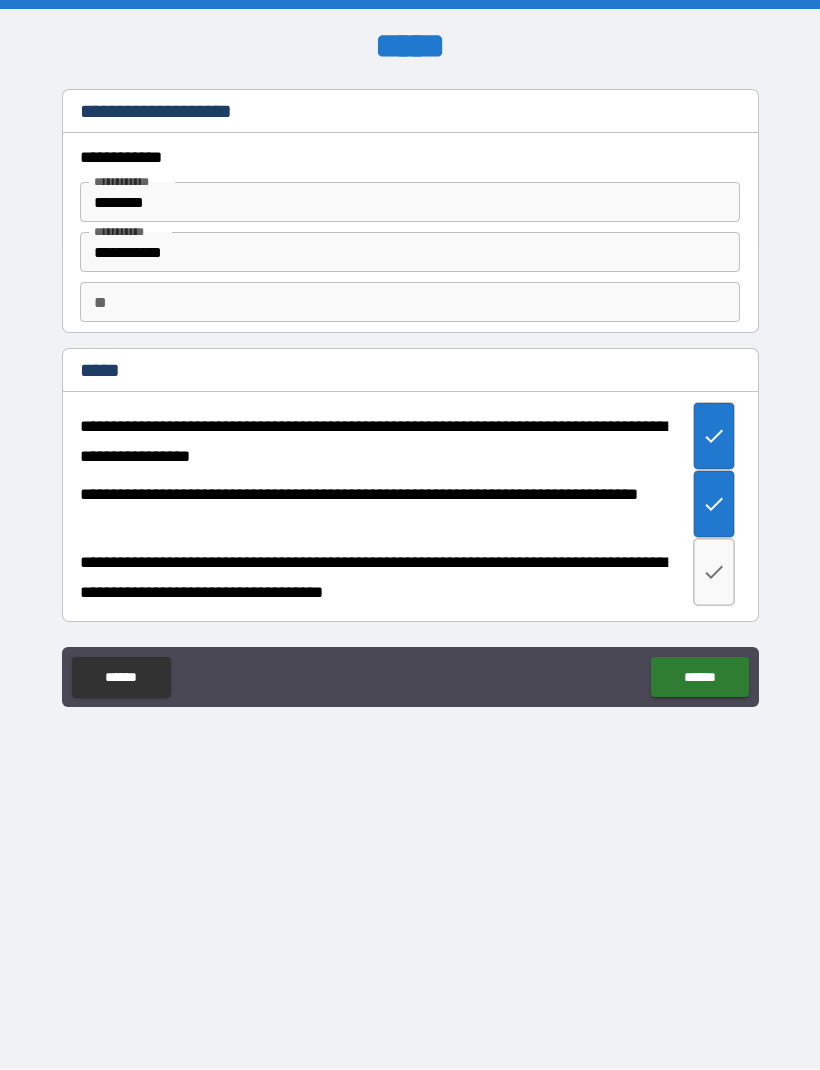 click at bounding box center [714, 573] 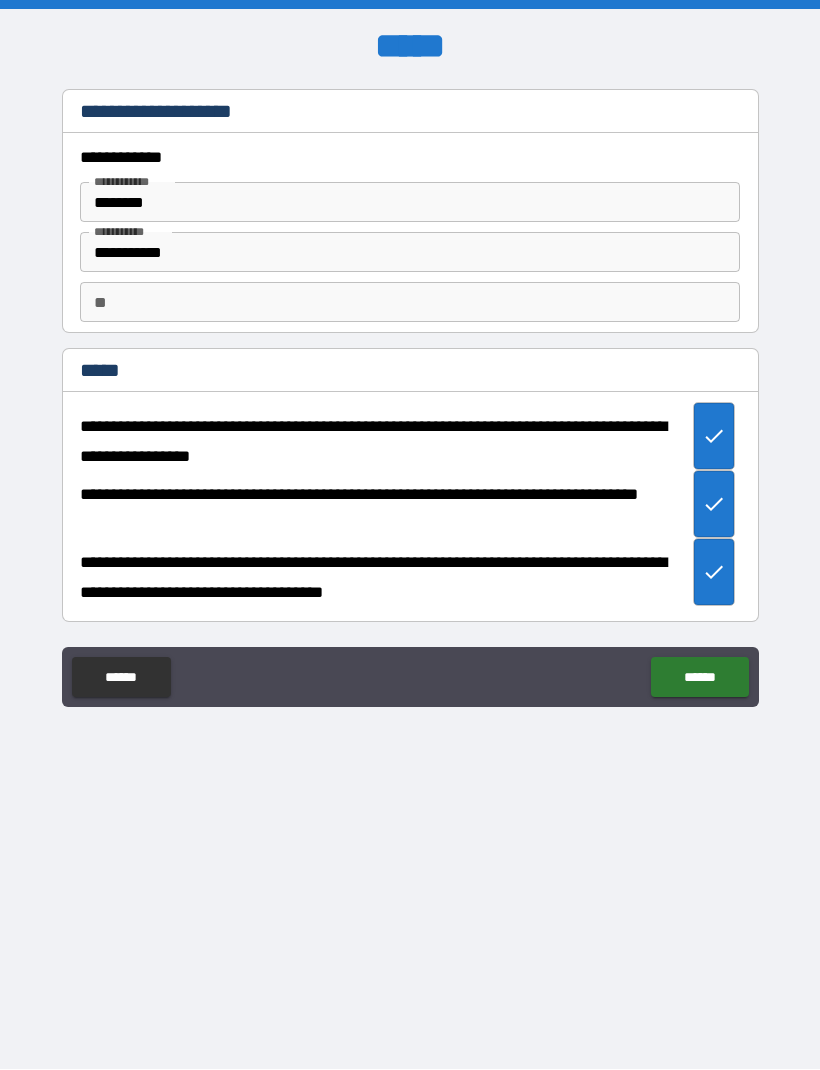 click on "******" at bounding box center (699, 678) 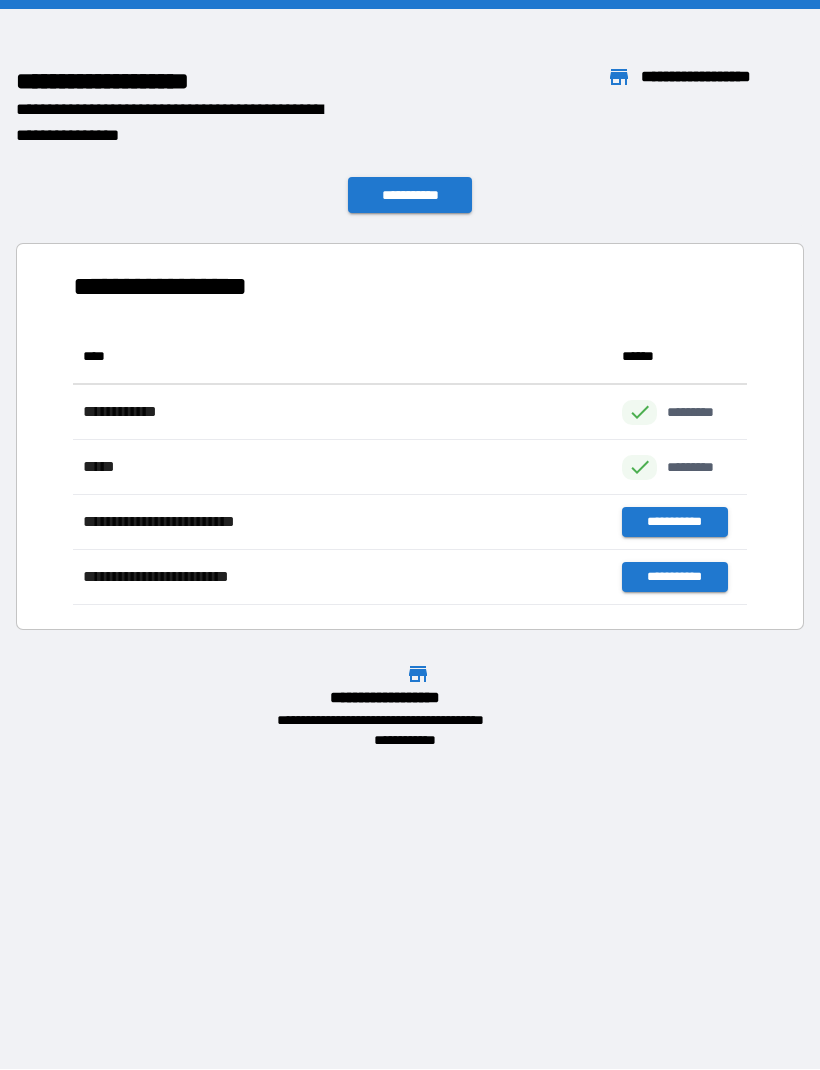 scroll, scrollTop: 1, scrollLeft: 1, axis: both 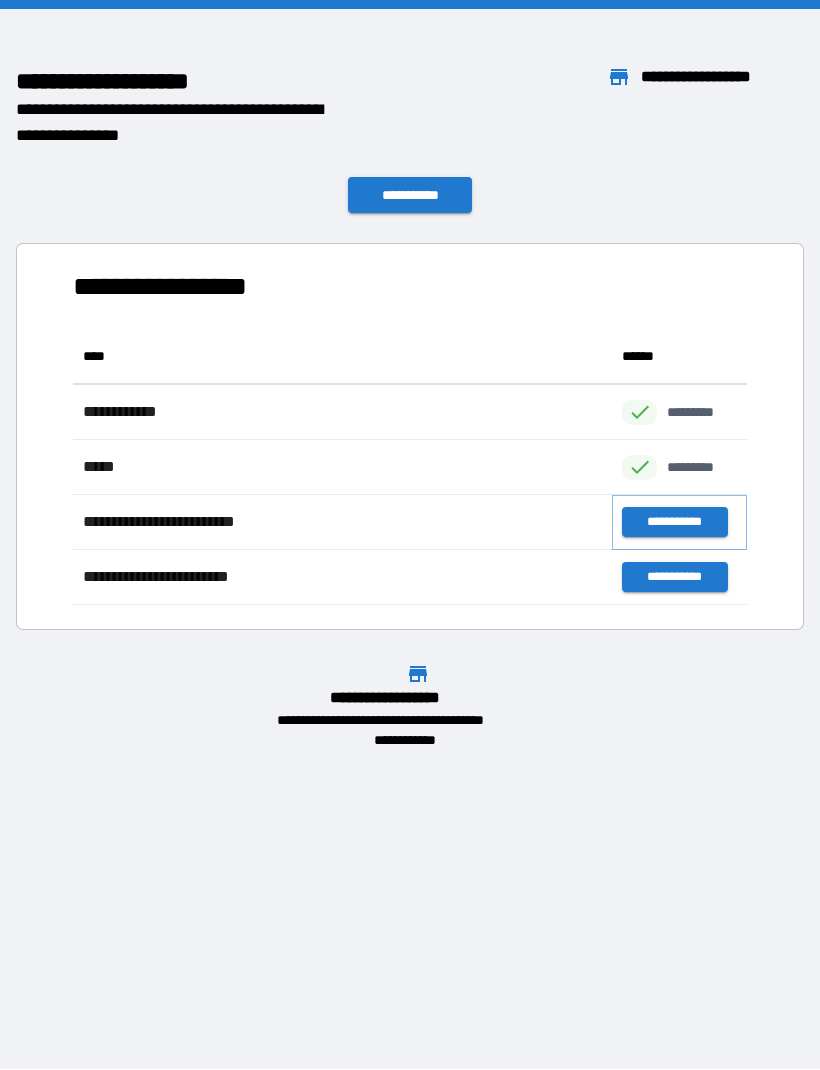 click on "**********" at bounding box center (674, 523) 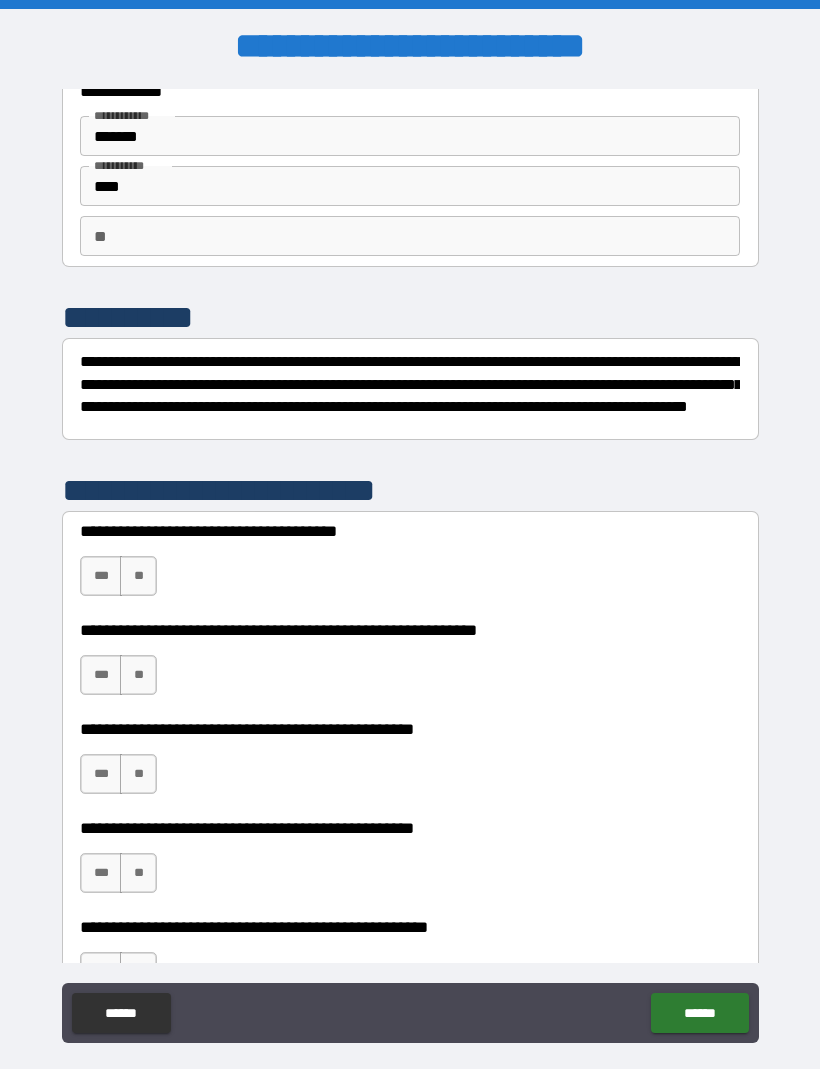 scroll, scrollTop: 68, scrollLeft: 0, axis: vertical 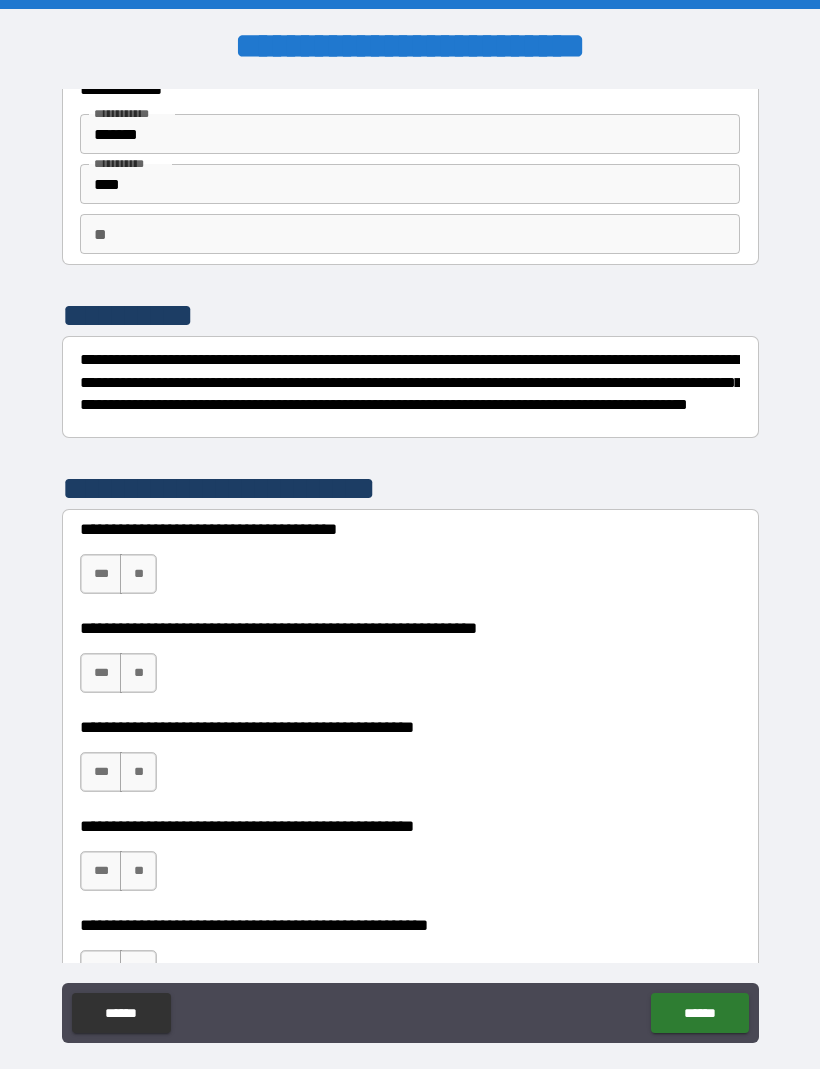 click on "***" at bounding box center [101, 575] 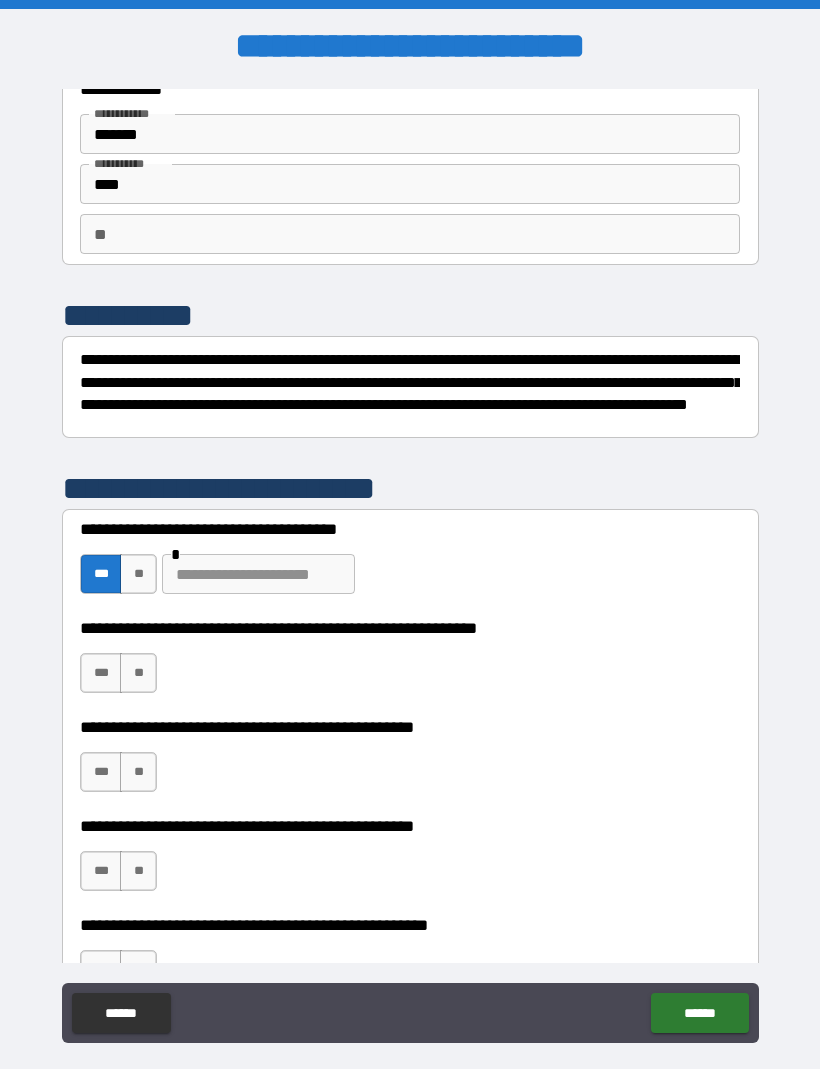 click on "**" at bounding box center (138, 575) 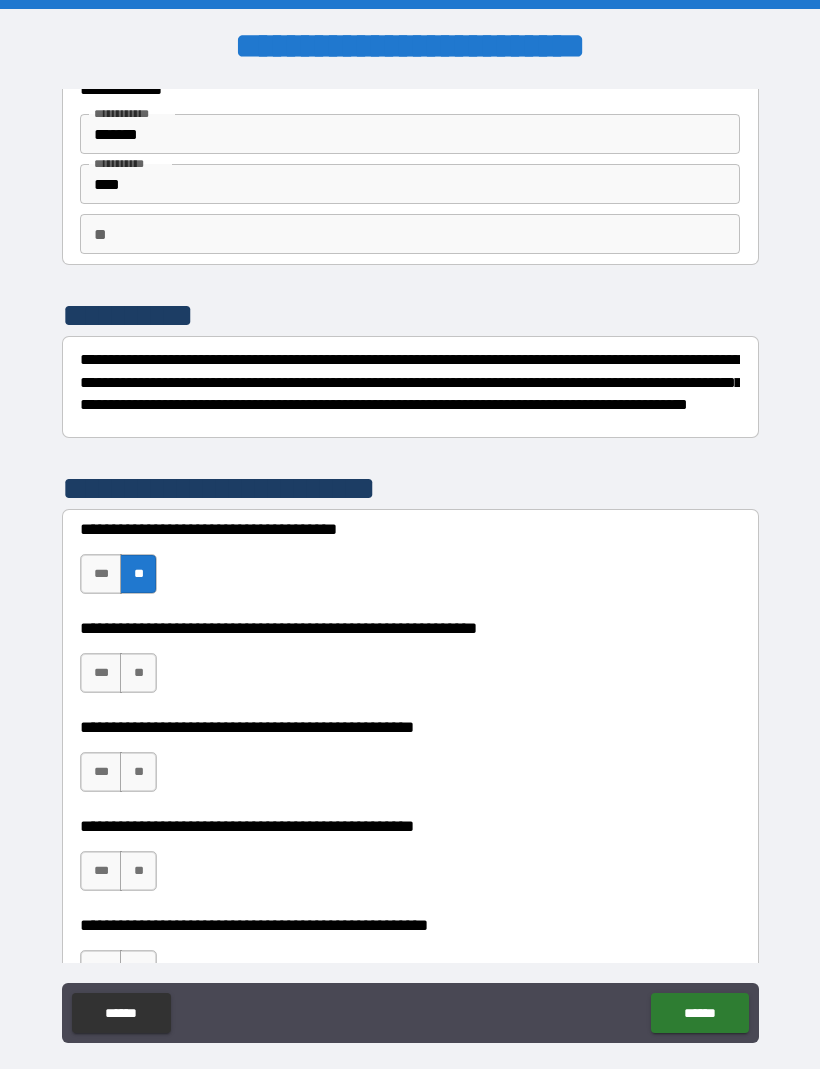 click on "***" at bounding box center (101, 674) 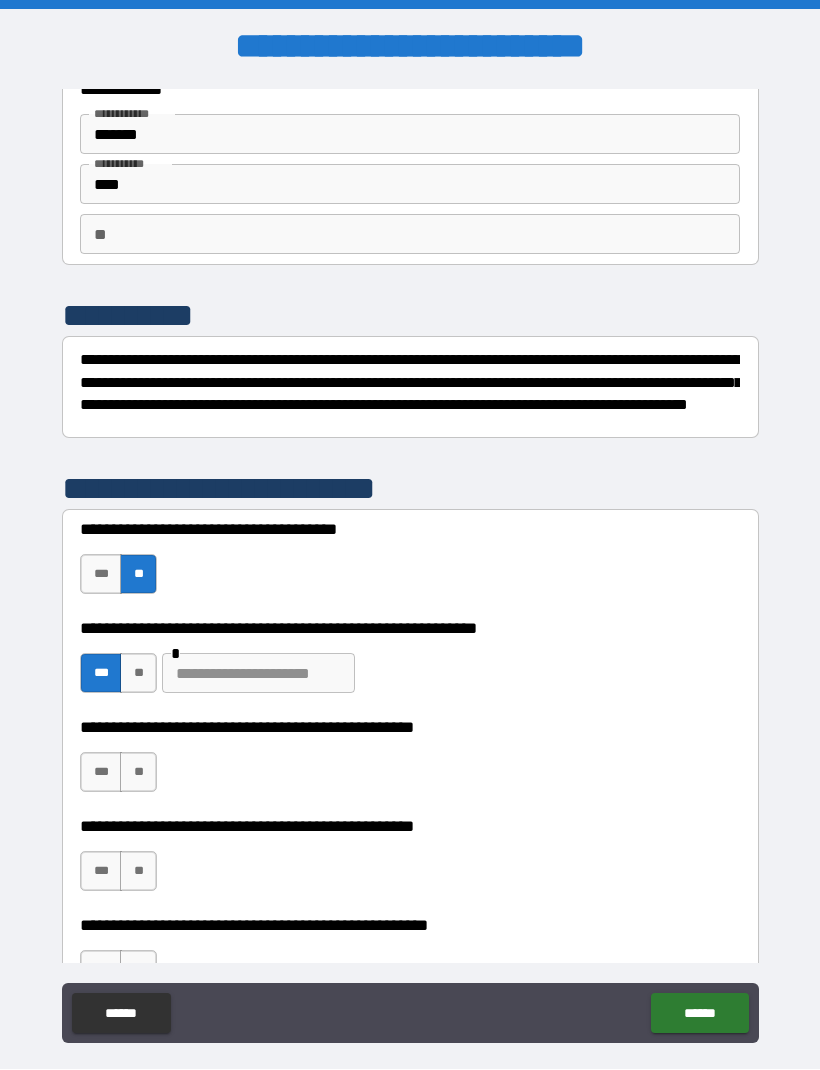 click at bounding box center [258, 674] 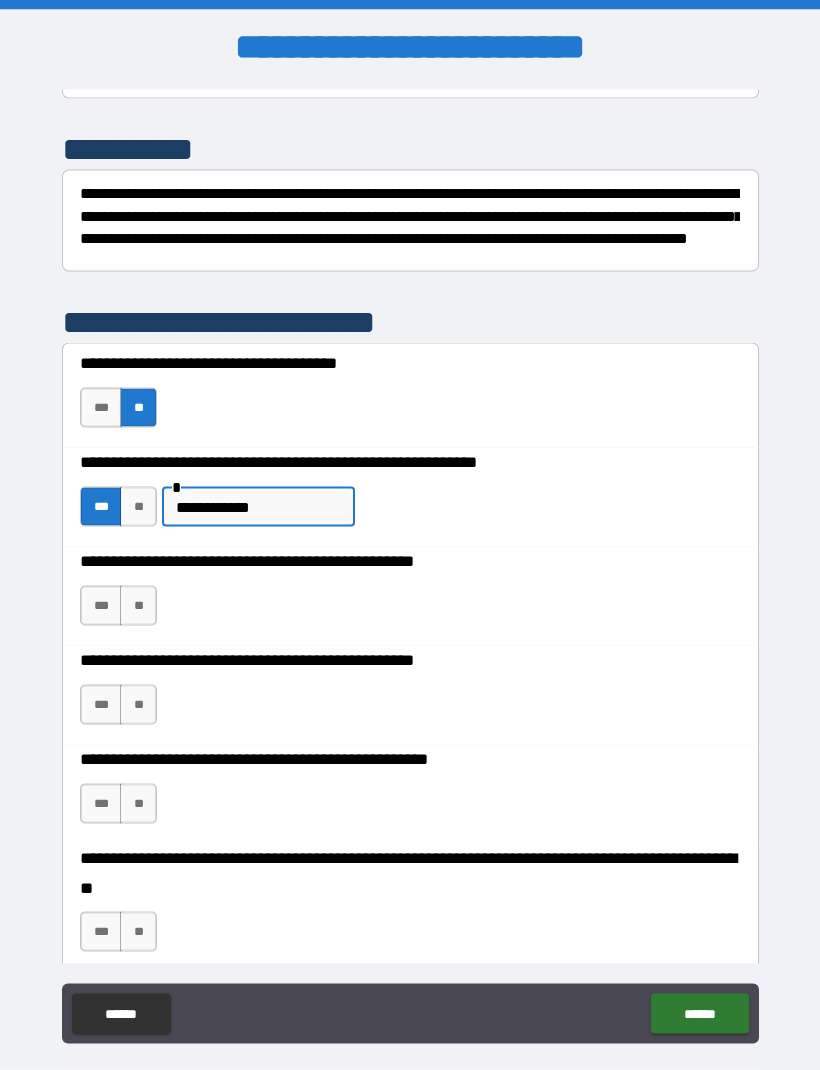 scroll, scrollTop: 240, scrollLeft: 0, axis: vertical 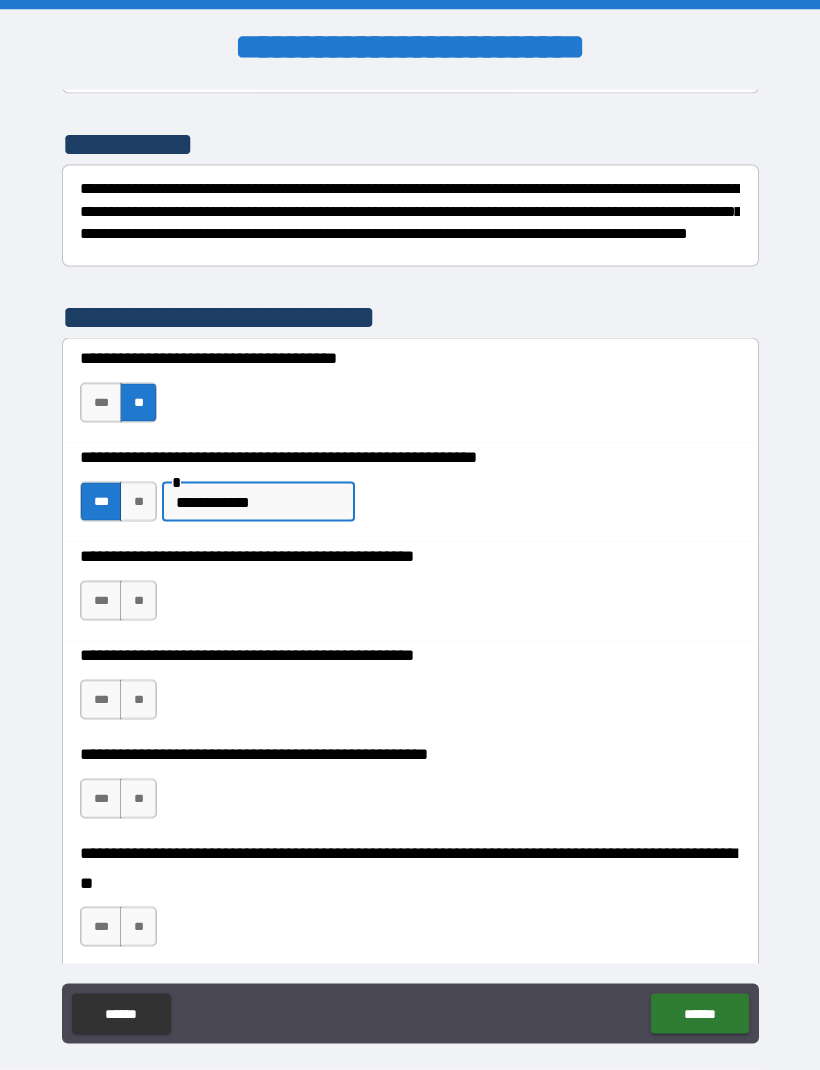 type on "**********" 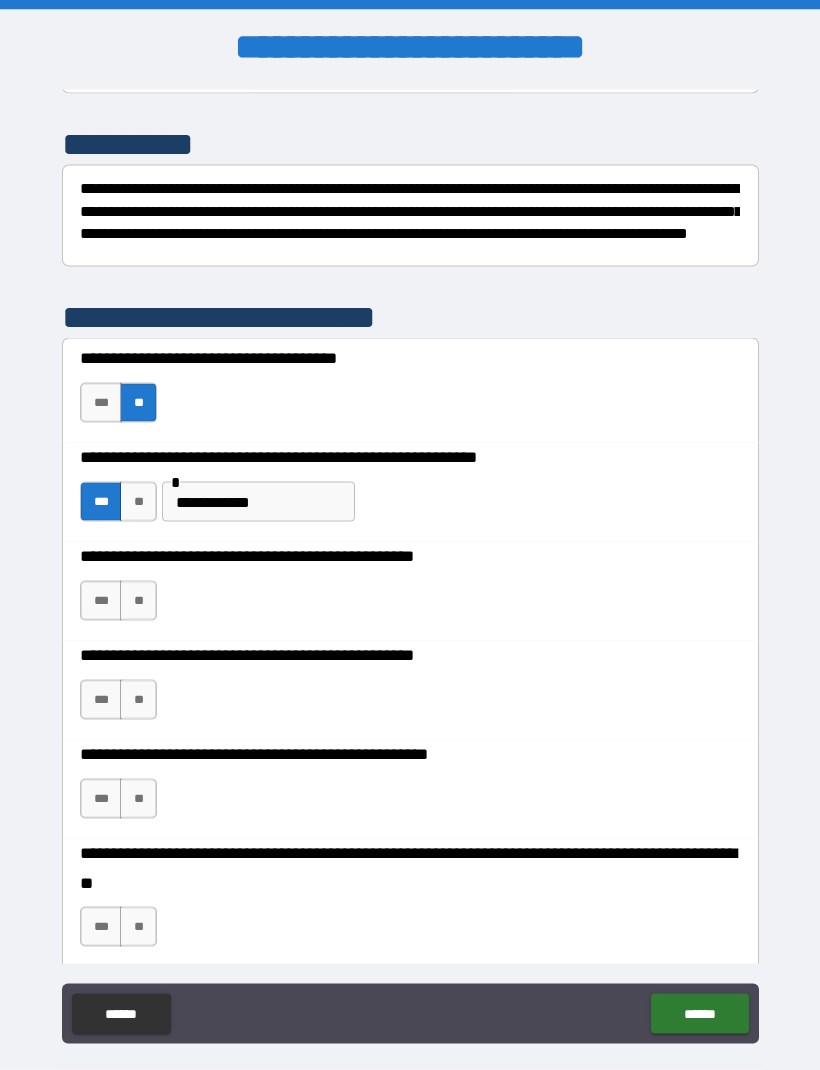 scroll, scrollTop: 0, scrollLeft: 0, axis: both 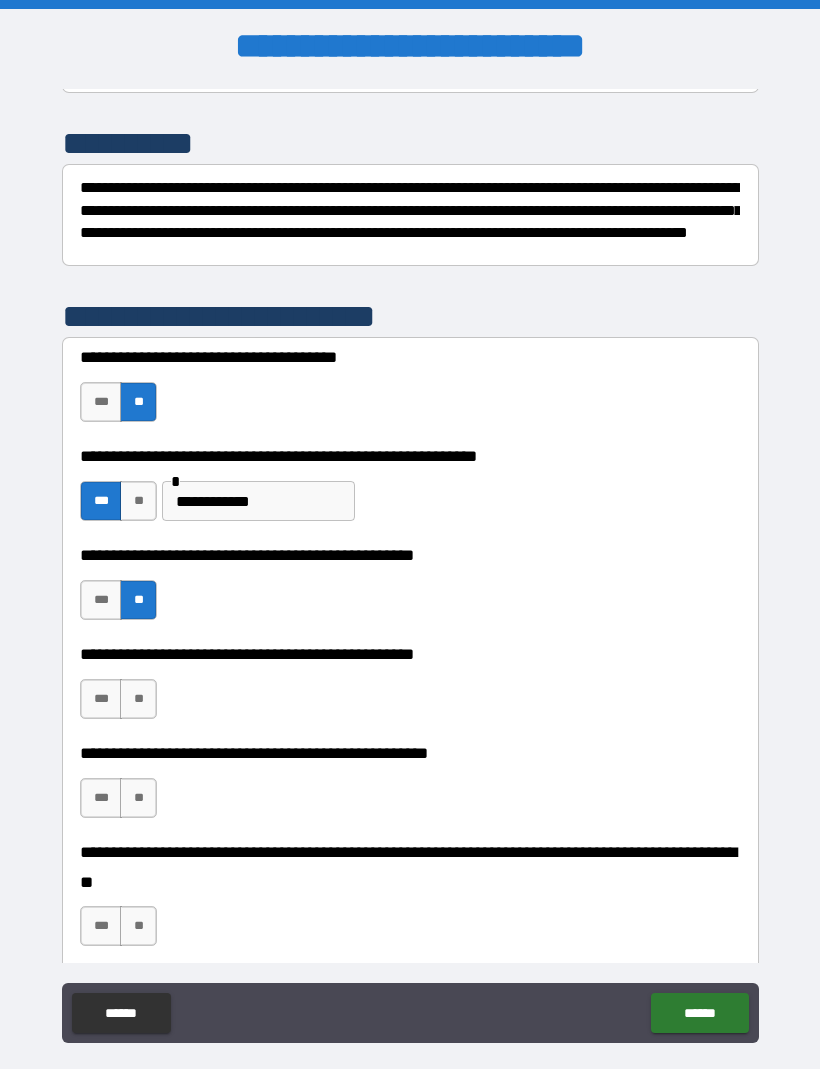 click on "***" at bounding box center [101, 700] 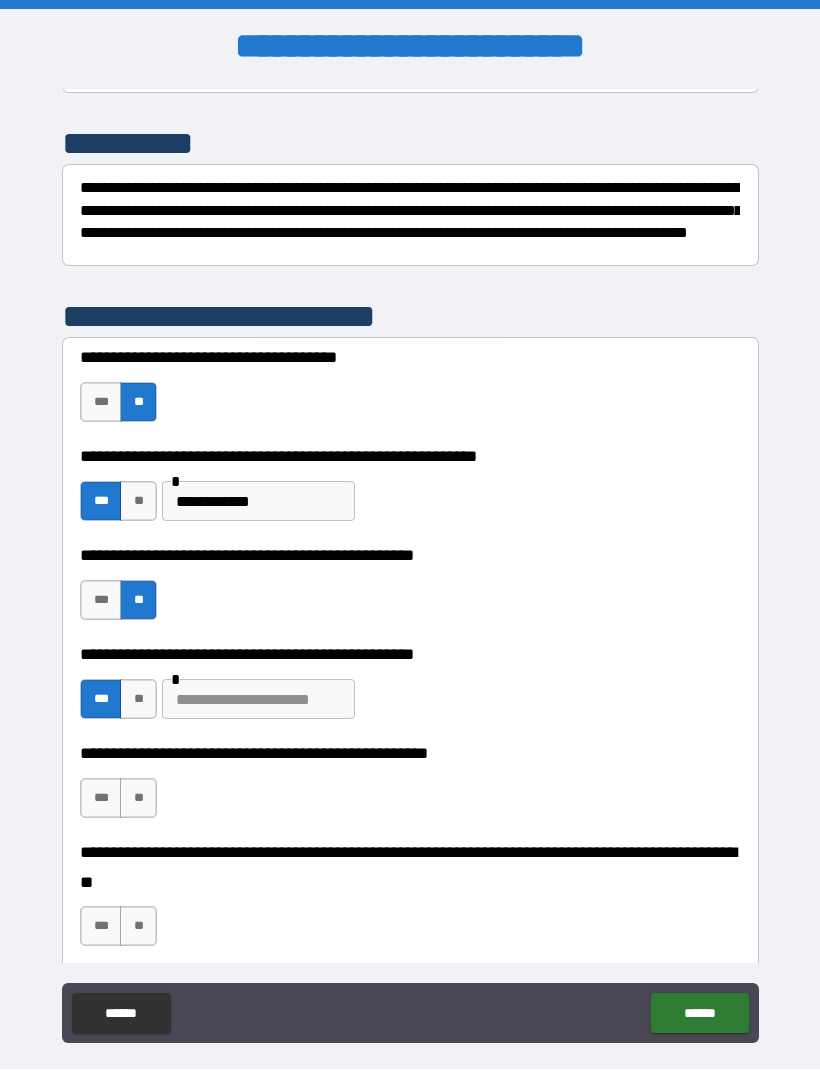 click at bounding box center [258, 700] 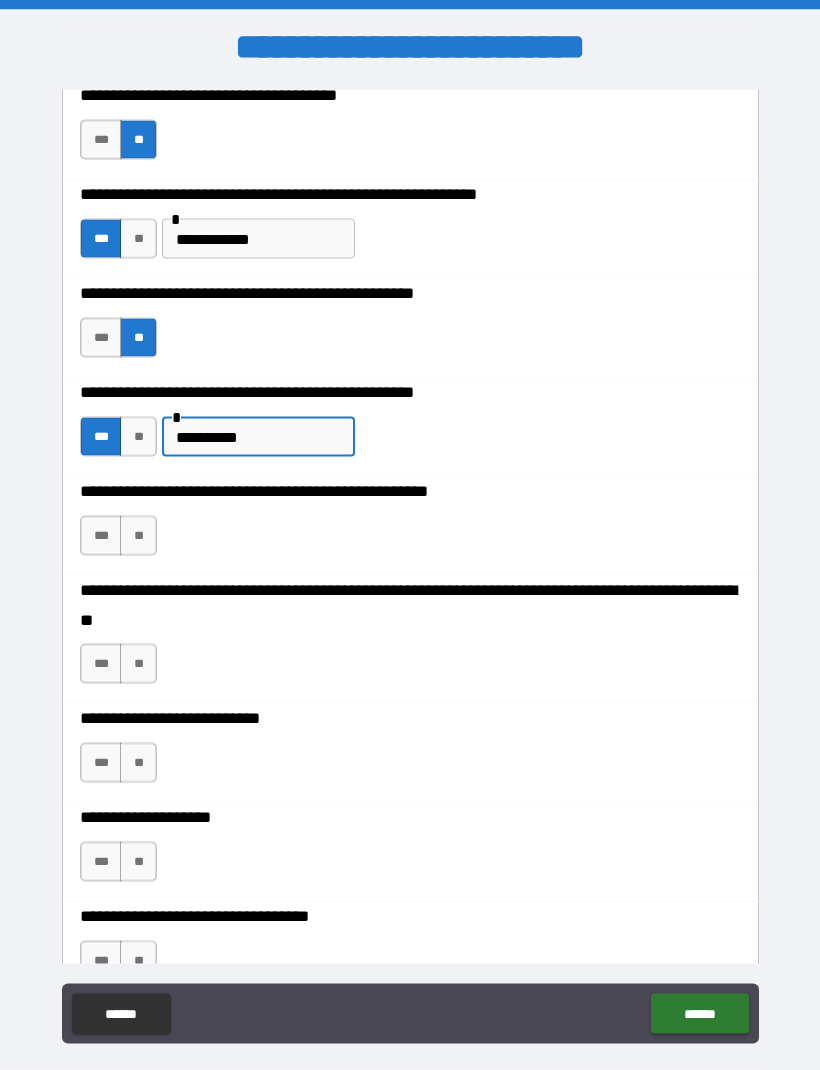 scroll, scrollTop: 508, scrollLeft: 0, axis: vertical 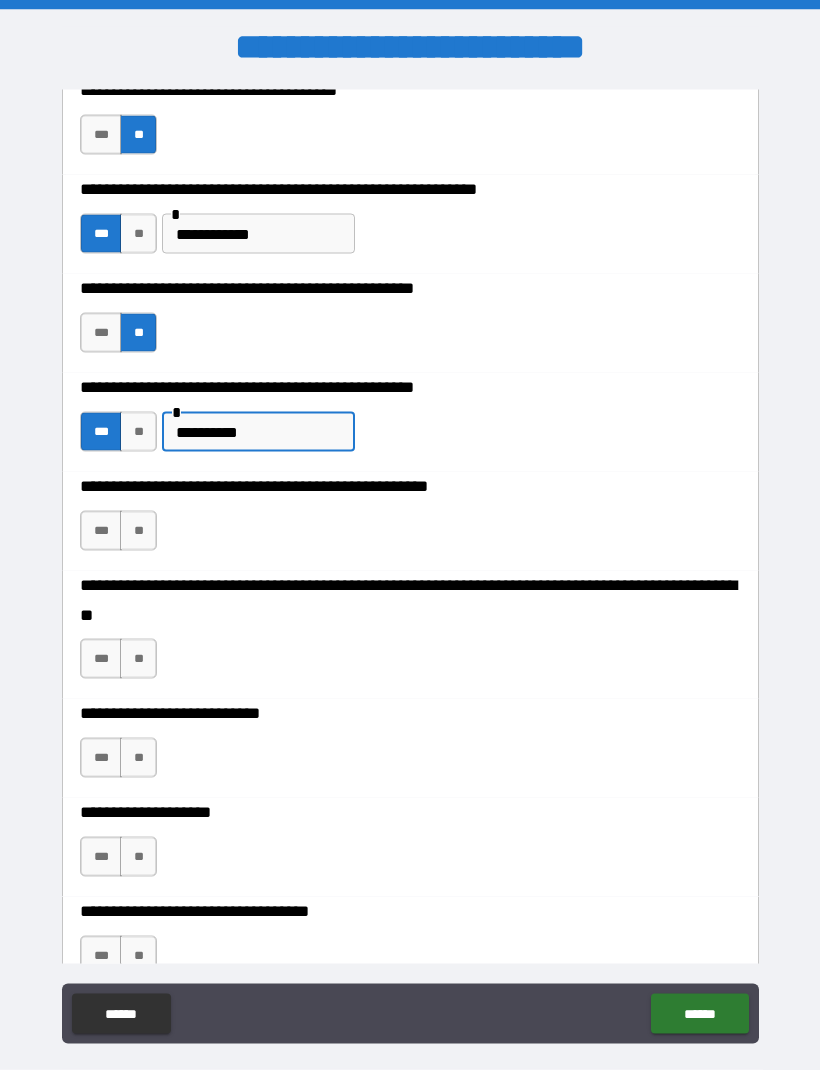 type on "**********" 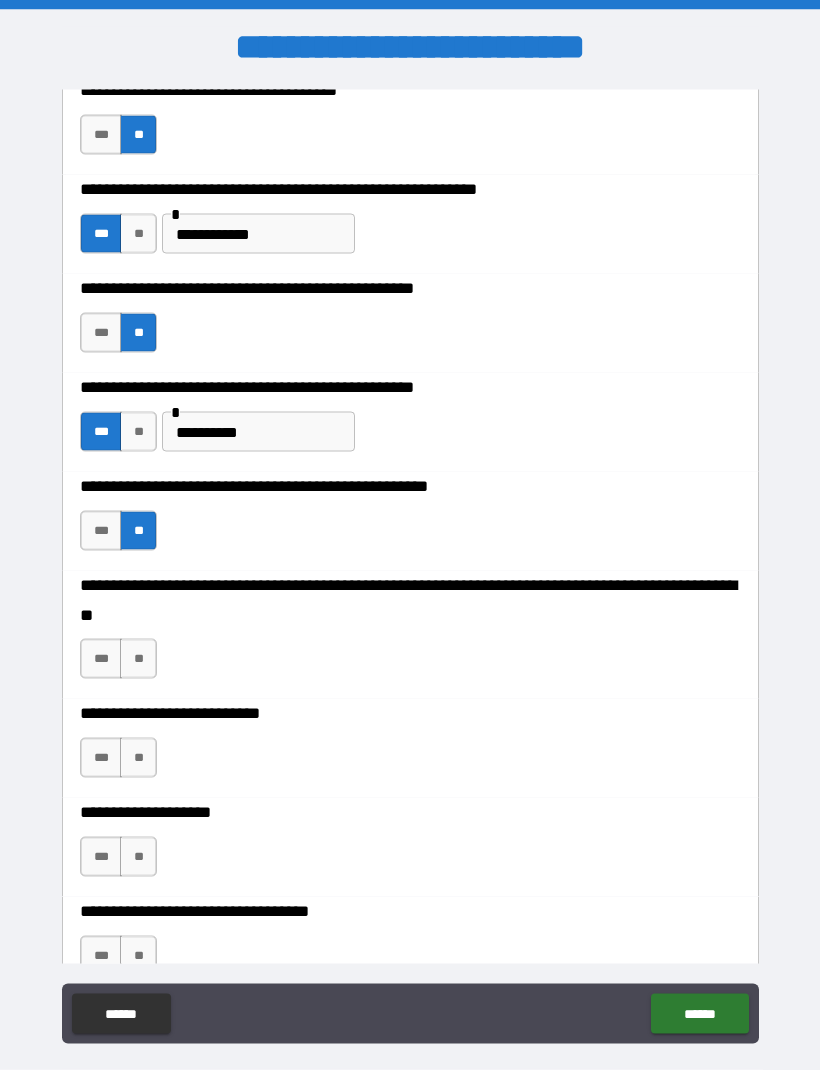 scroll, scrollTop: 0, scrollLeft: 0, axis: both 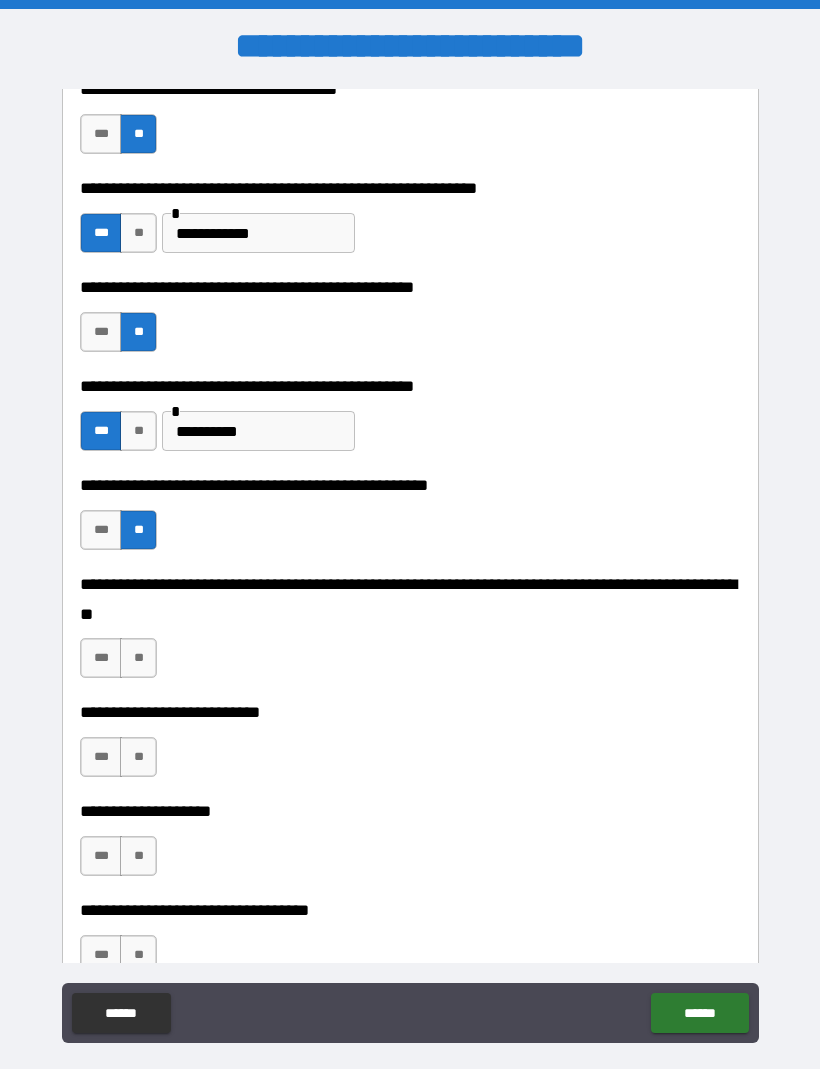 click on "**" at bounding box center [138, 659] 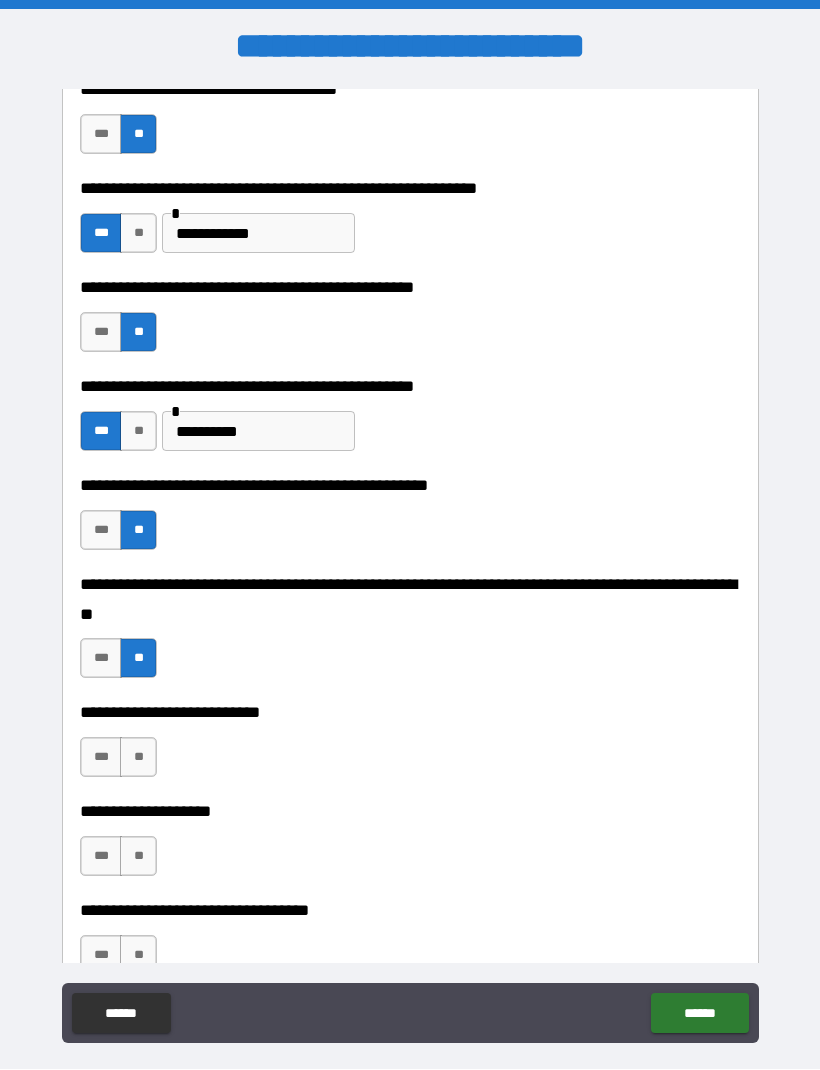 click on "**" at bounding box center (138, 758) 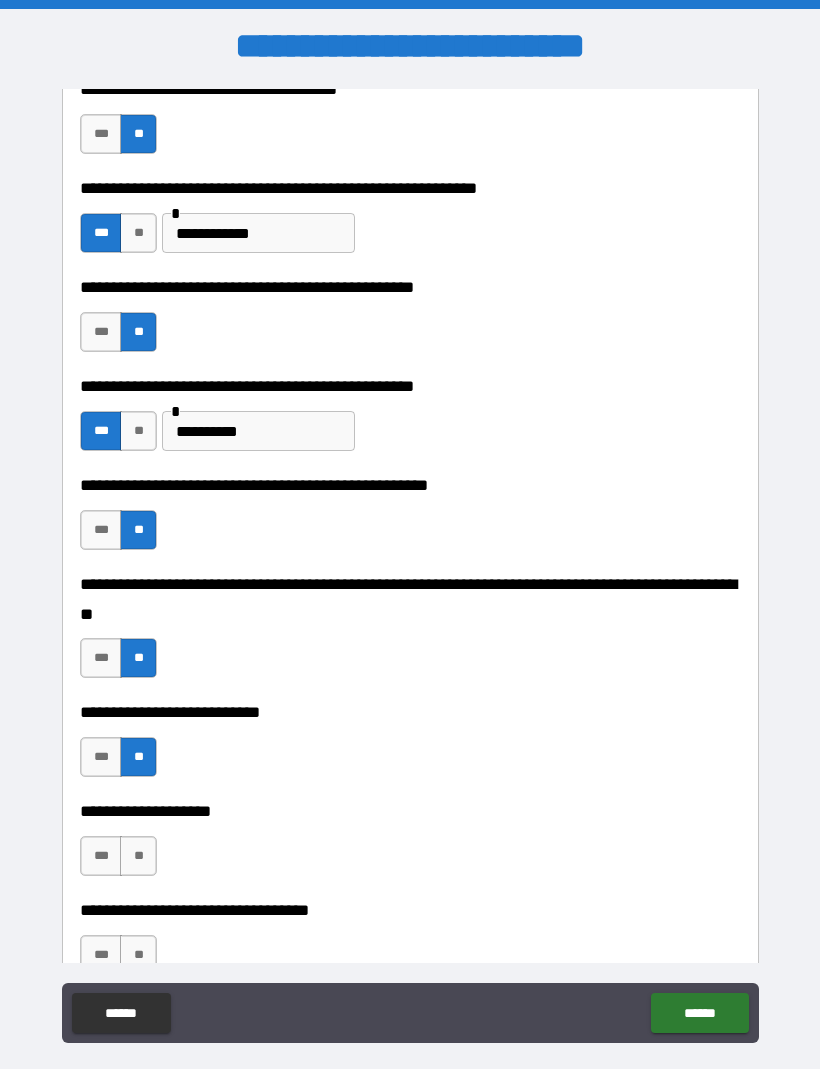 click on "**" at bounding box center (138, 857) 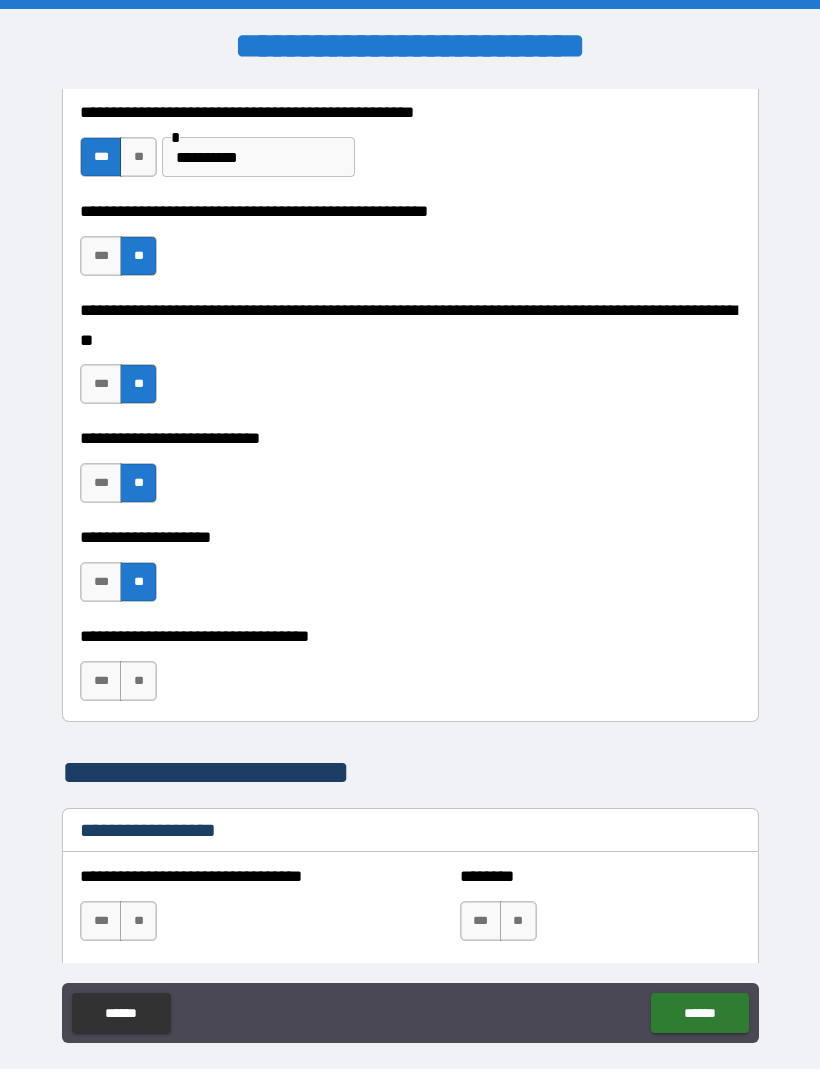 scroll, scrollTop: 806, scrollLeft: 0, axis: vertical 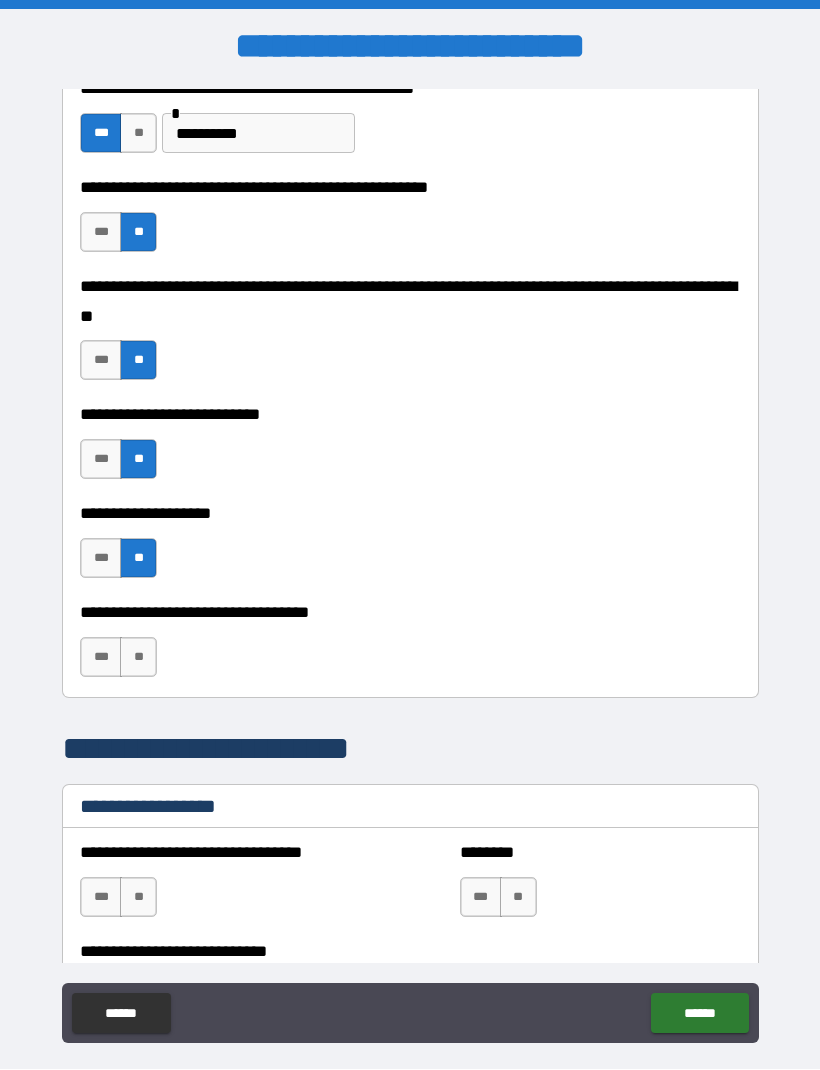 click on "**" at bounding box center [138, 658] 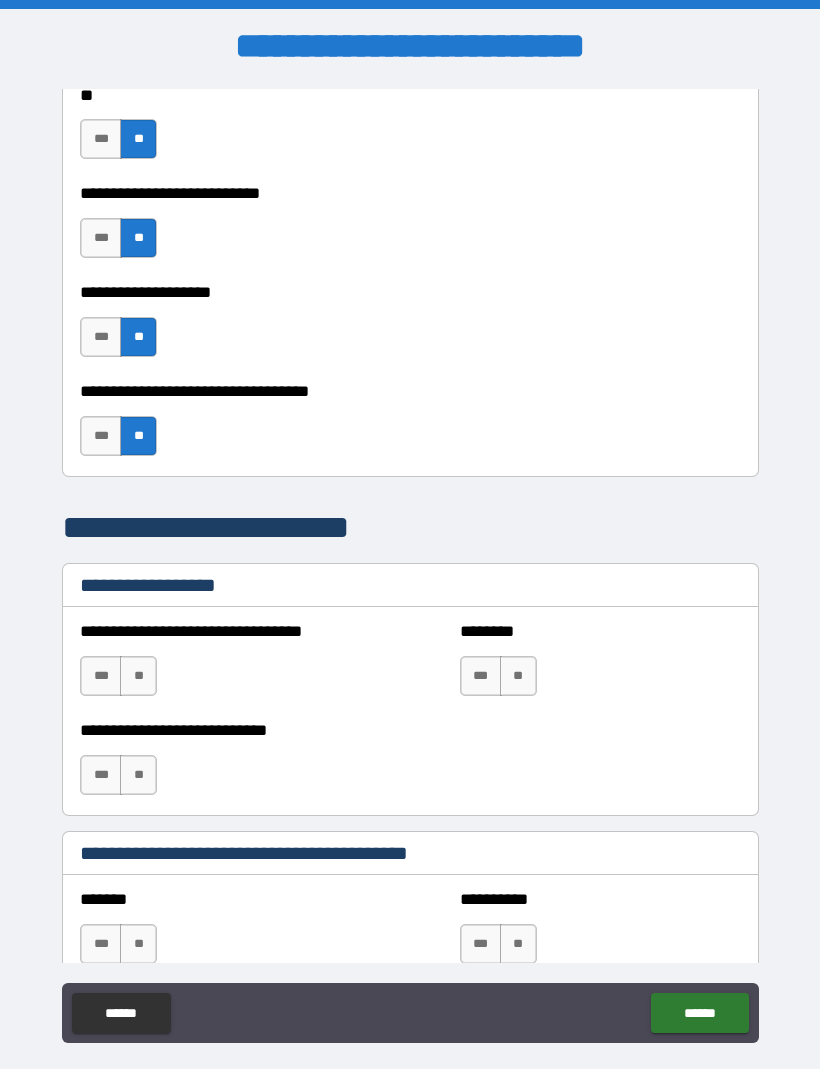click on "**" at bounding box center (518, 677) 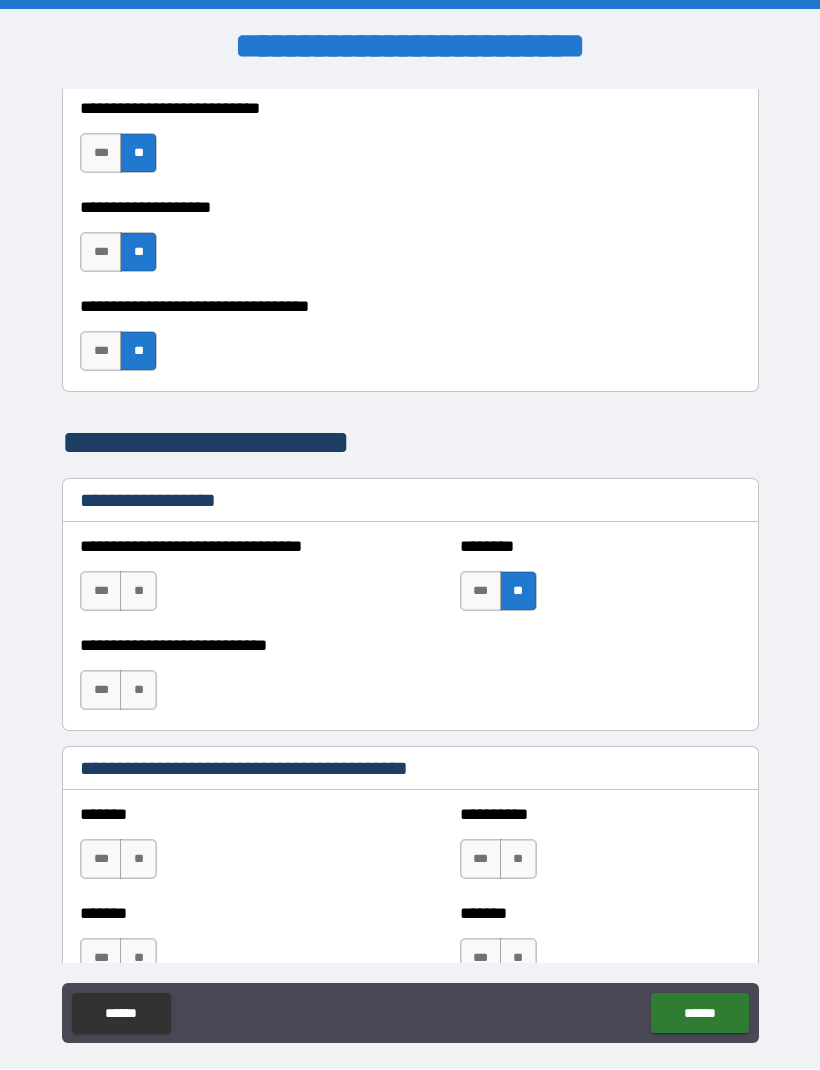 scroll, scrollTop: 1116, scrollLeft: 0, axis: vertical 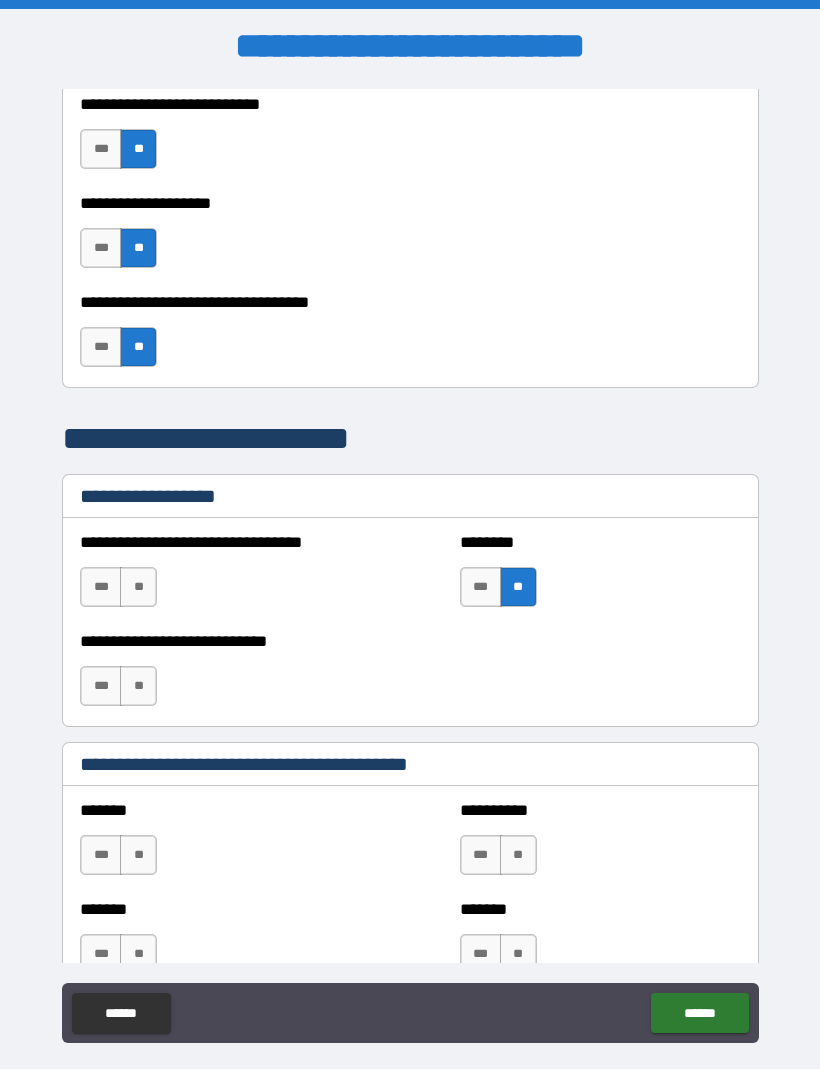 click on "**" at bounding box center [138, 588] 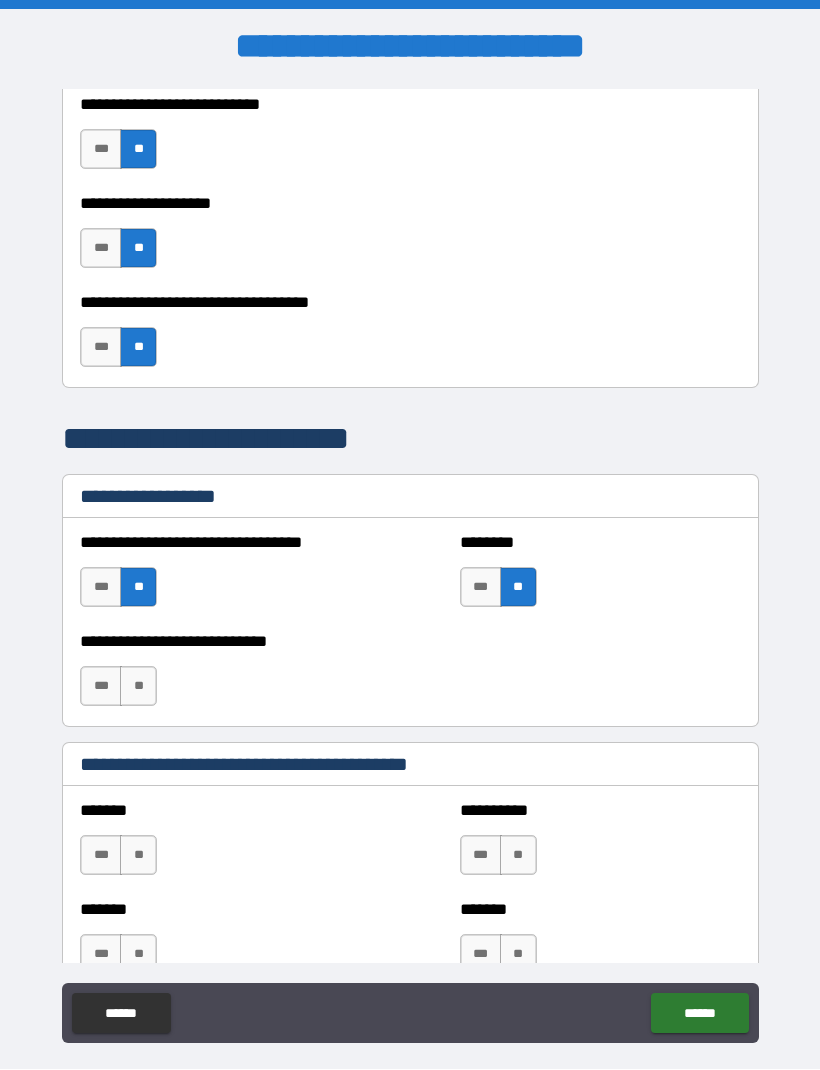 click on "**" at bounding box center (138, 687) 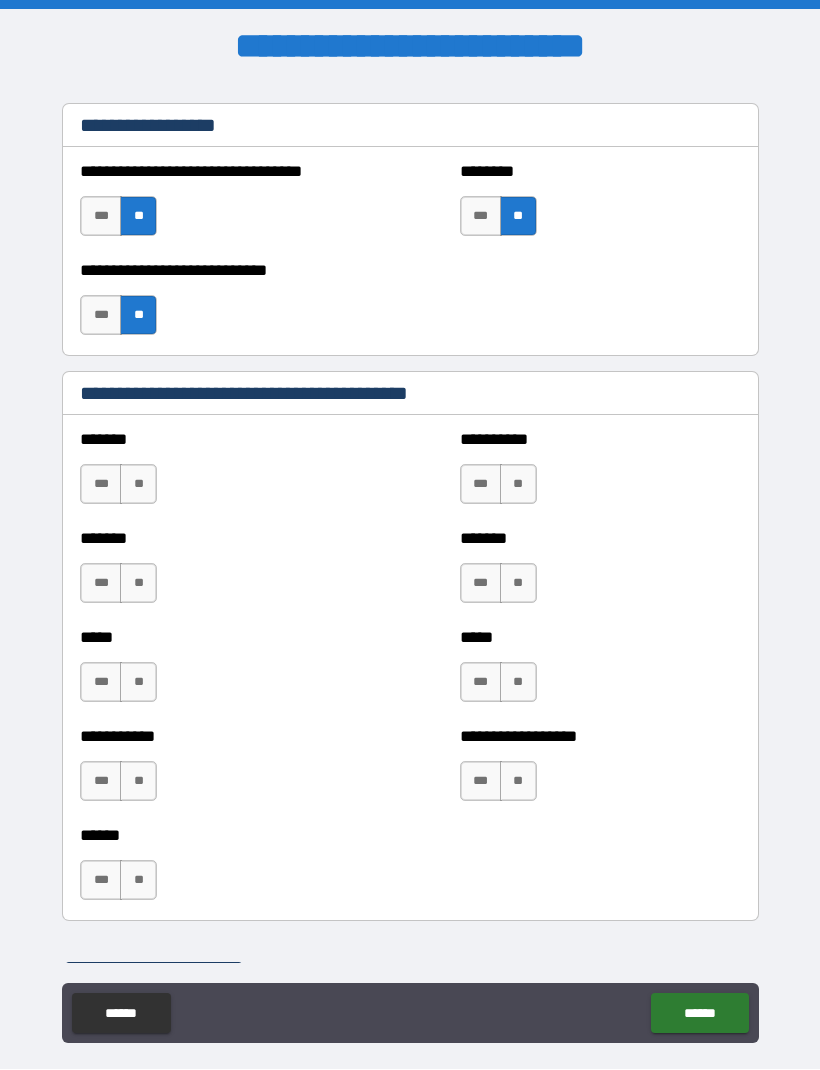 scroll, scrollTop: 1490, scrollLeft: 0, axis: vertical 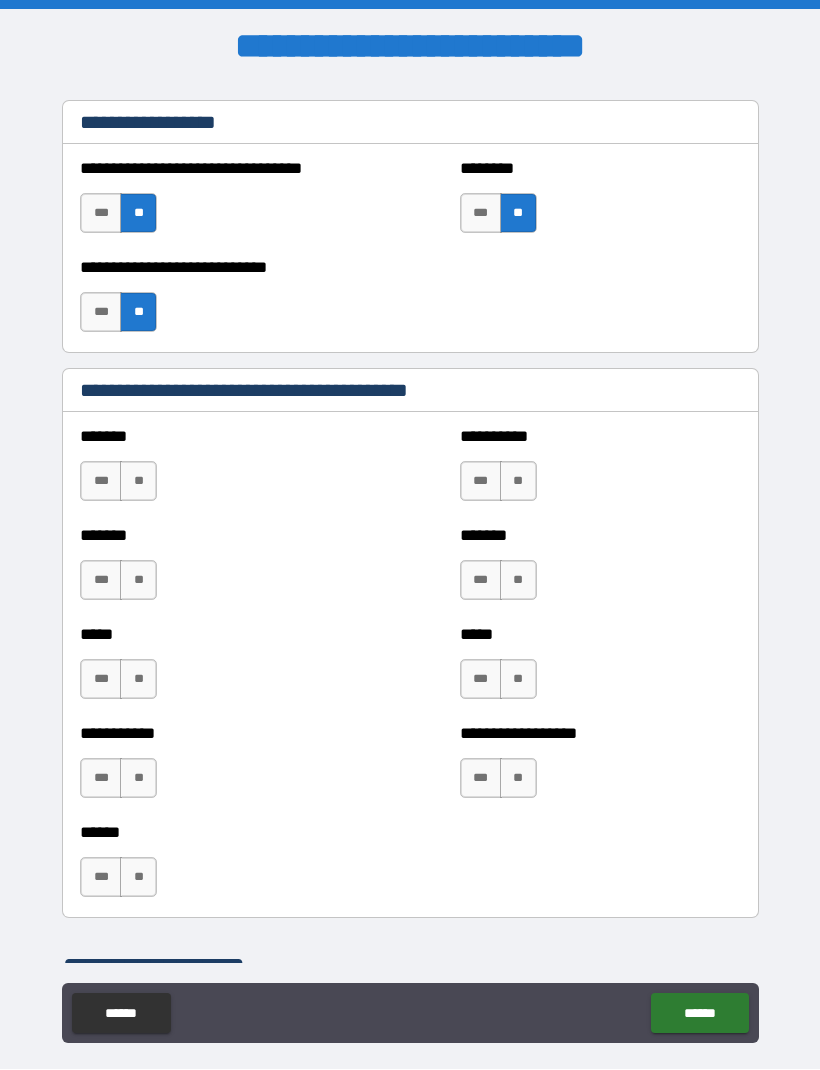 click on "**" at bounding box center (138, 482) 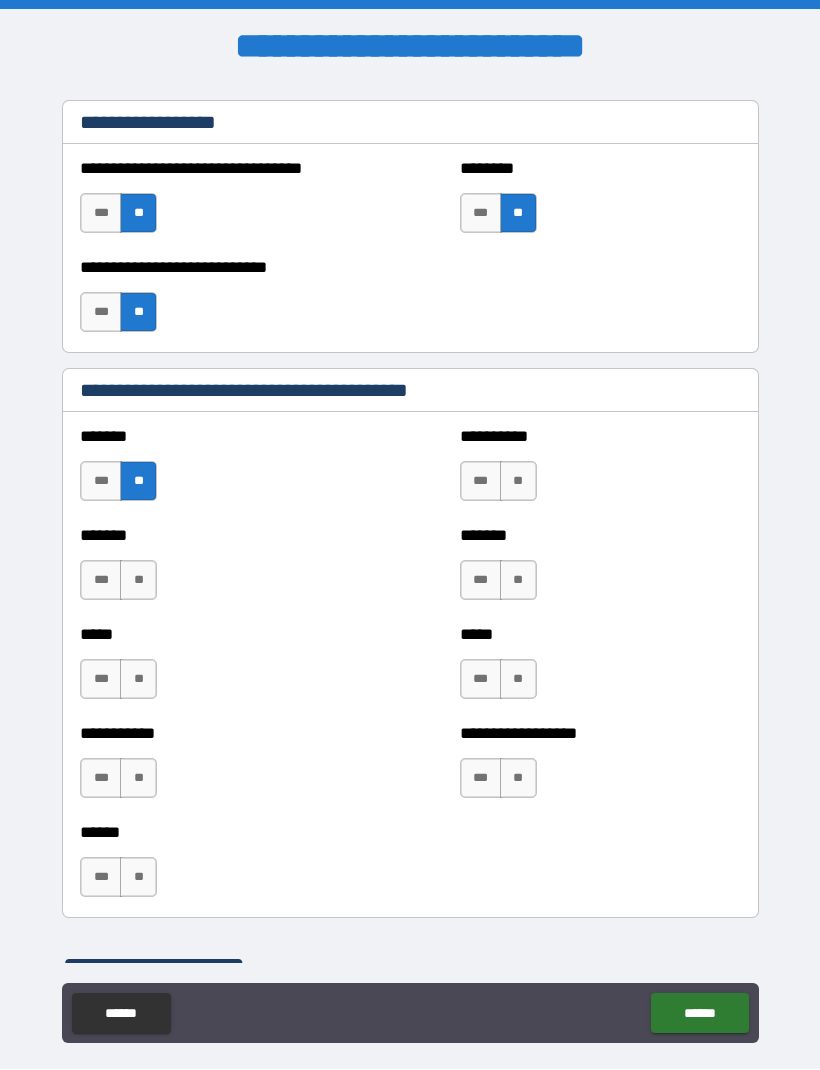 click on "**" at bounding box center [138, 581] 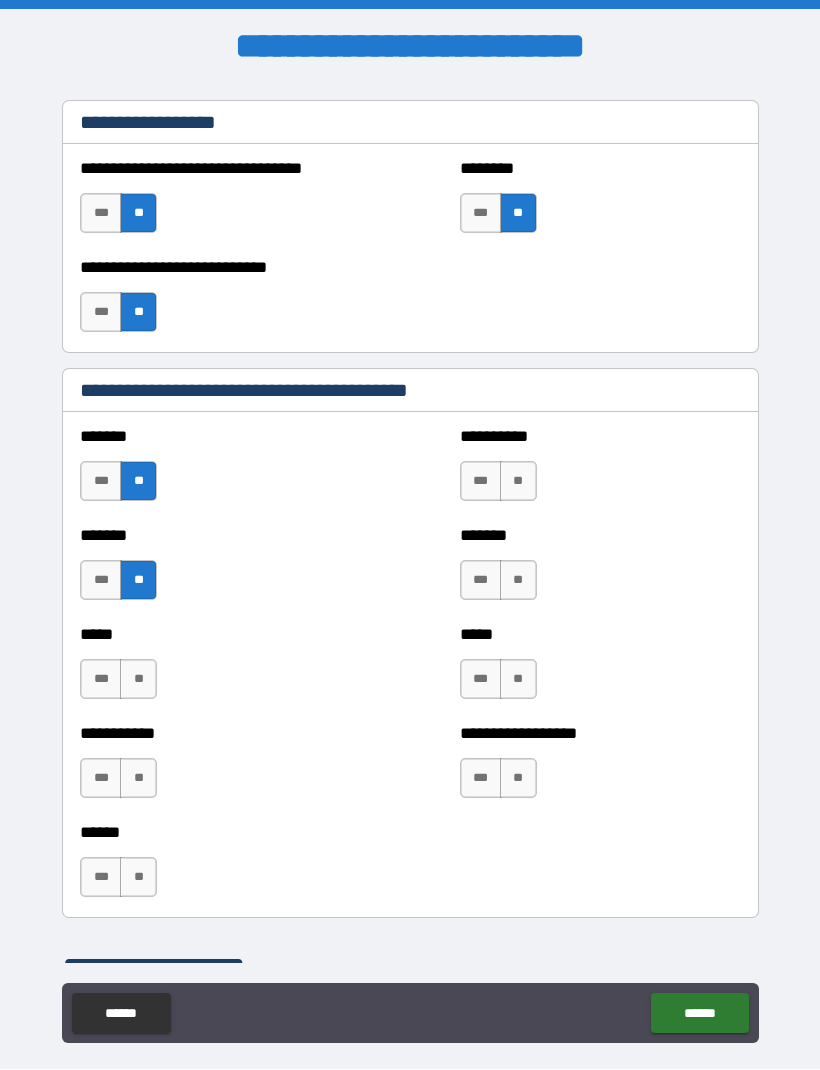 click on "**" at bounding box center (138, 680) 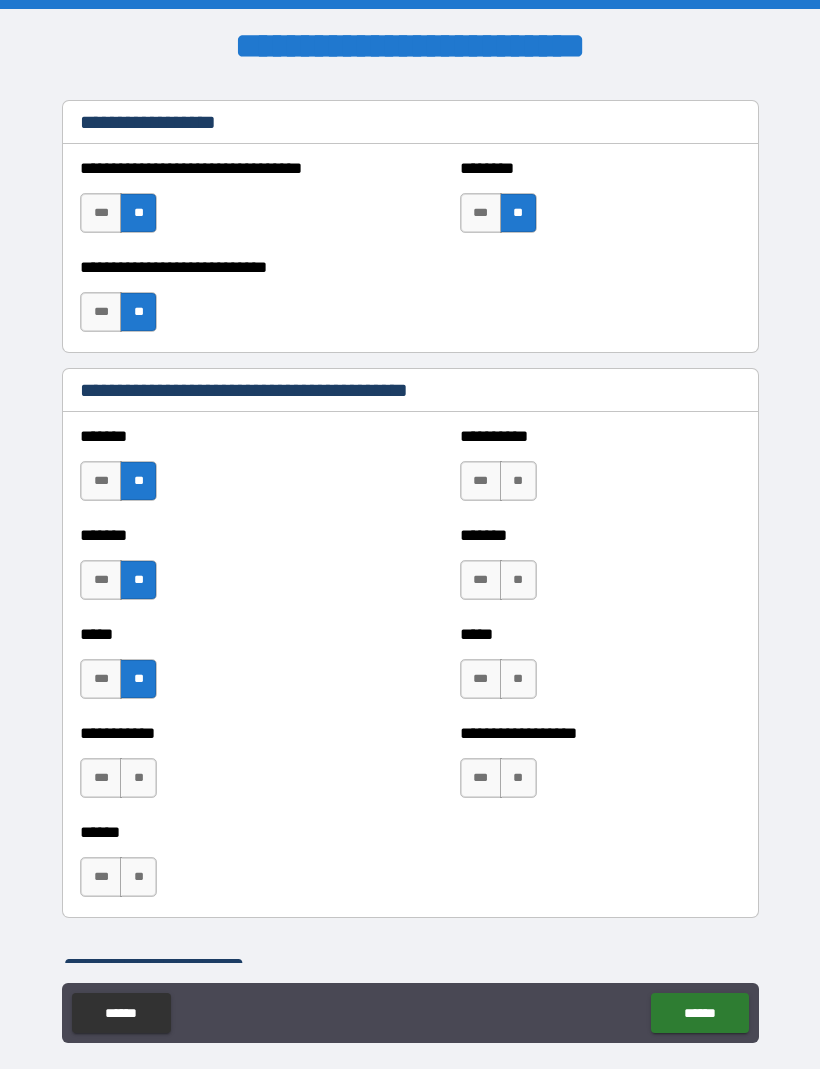 click on "**" at bounding box center [138, 779] 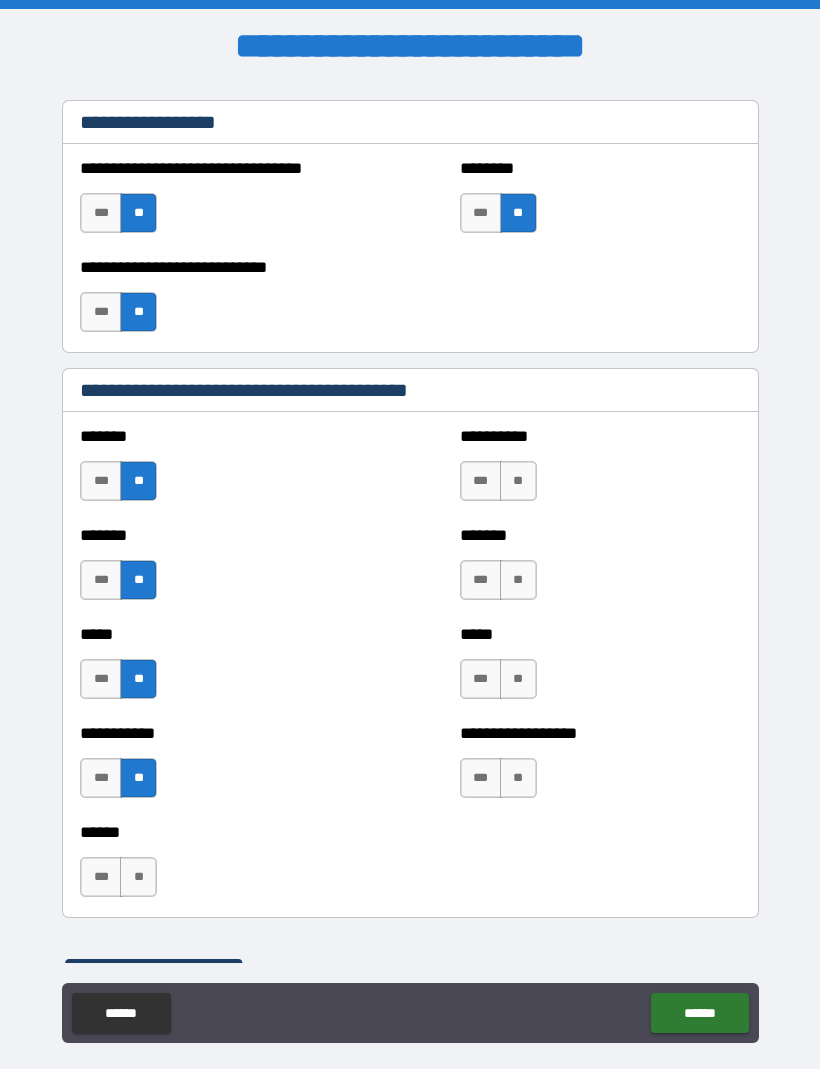 click on "****** *** **" at bounding box center (410, 868) 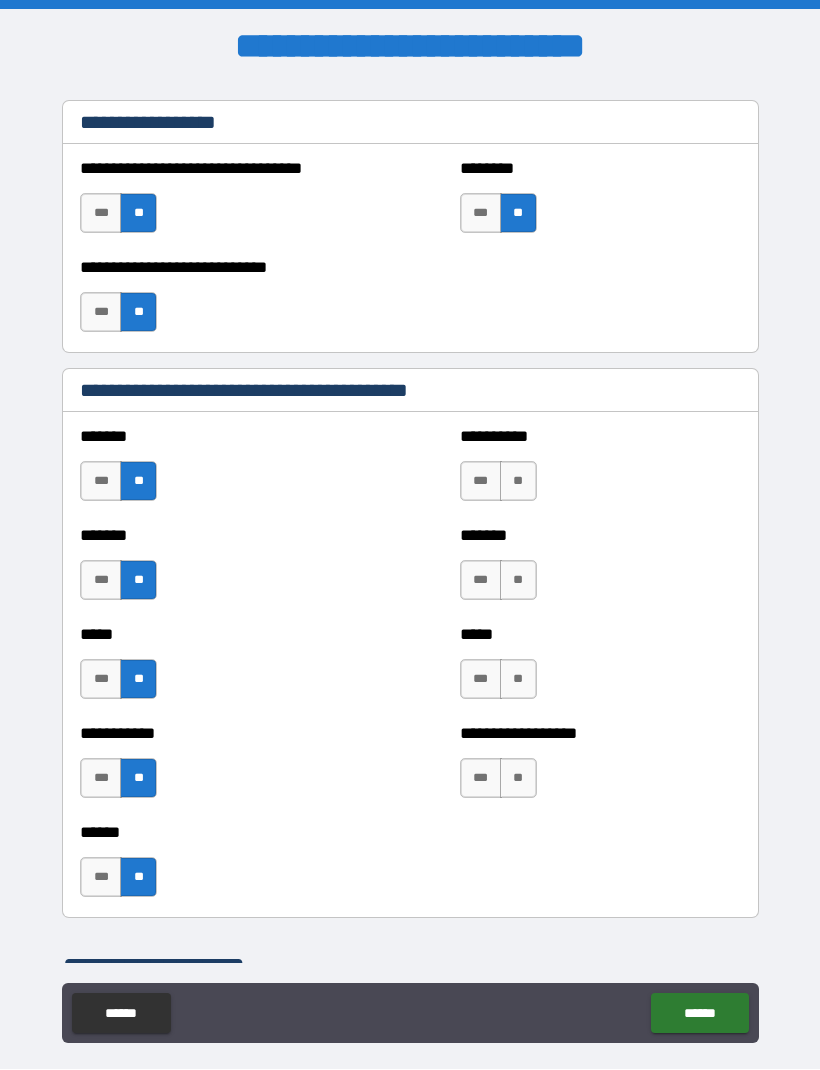 click on "**" at bounding box center (518, 779) 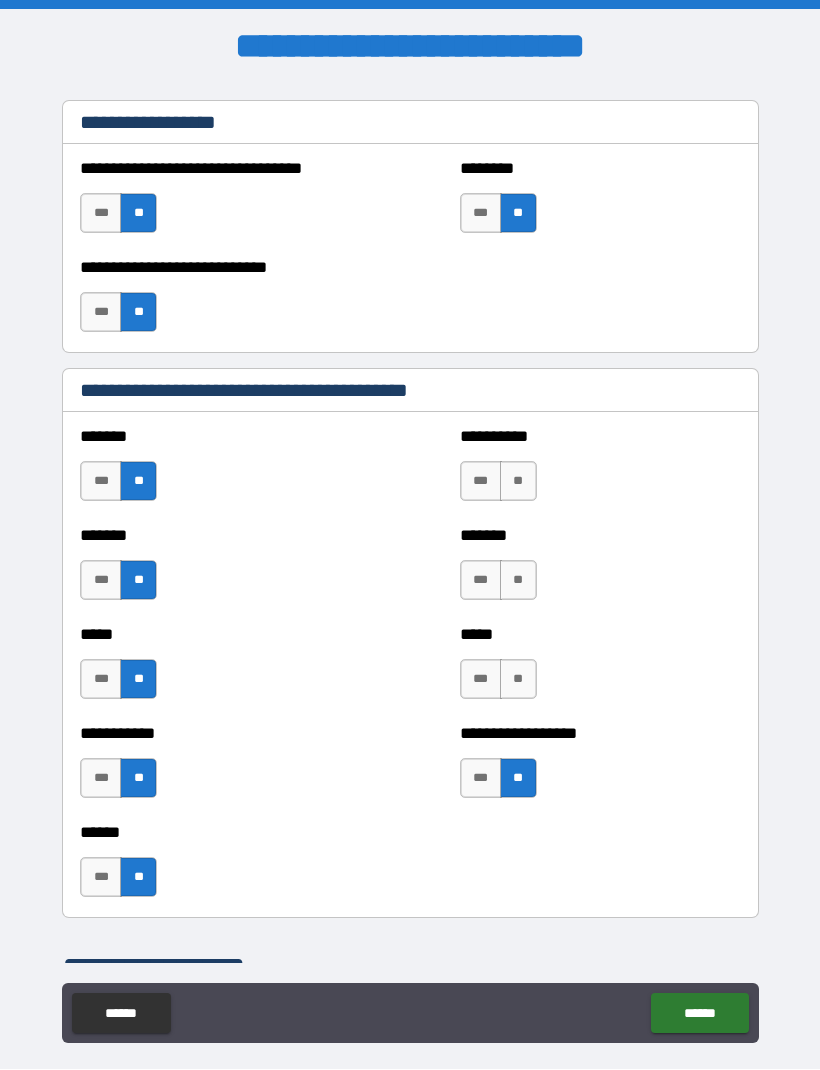 click on "**" at bounding box center (518, 680) 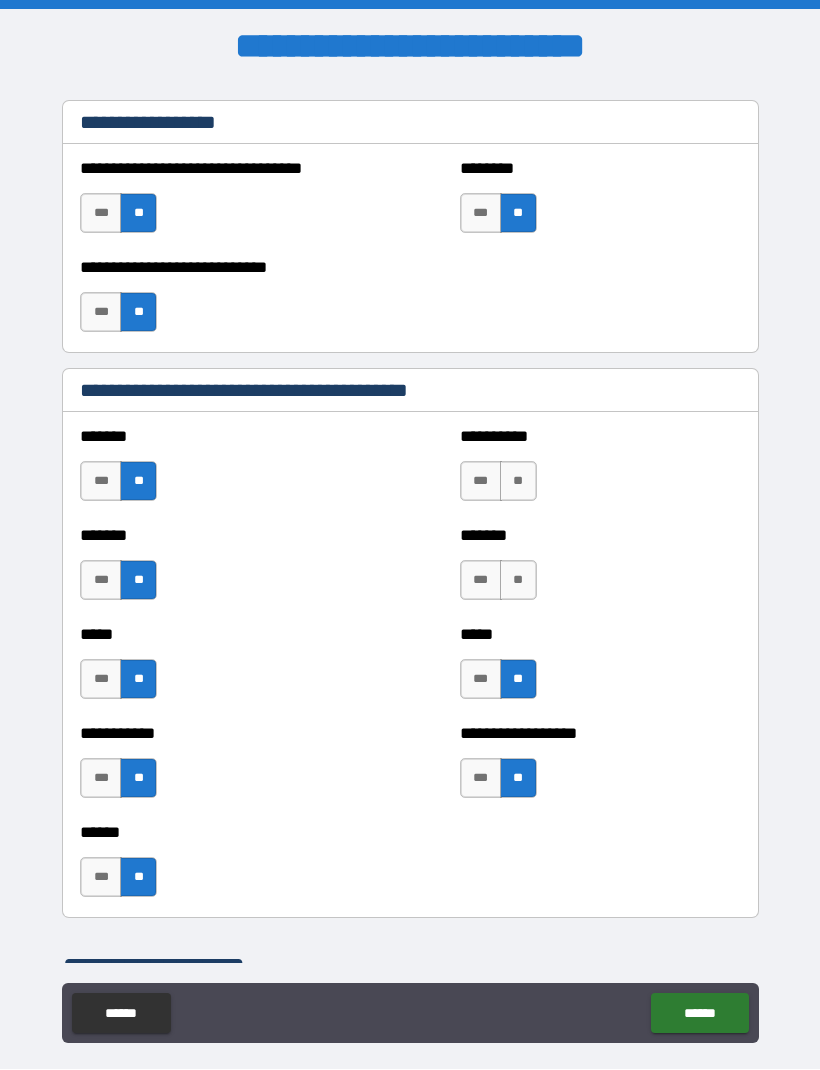 click on "**" at bounding box center (518, 581) 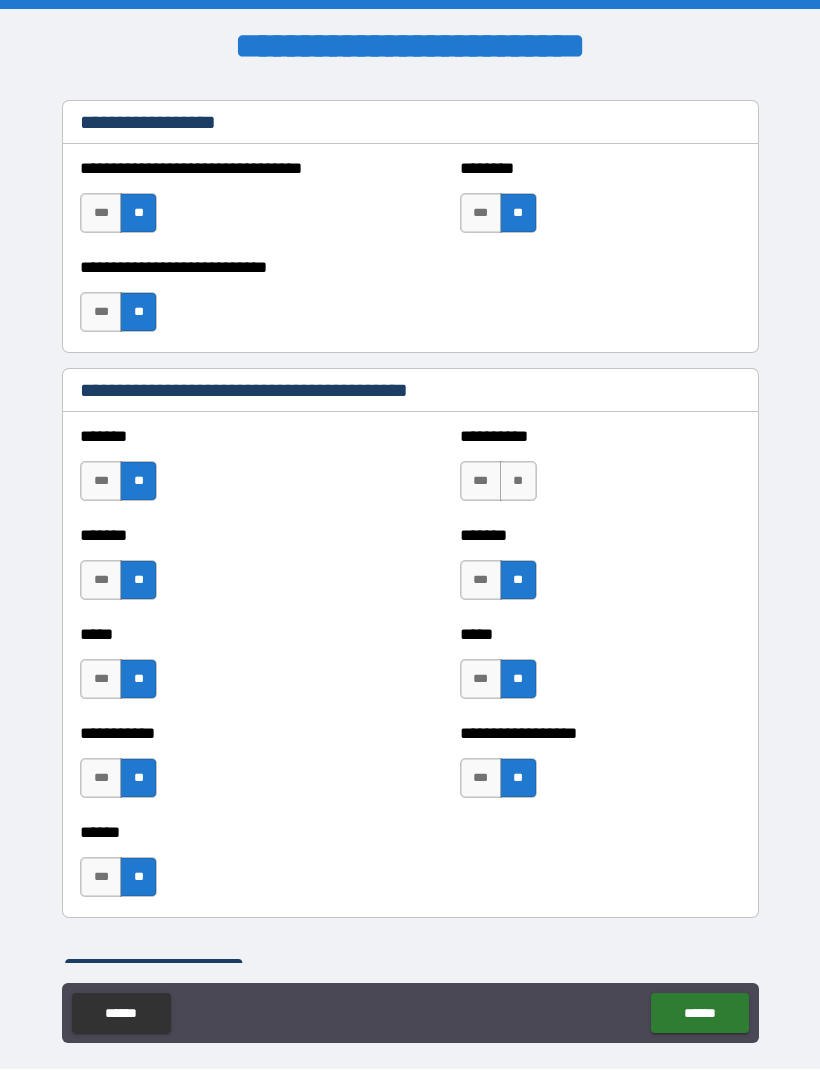 click on "**********" at bounding box center [600, 472] 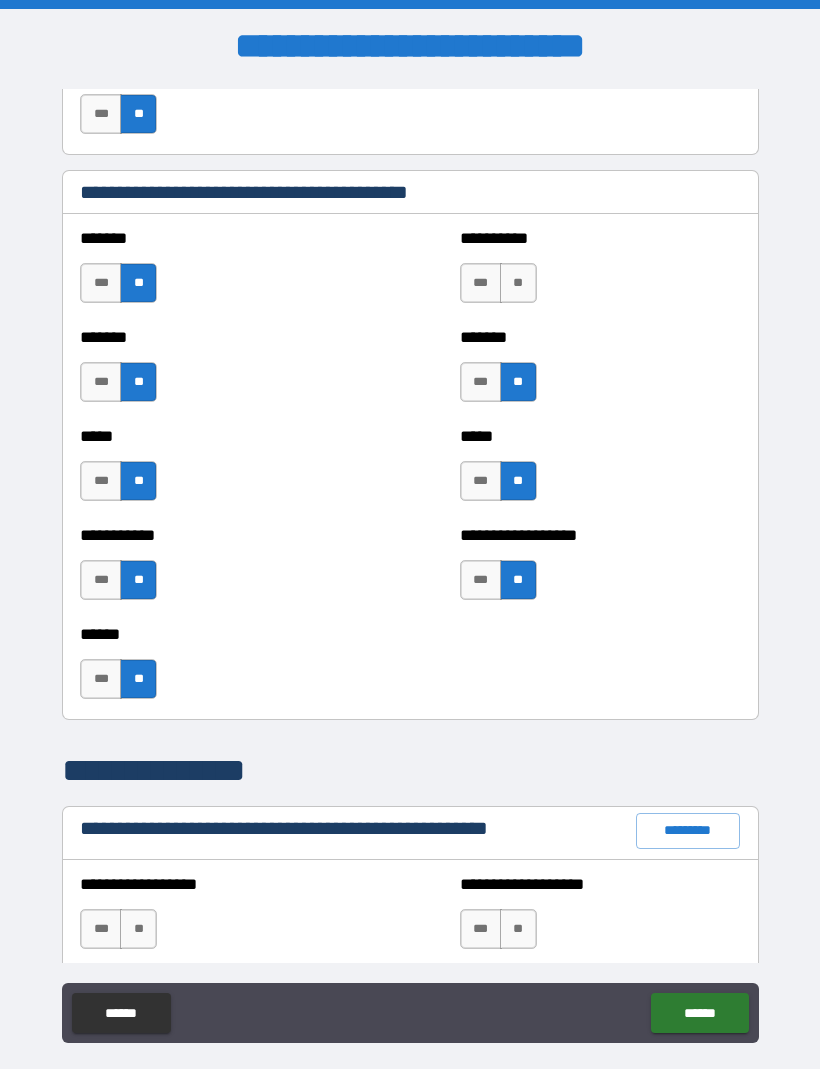 scroll, scrollTop: 1717, scrollLeft: 0, axis: vertical 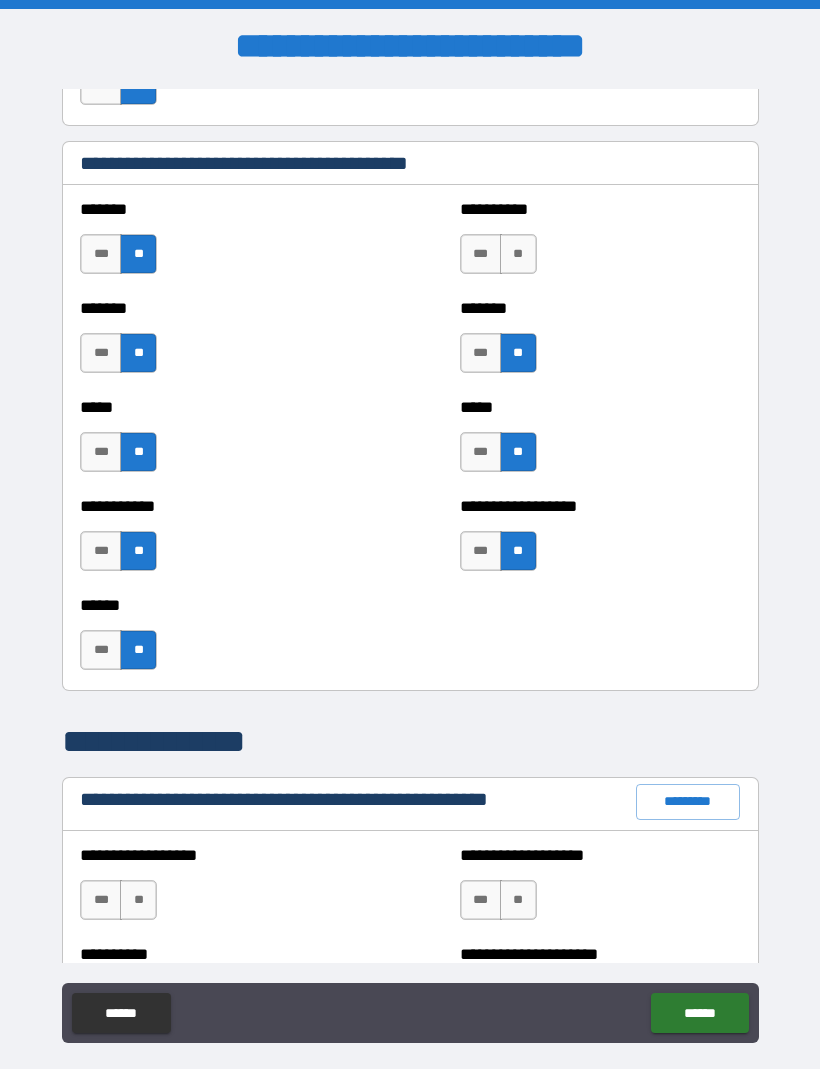 click on "**" at bounding box center [518, 255] 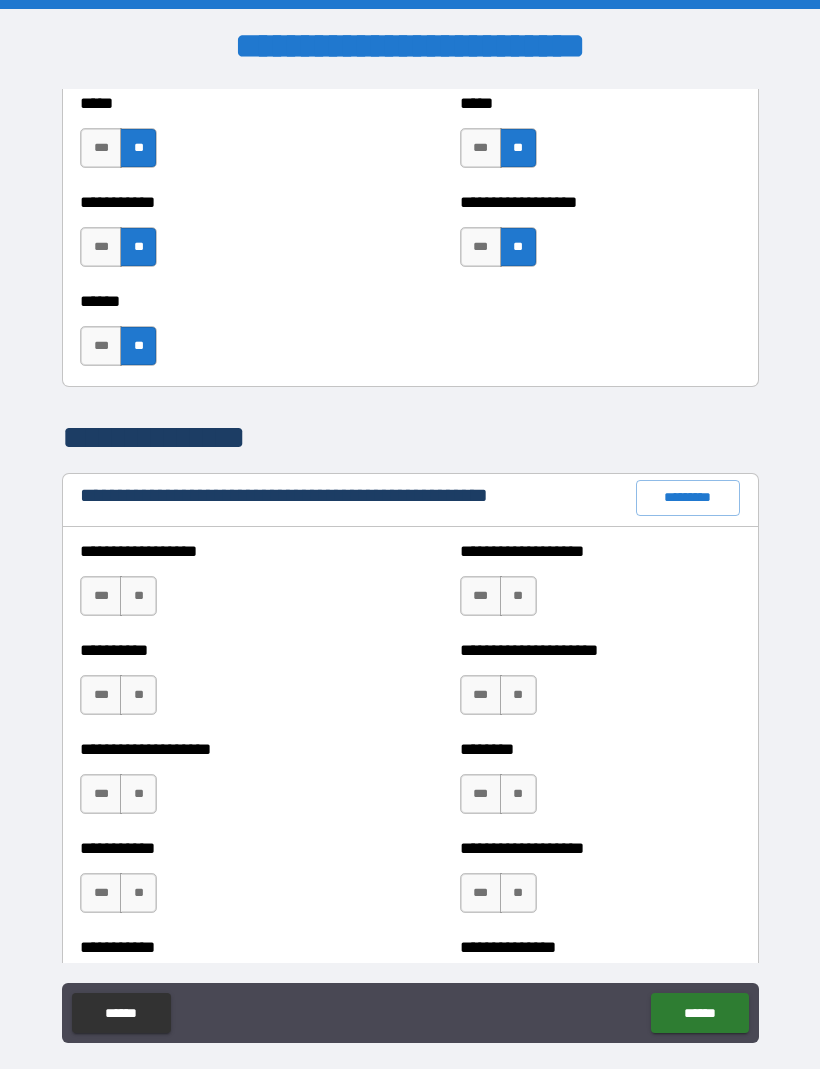 scroll, scrollTop: 2022, scrollLeft: 0, axis: vertical 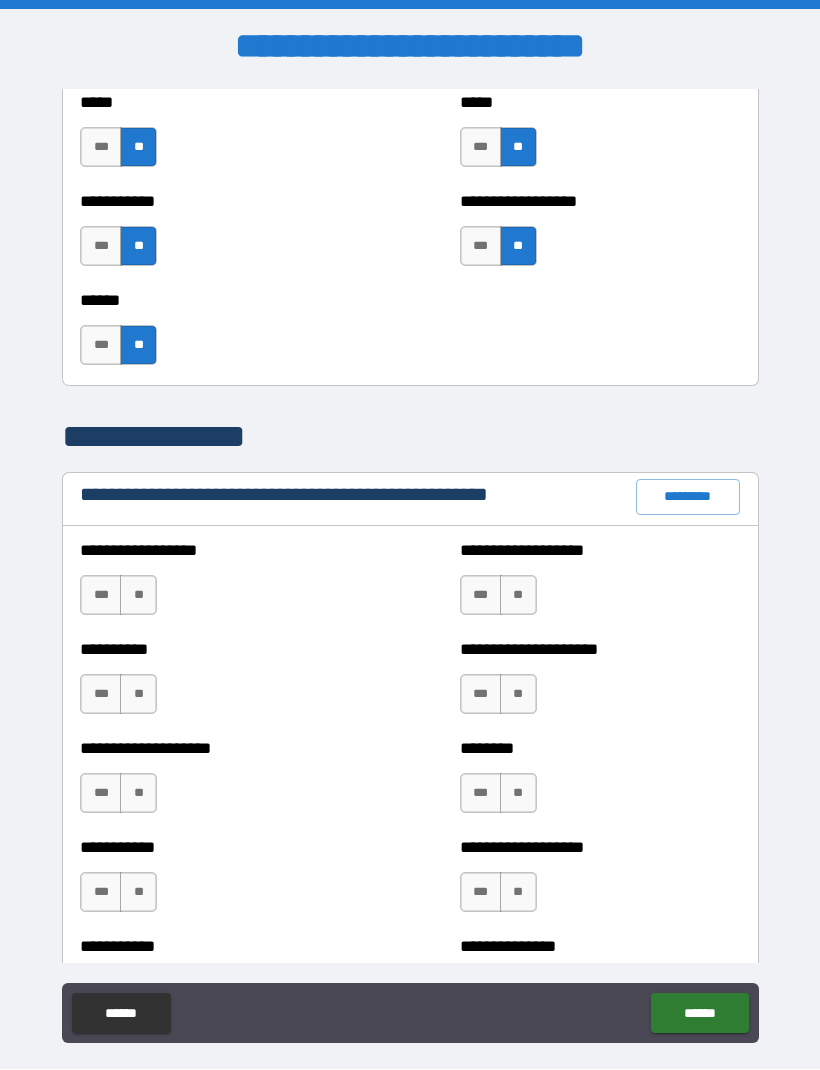 click on "**" at bounding box center [138, 596] 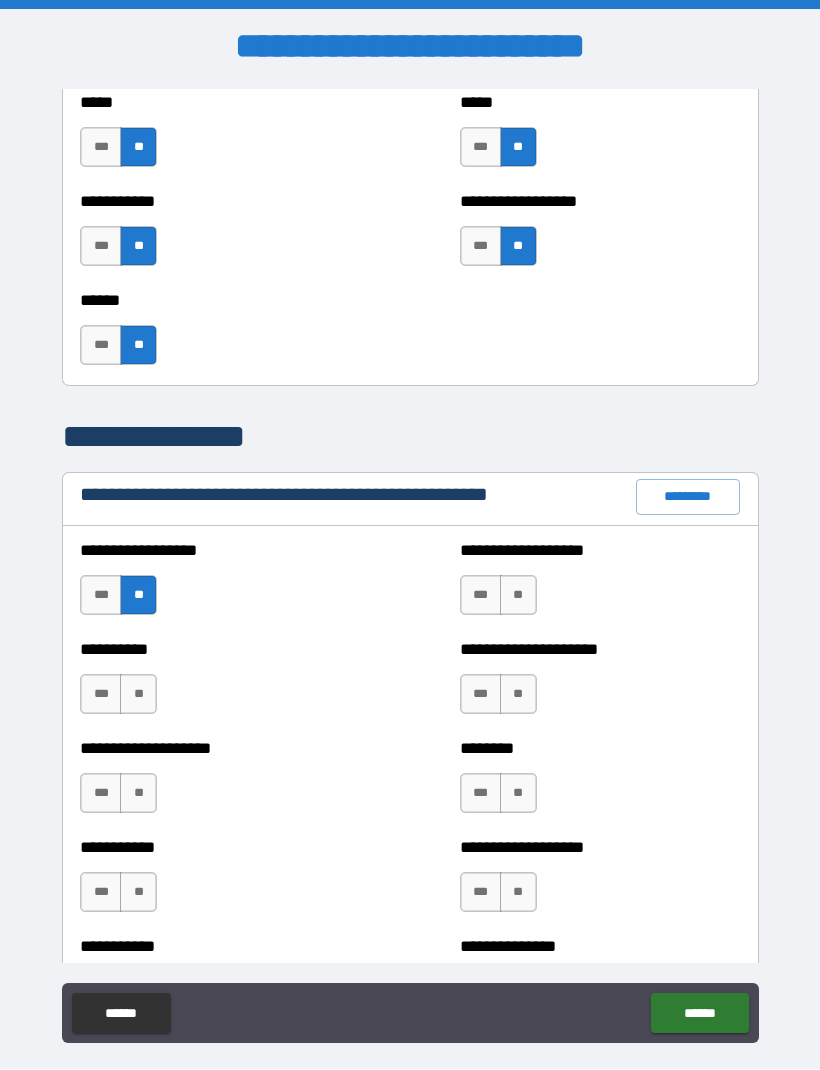 click on "**" at bounding box center (138, 695) 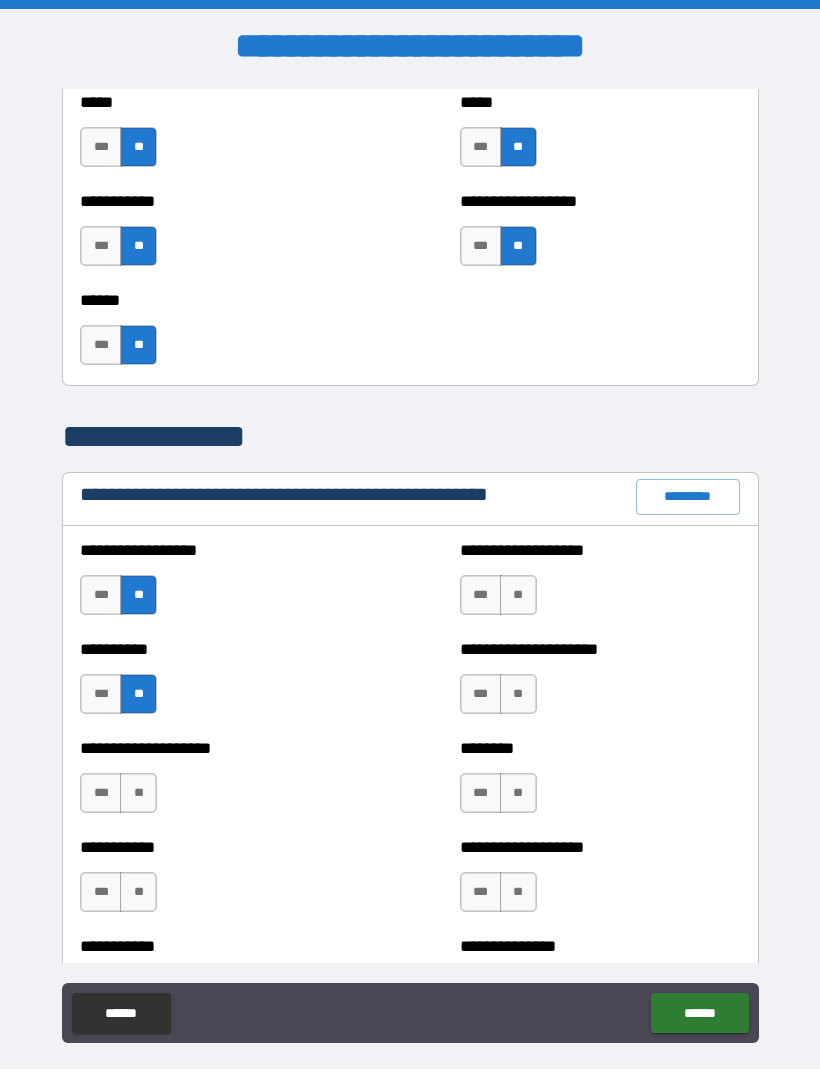 click on "**" at bounding box center (138, 794) 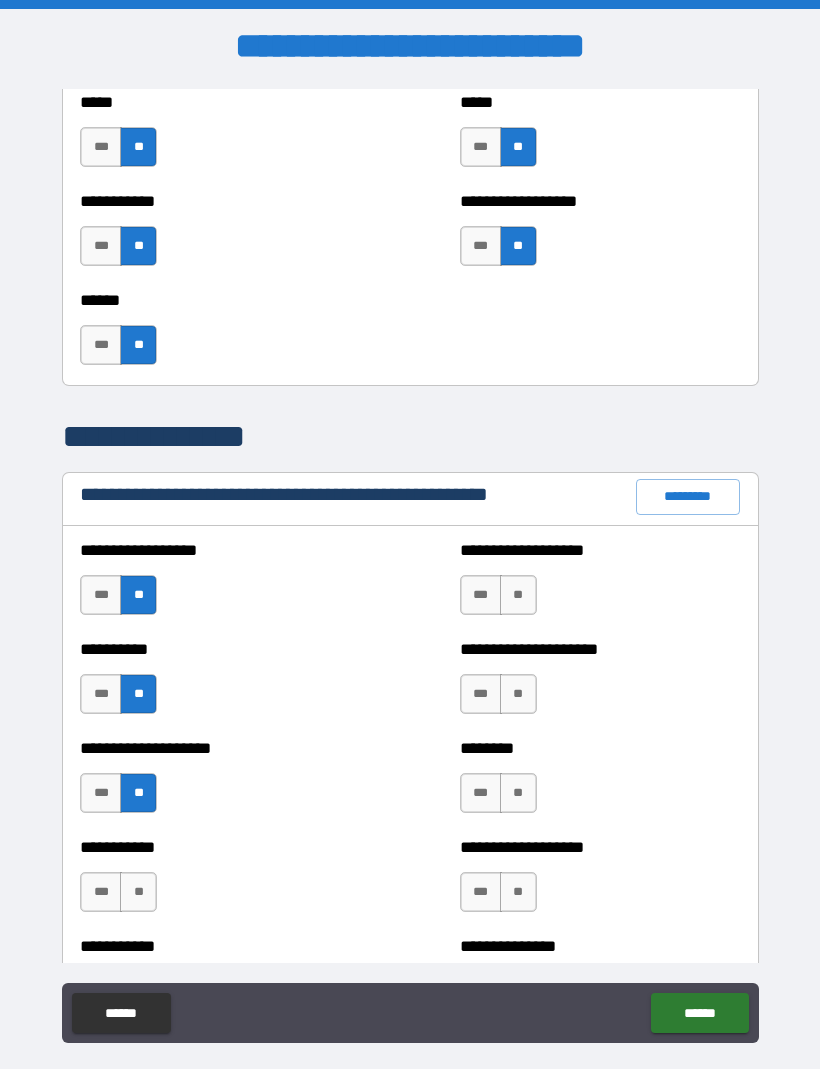 click on "**" at bounding box center [138, 893] 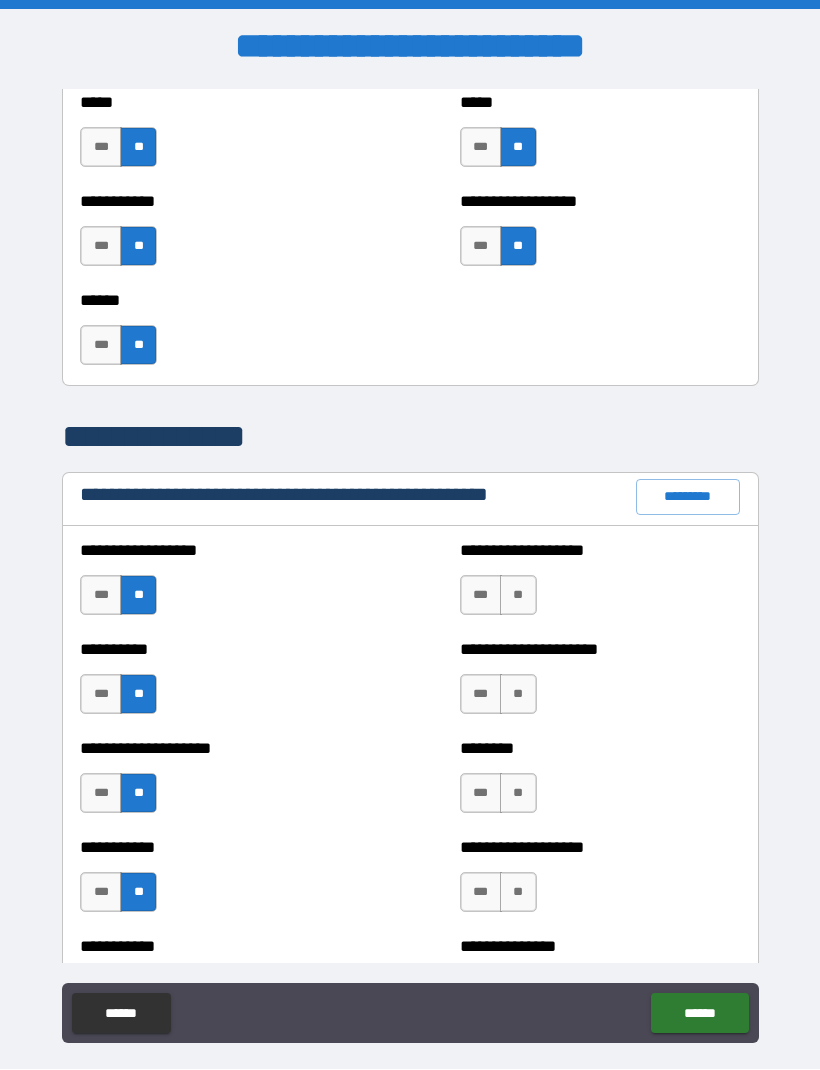 click on "**" at bounding box center [518, 893] 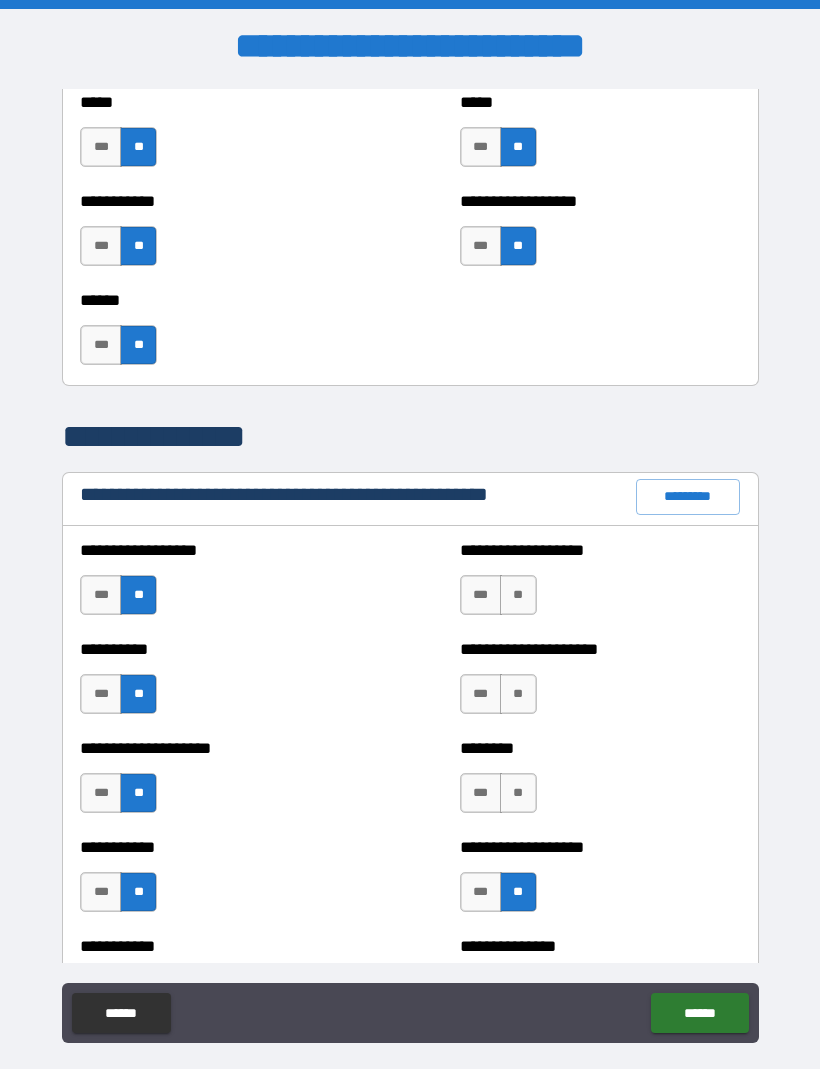 click on "**" at bounding box center (518, 794) 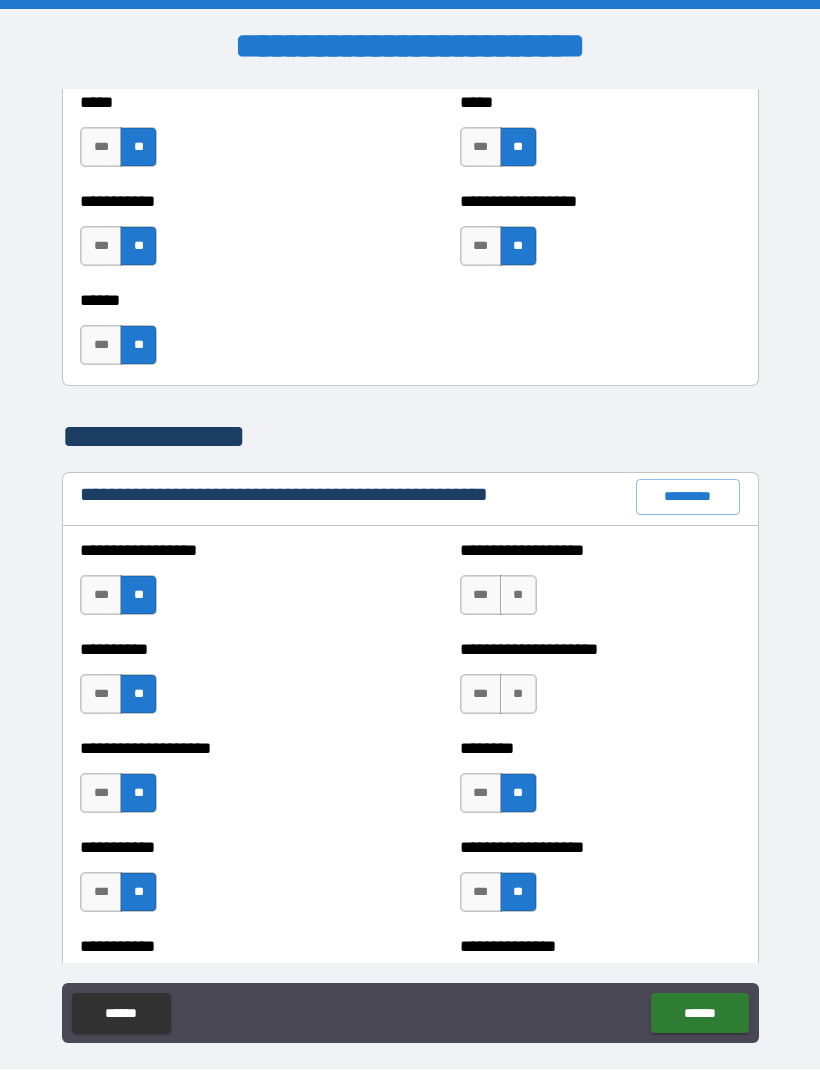 click on "**" at bounding box center [518, 695] 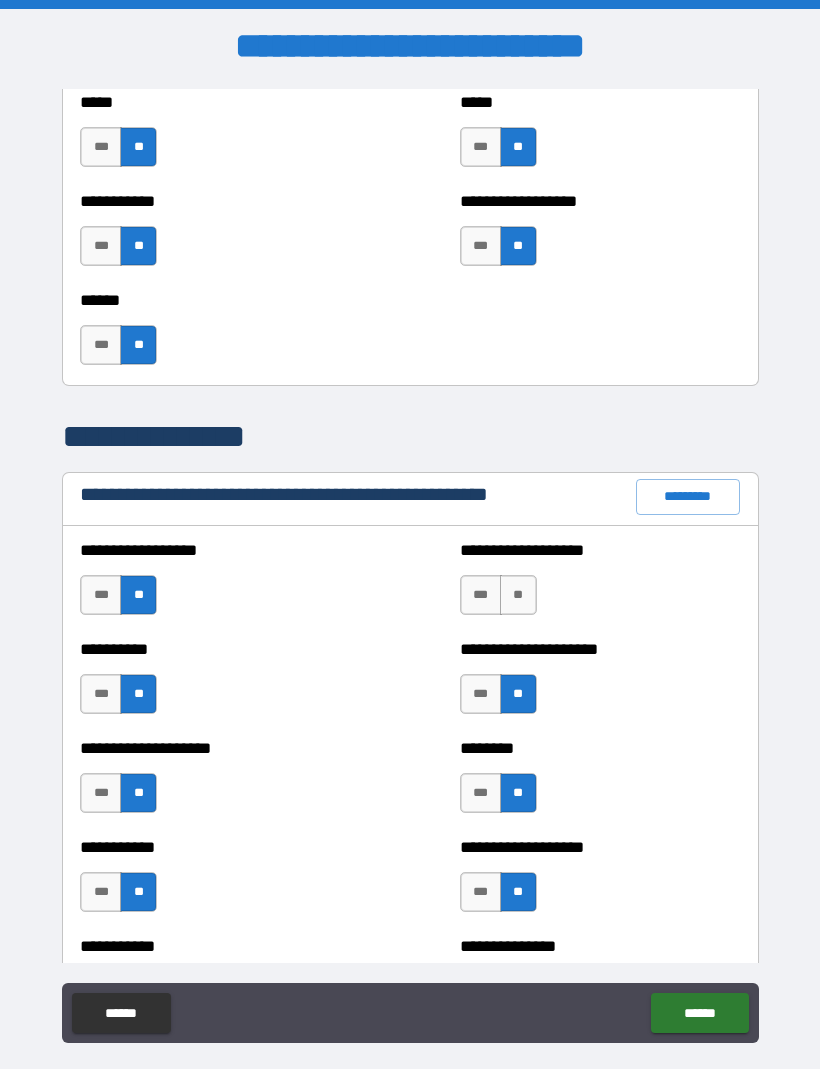 click on "**" at bounding box center [518, 596] 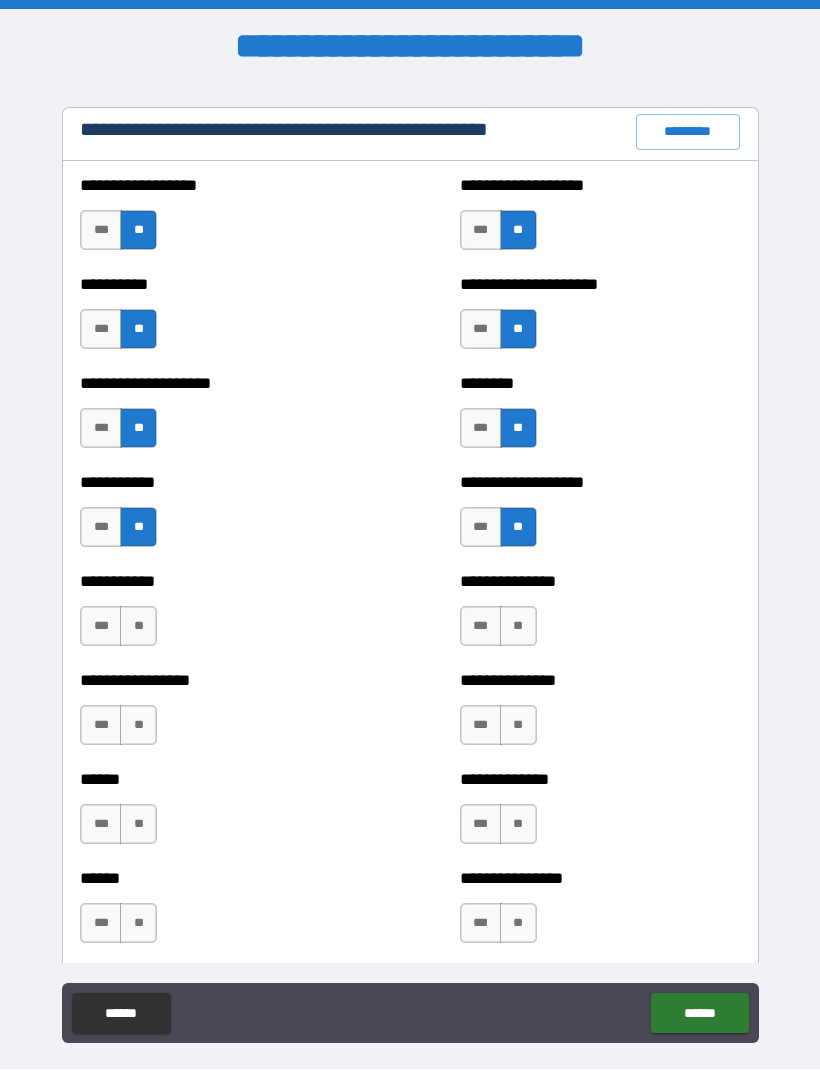 scroll, scrollTop: 2452, scrollLeft: 0, axis: vertical 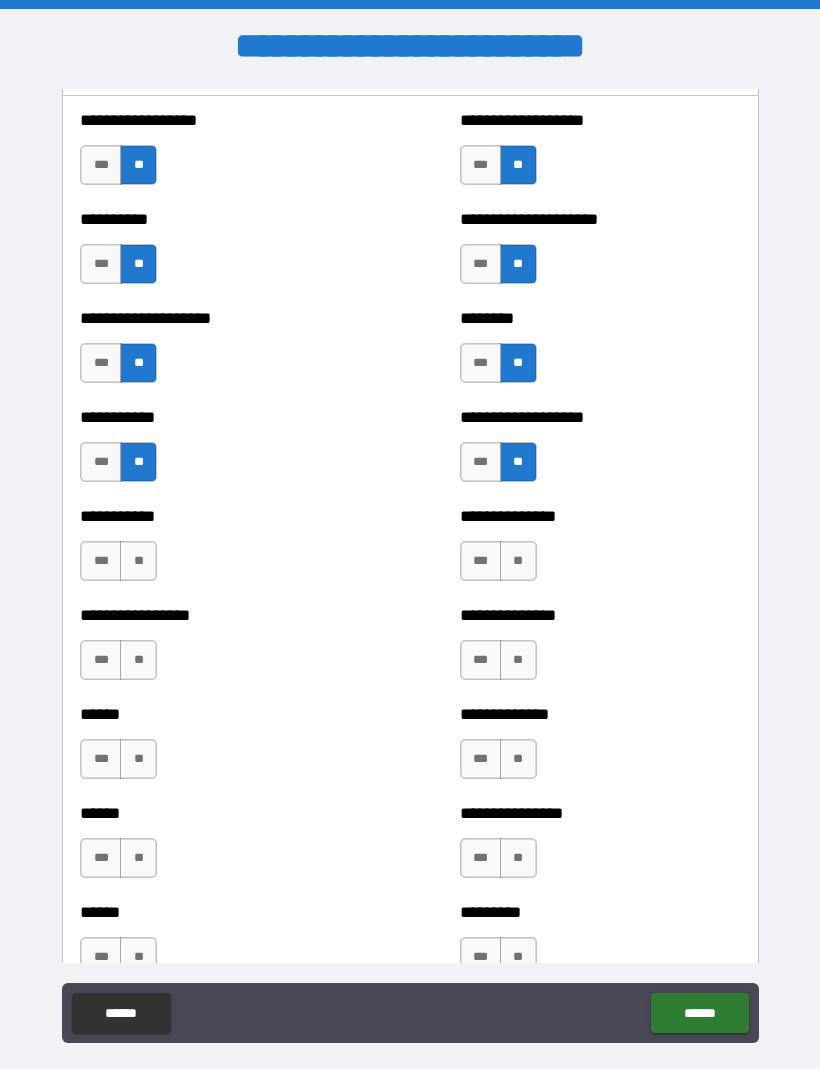 click on "**" at bounding box center [518, 562] 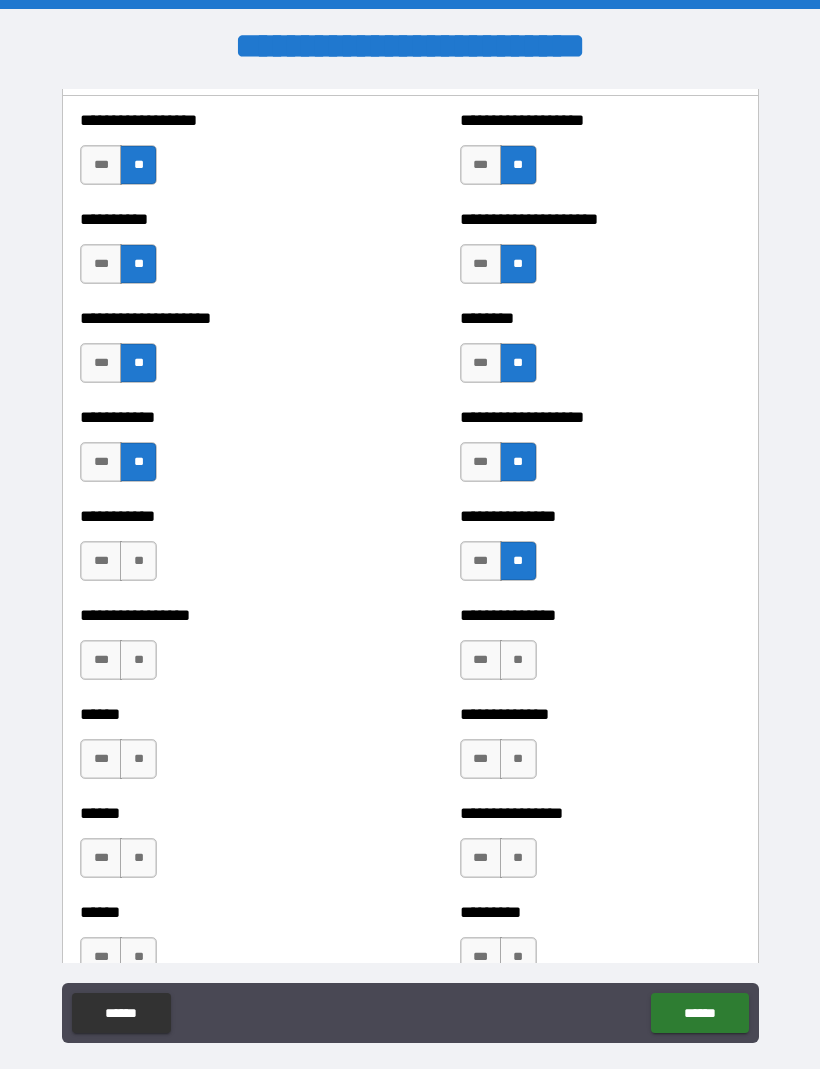 click on "**" at bounding box center (518, 661) 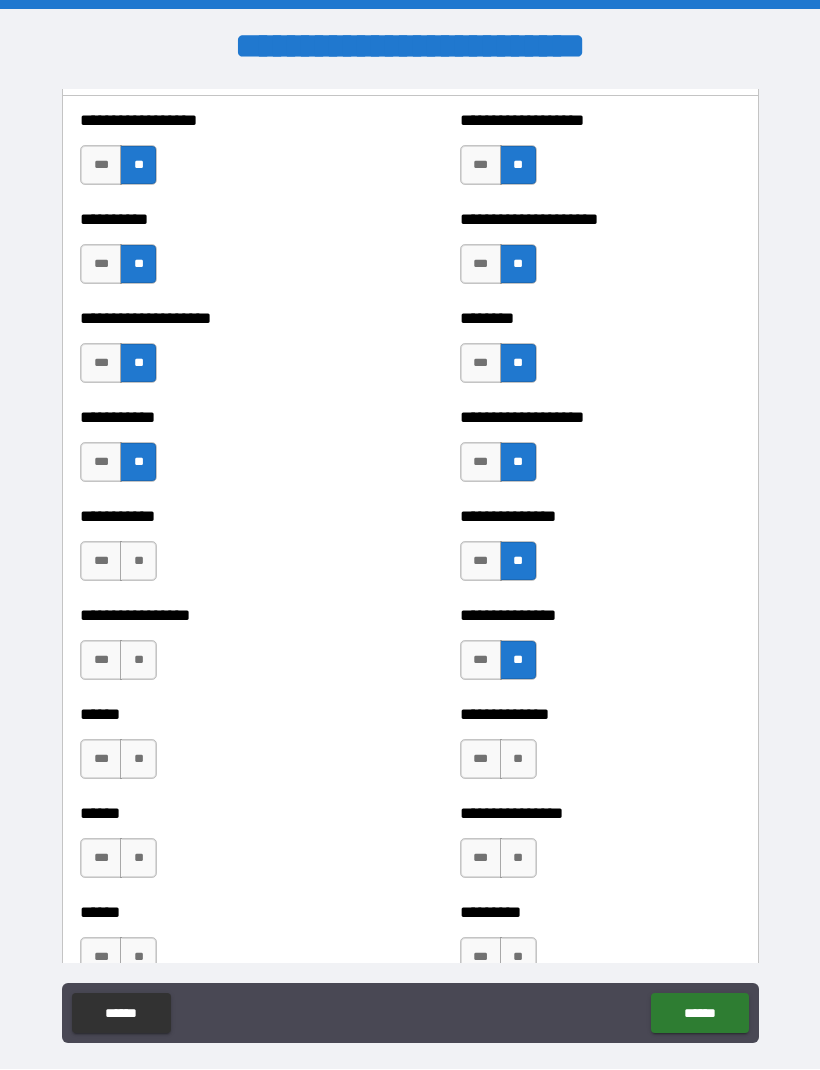 click on "**" at bounding box center (518, 760) 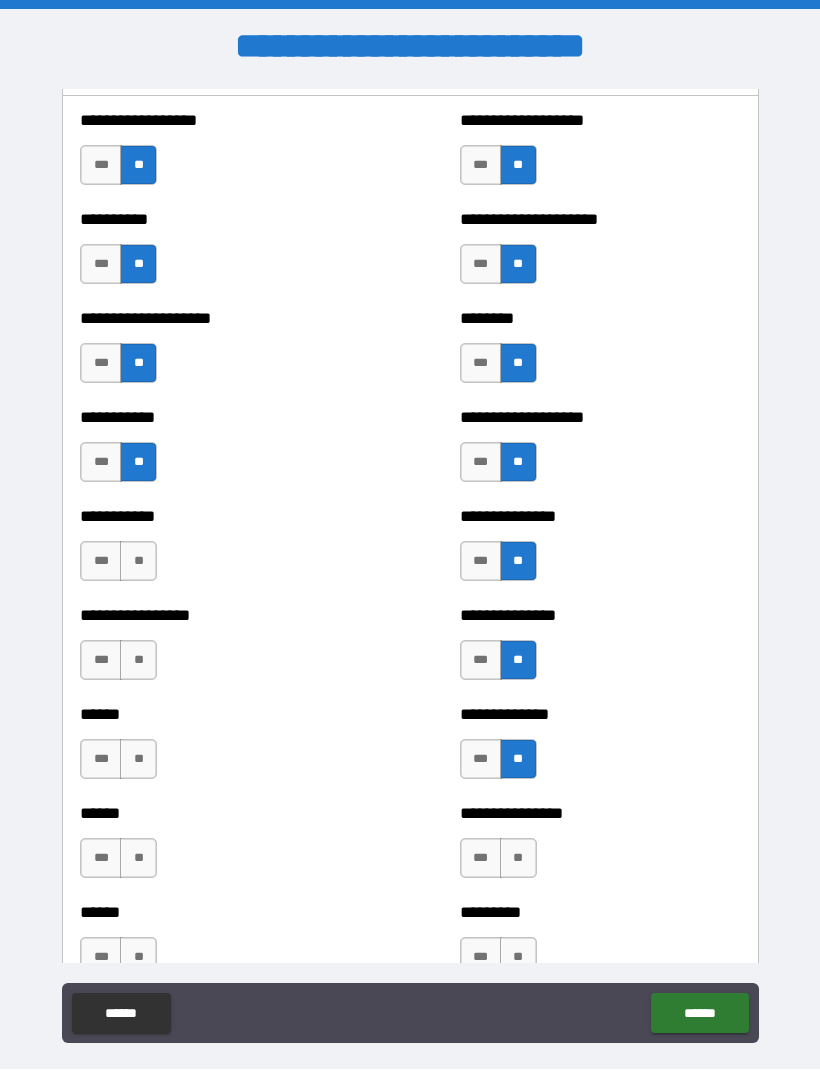 click on "**" at bounding box center [518, 859] 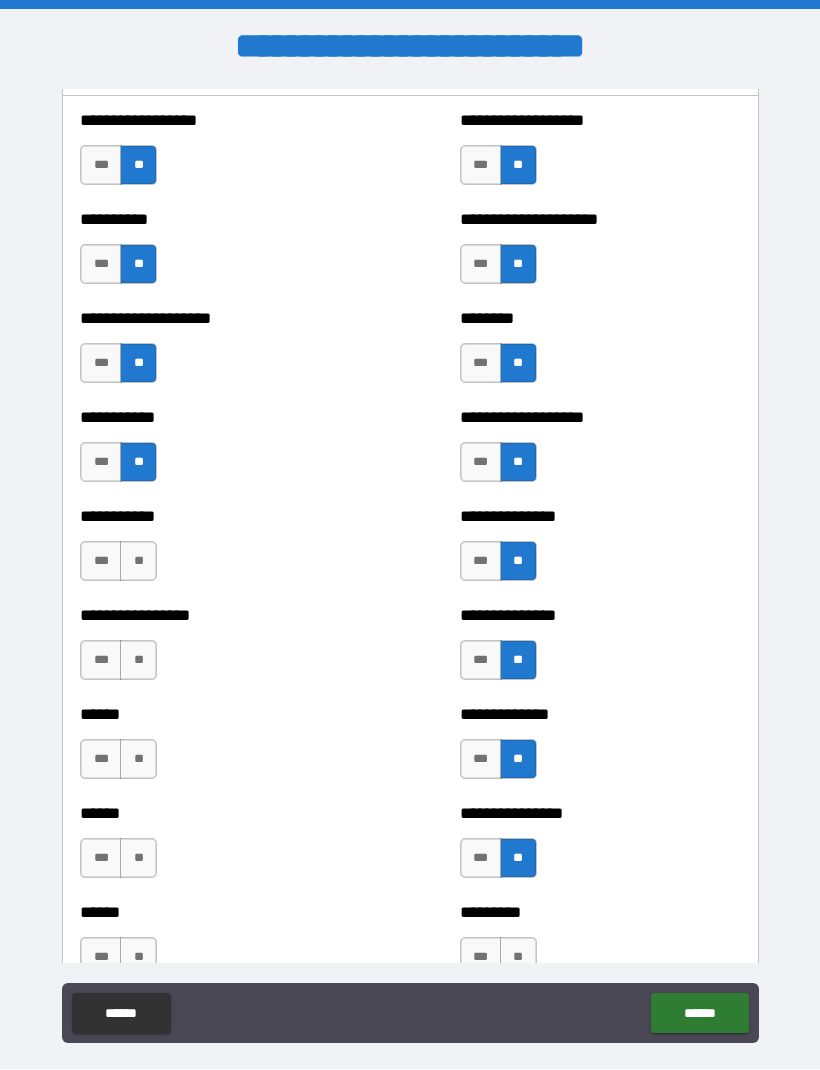 click on "**" at bounding box center [138, 859] 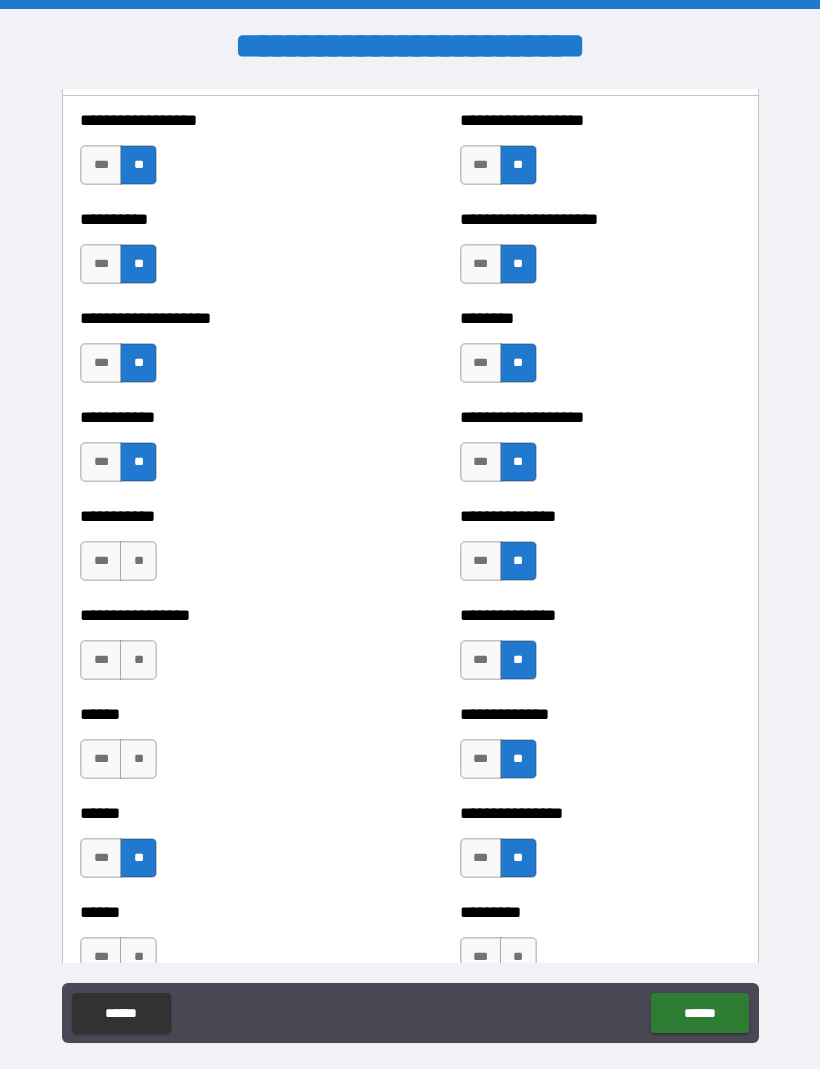 click on "**" at bounding box center (138, 760) 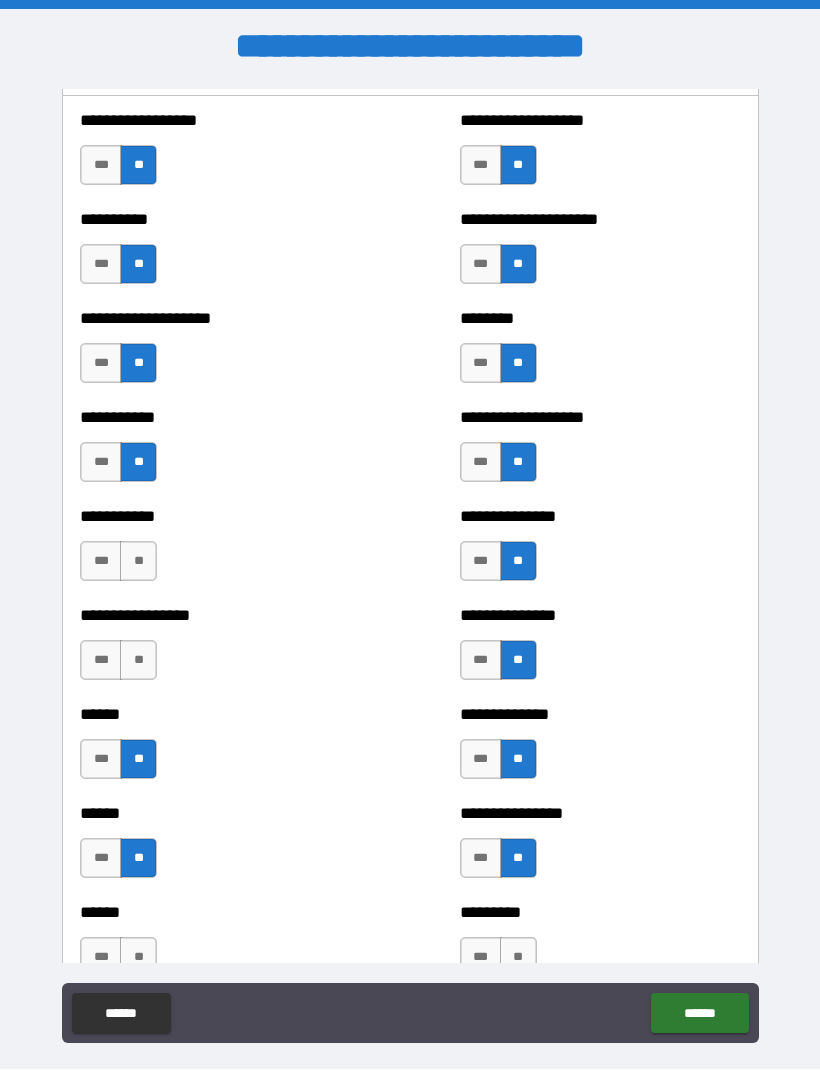 click on "**" at bounding box center (138, 661) 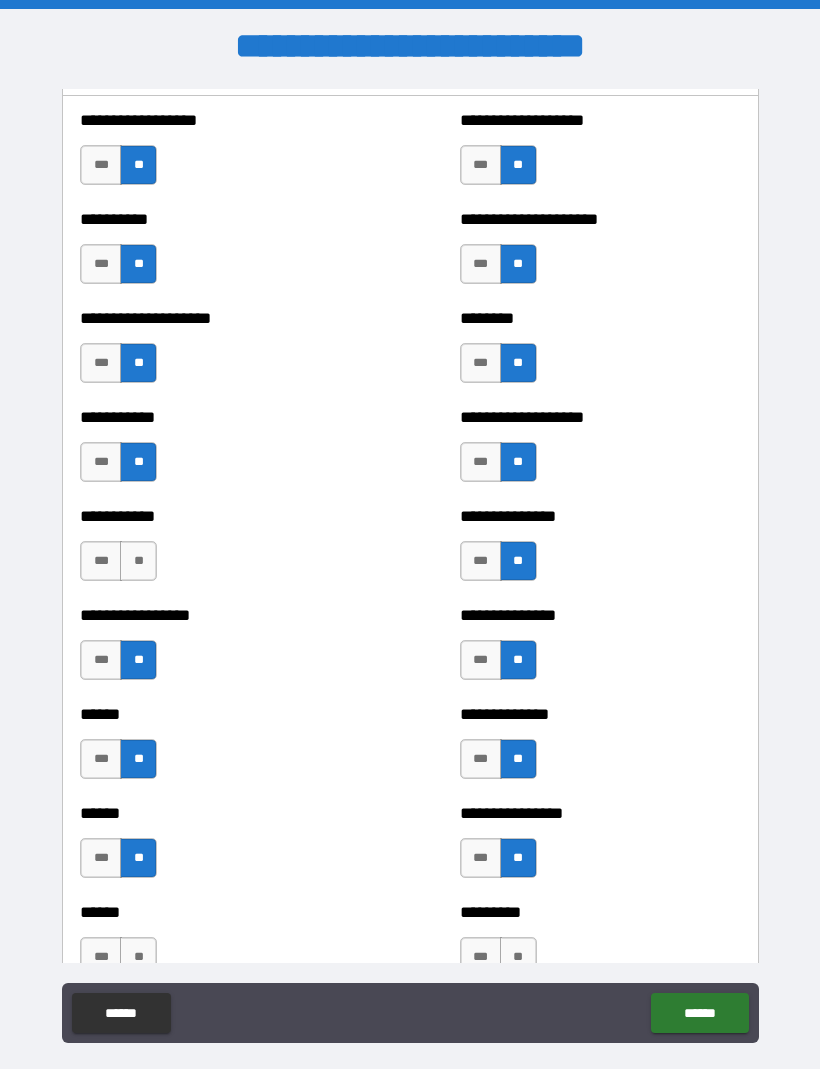 click on "**********" at bounding box center (220, 552) 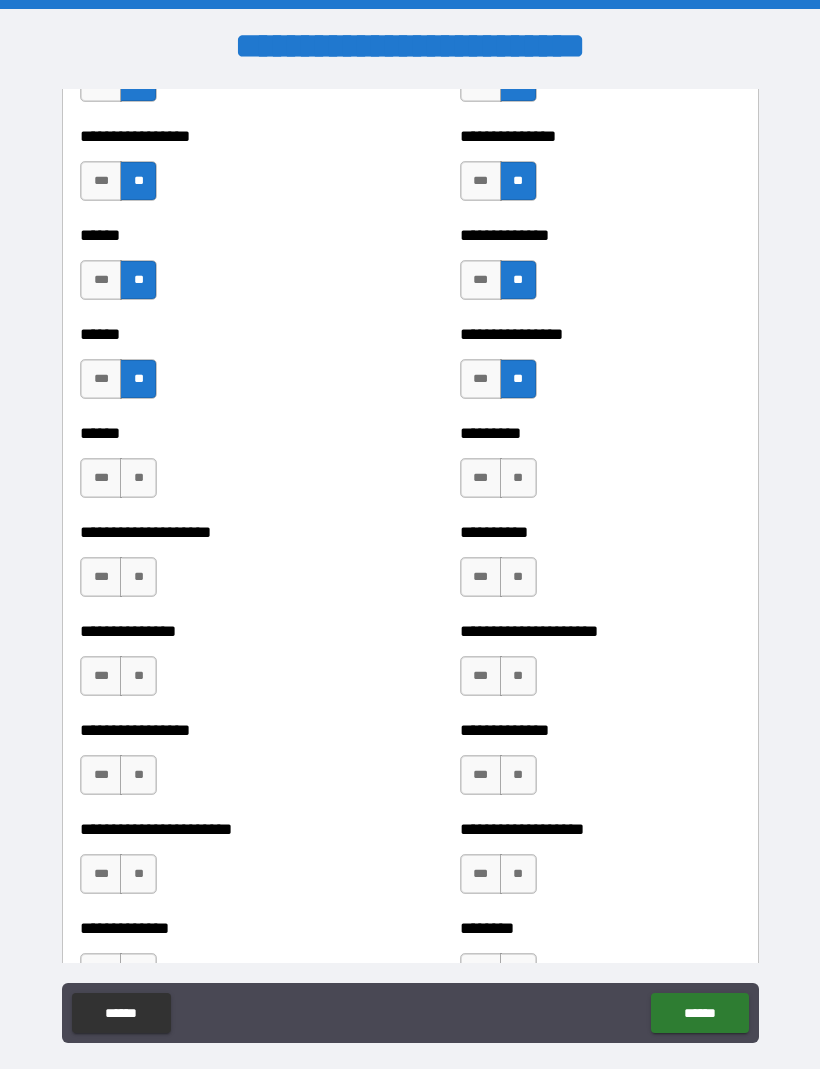 scroll, scrollTop: 2939, scrollLeft: 0, axis: vertical 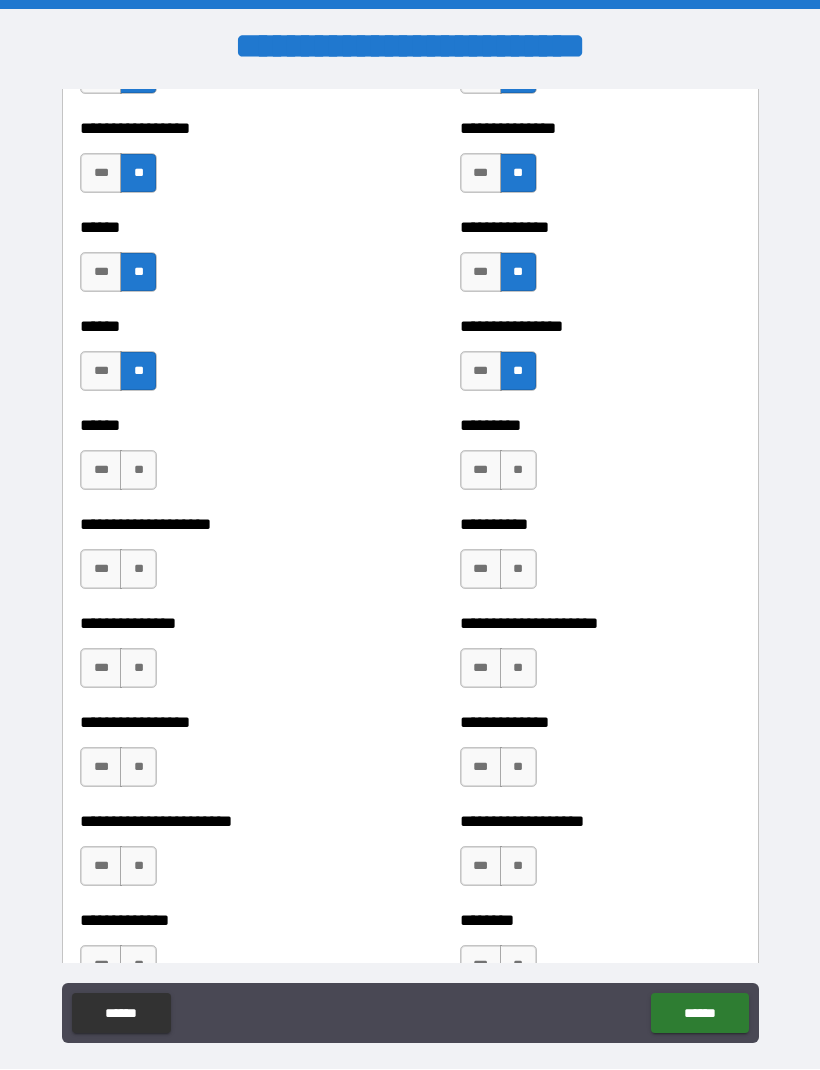 click on "****** *** **" at bounding box center (220, 461) 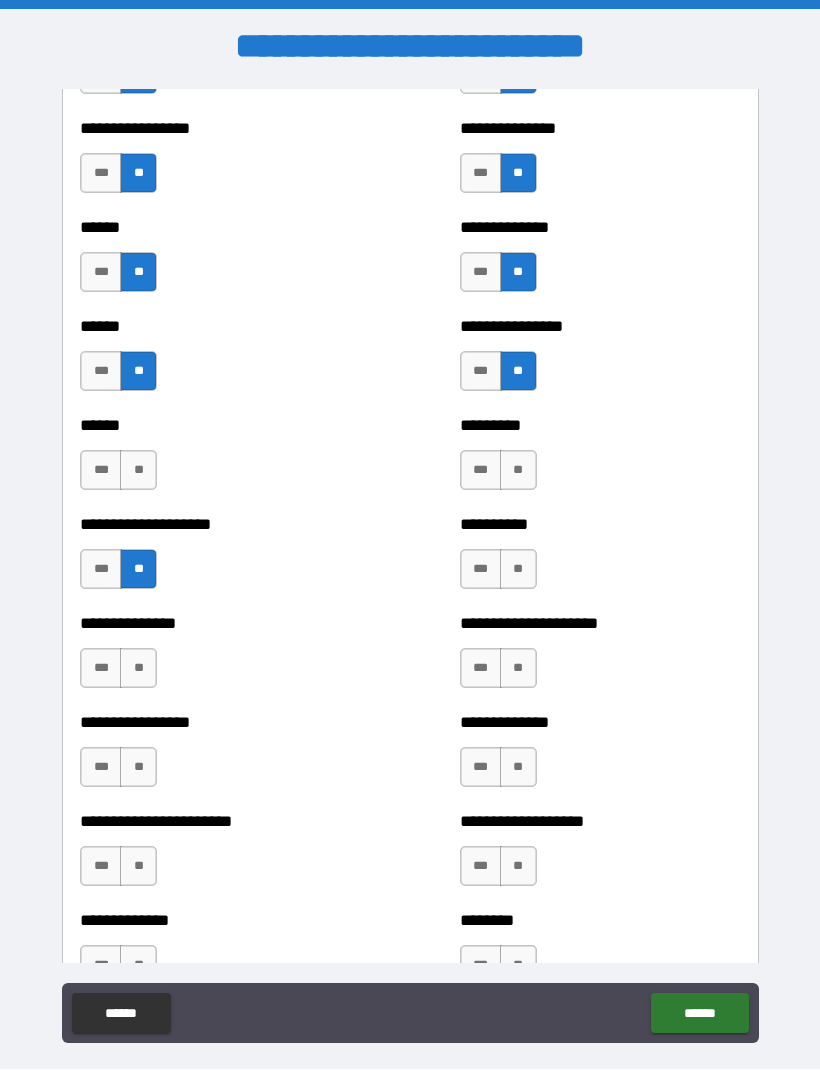 click on "***" at bounding box center [101, 570] 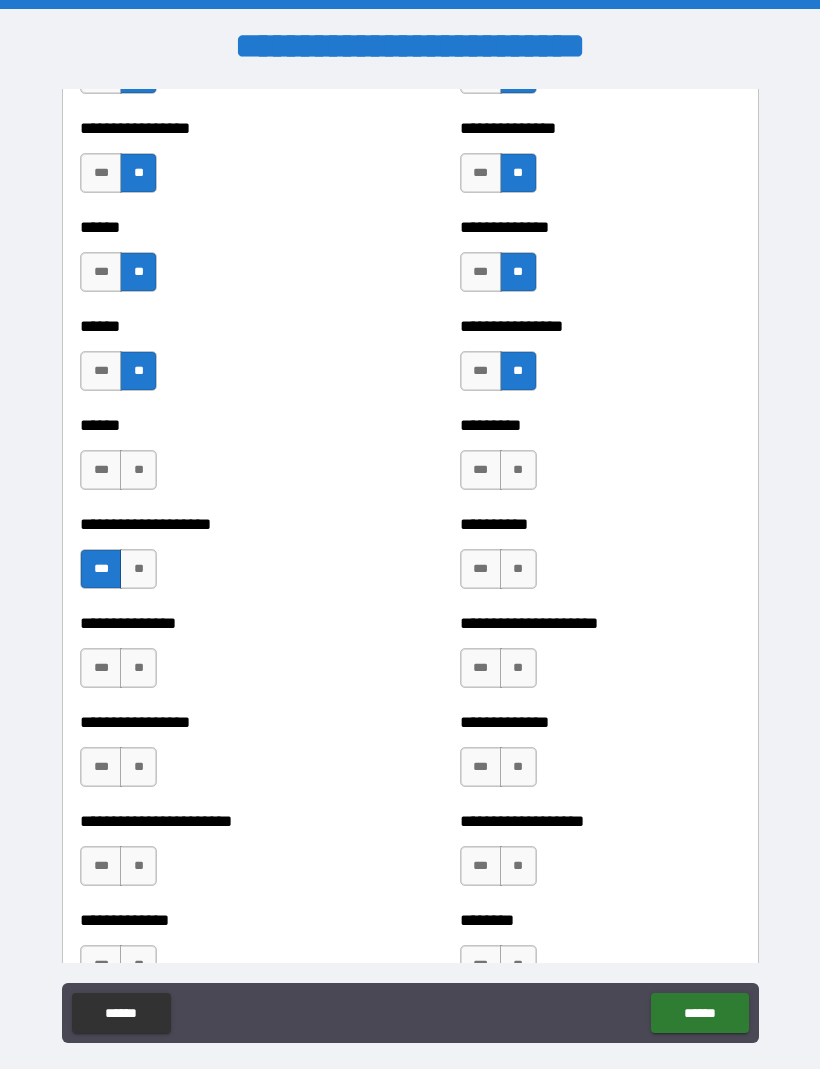 click on "**" at bounding box center [138, 471] 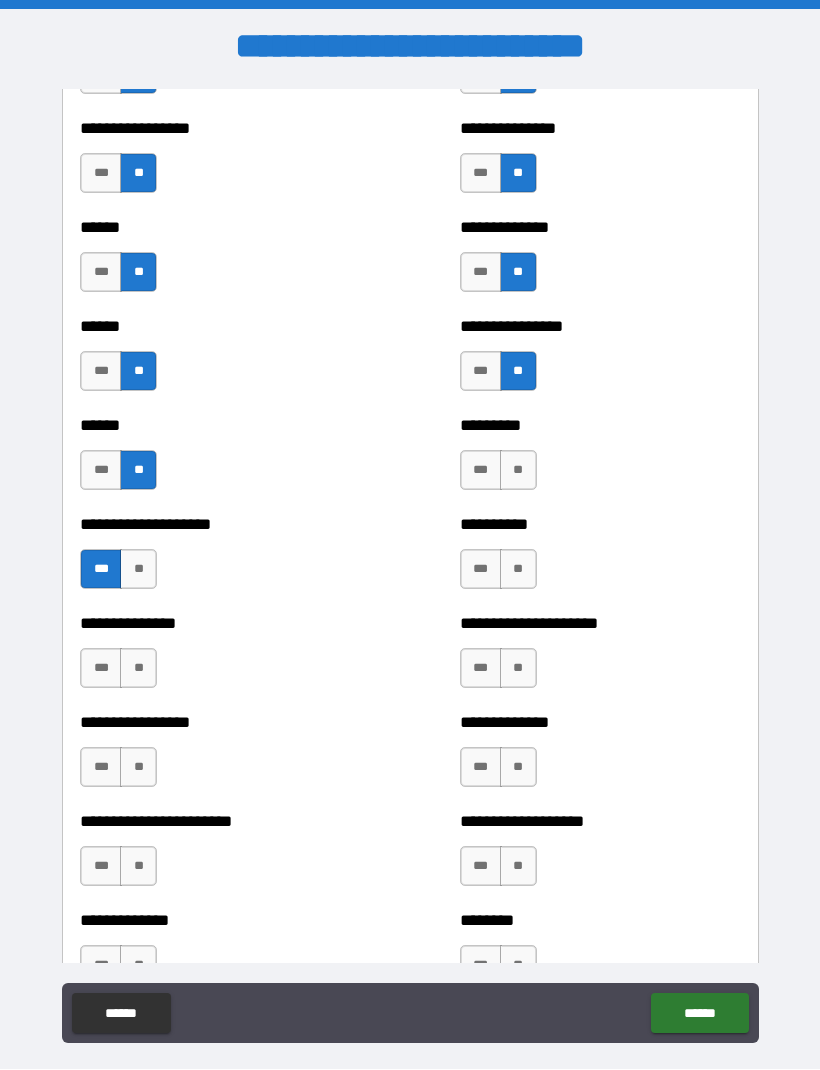 click on "**" at bounding box center [138, 669] 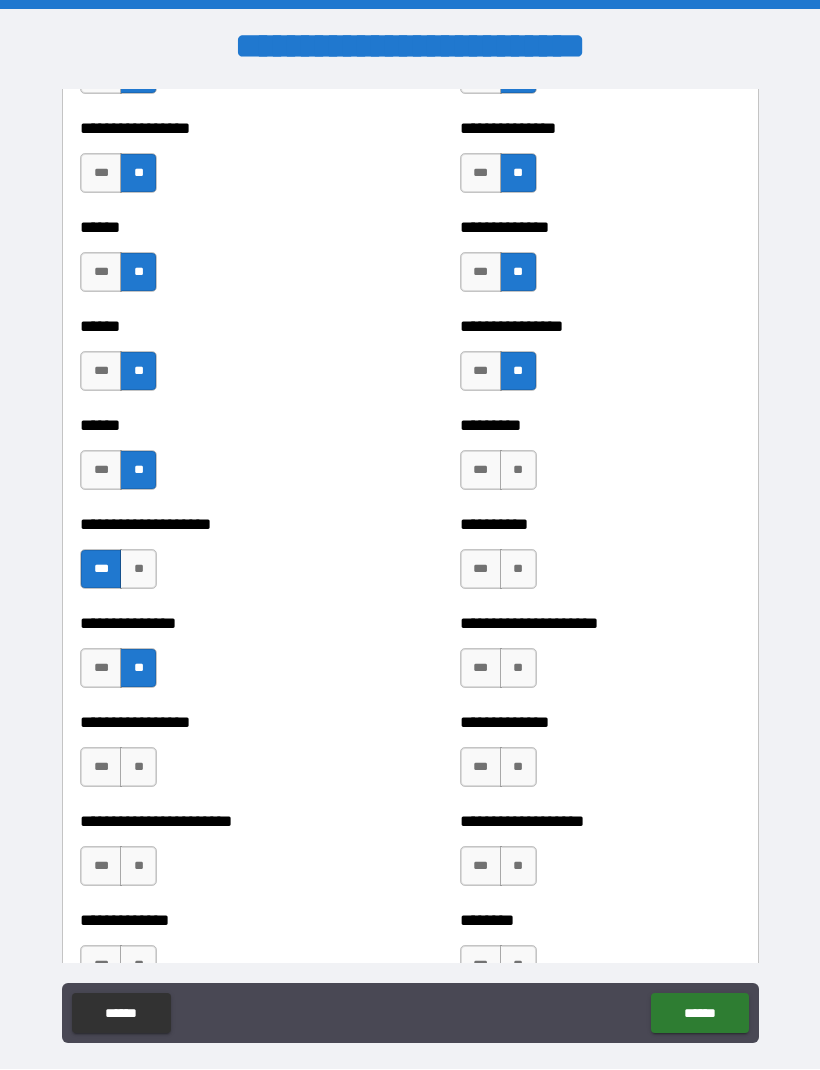 click on "***" at bounding box center (101, 768) 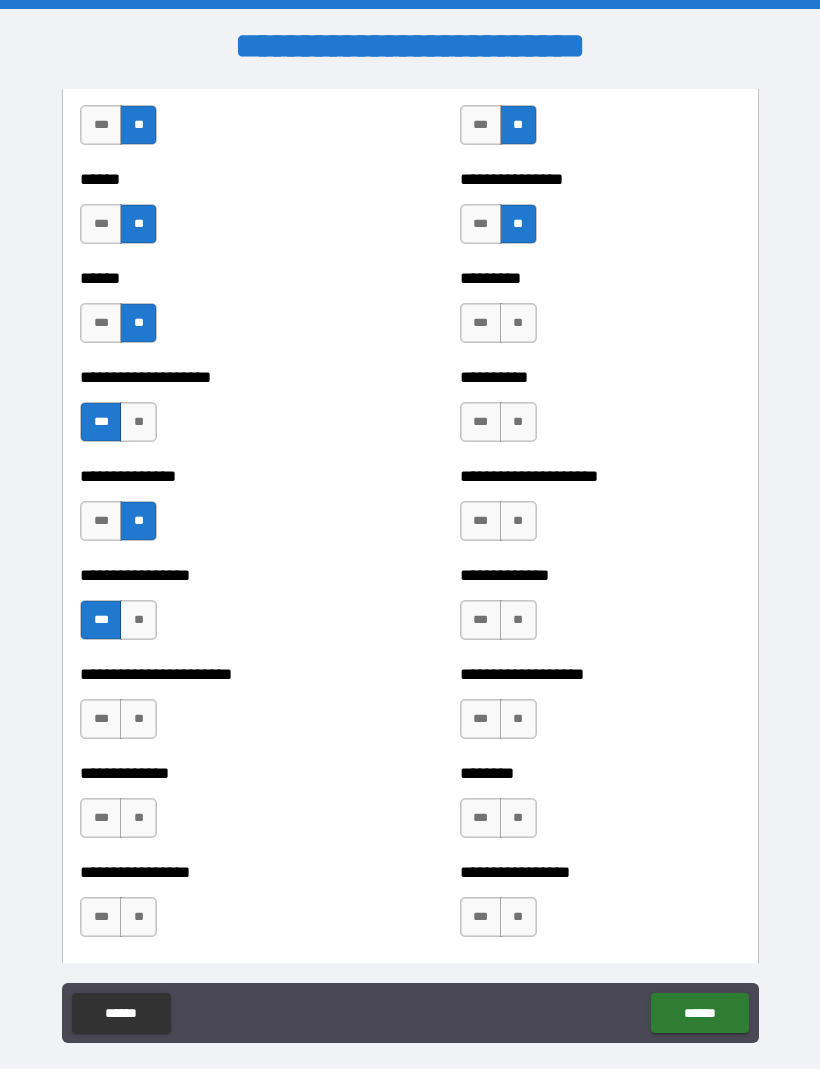 scroll, scrollTop: 3085, scrollLeft: 0, axis: vertical 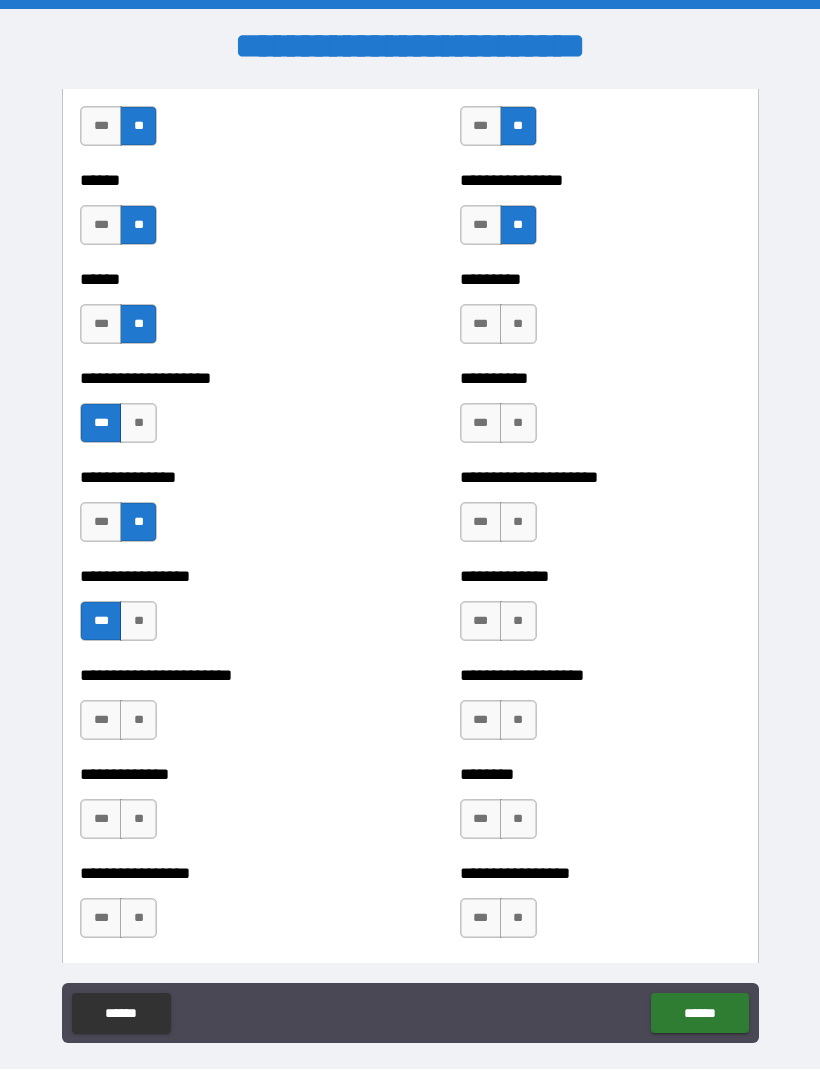 click on "**" at bounding box center [138, 721] 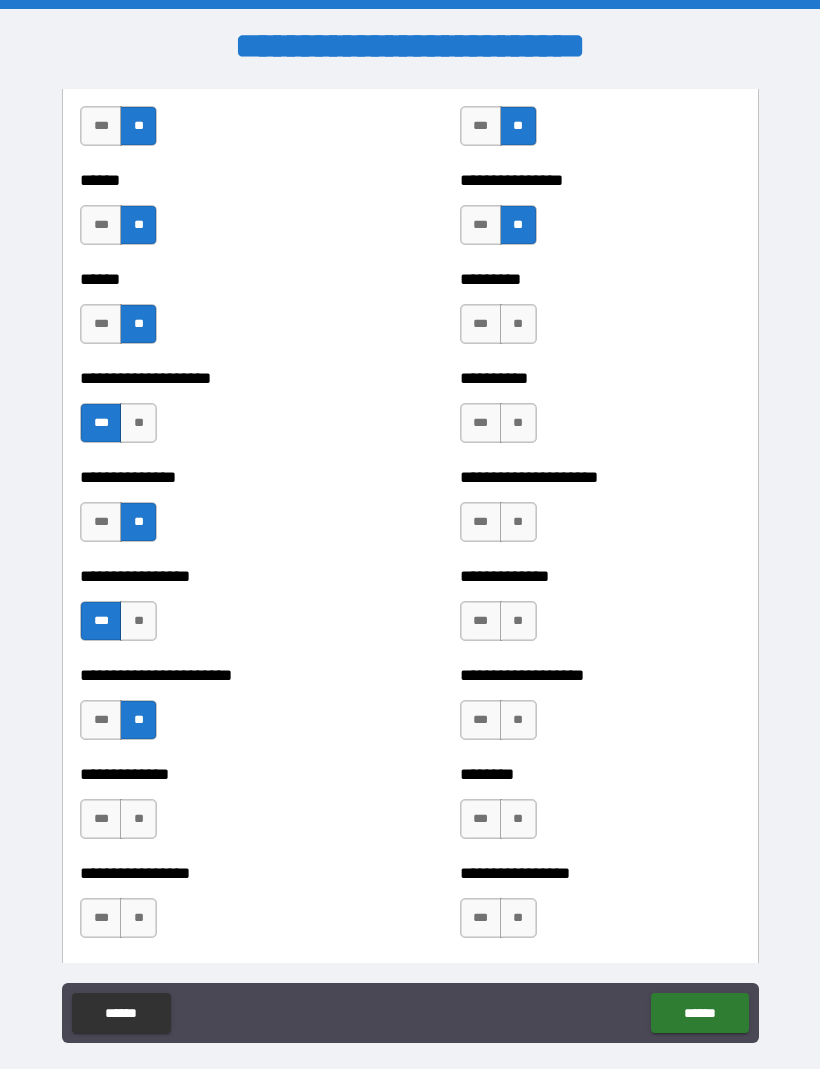 click on "**" at bounding box center (138, 820) 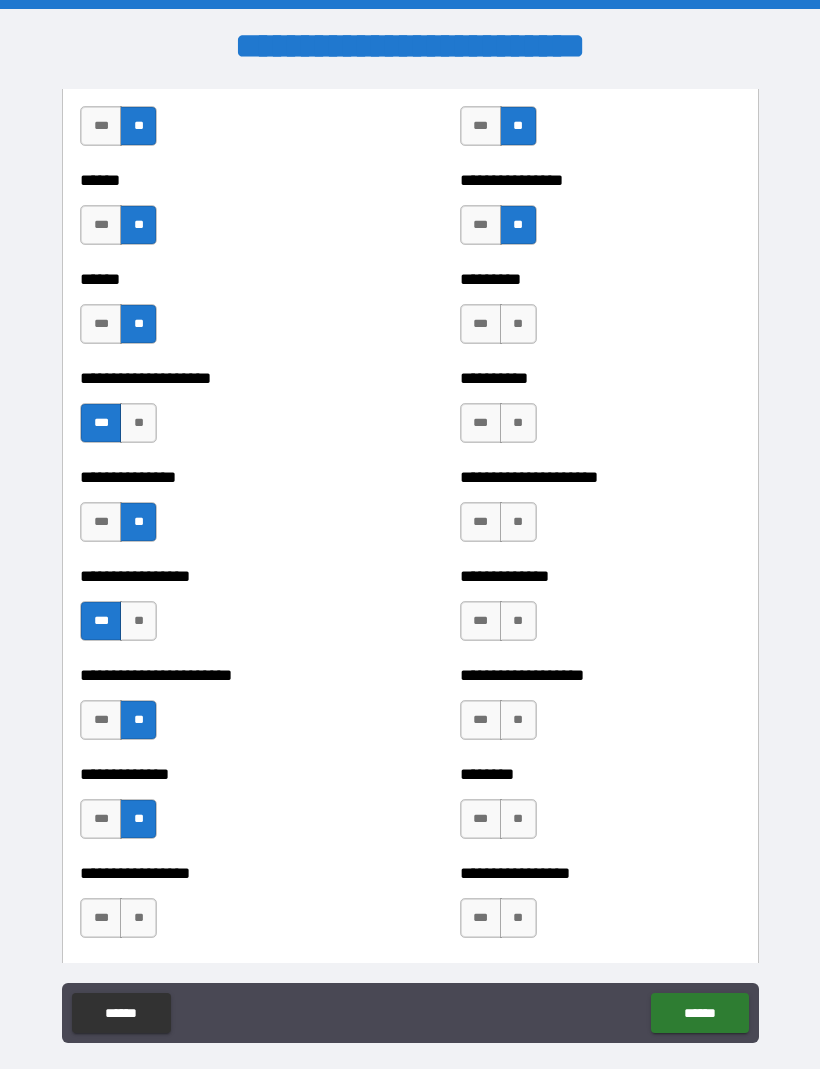 click on "**" at bounding box center (138, 919) 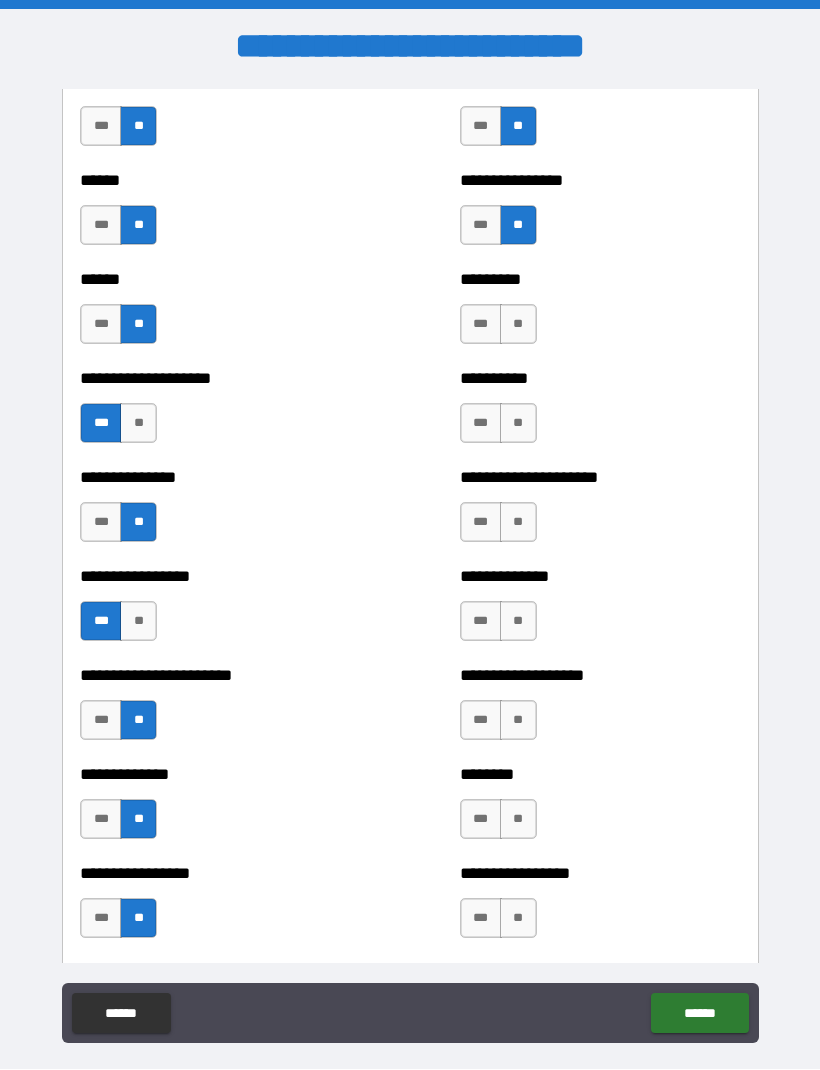 click on "**" at bounding box center [518, 919] 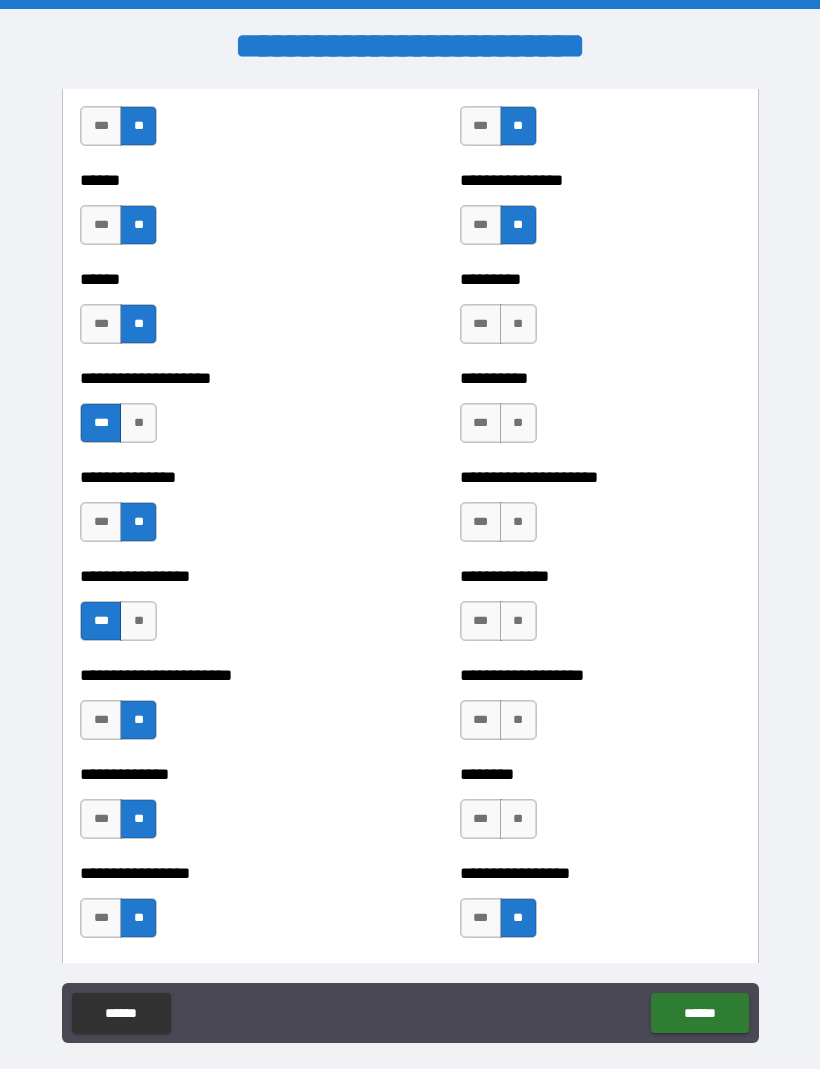click on "**" at bounding box center [518, 820] 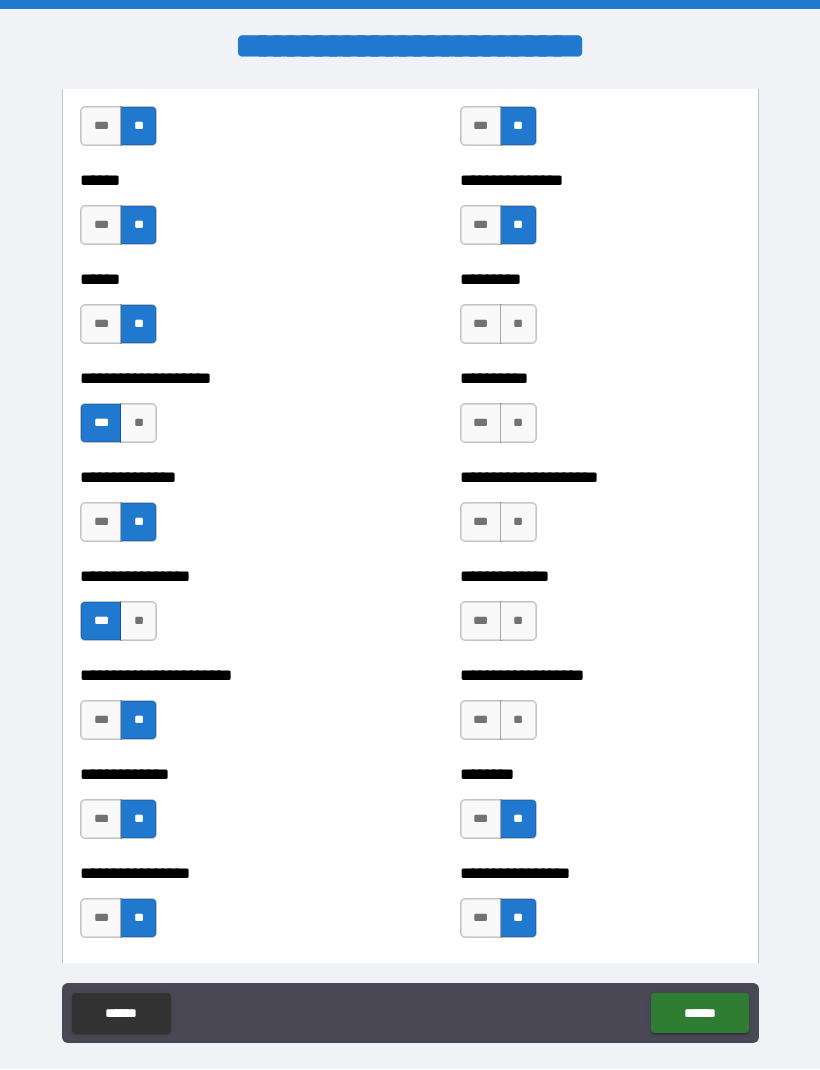 click on "**" at bounding box center [518, 721] 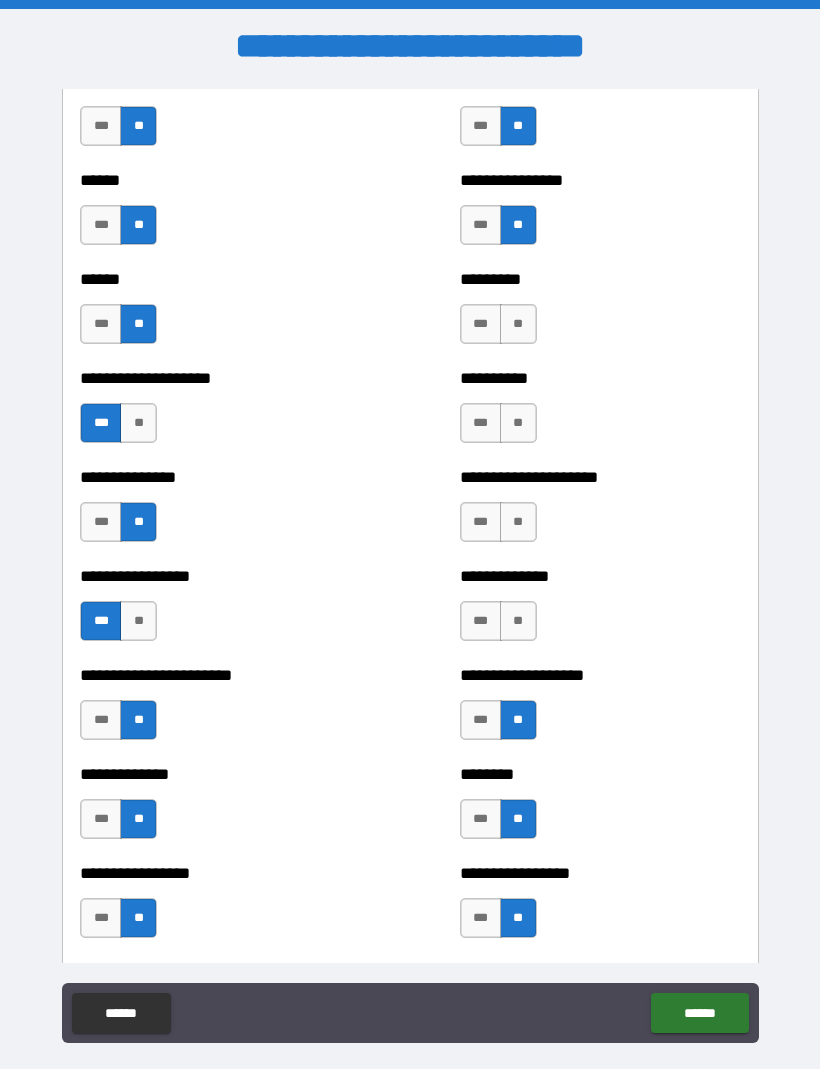 click on "**" at bounding box center [518, 622] 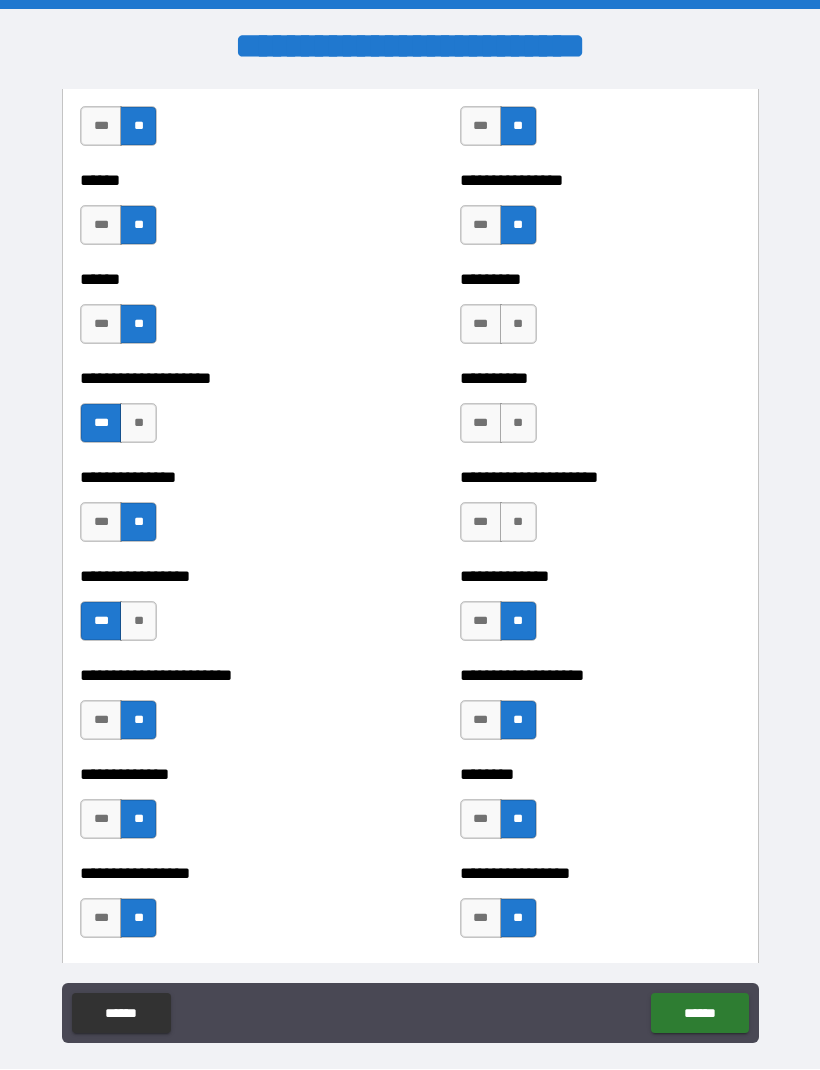 click on "**" at bounding box center (518, 523) 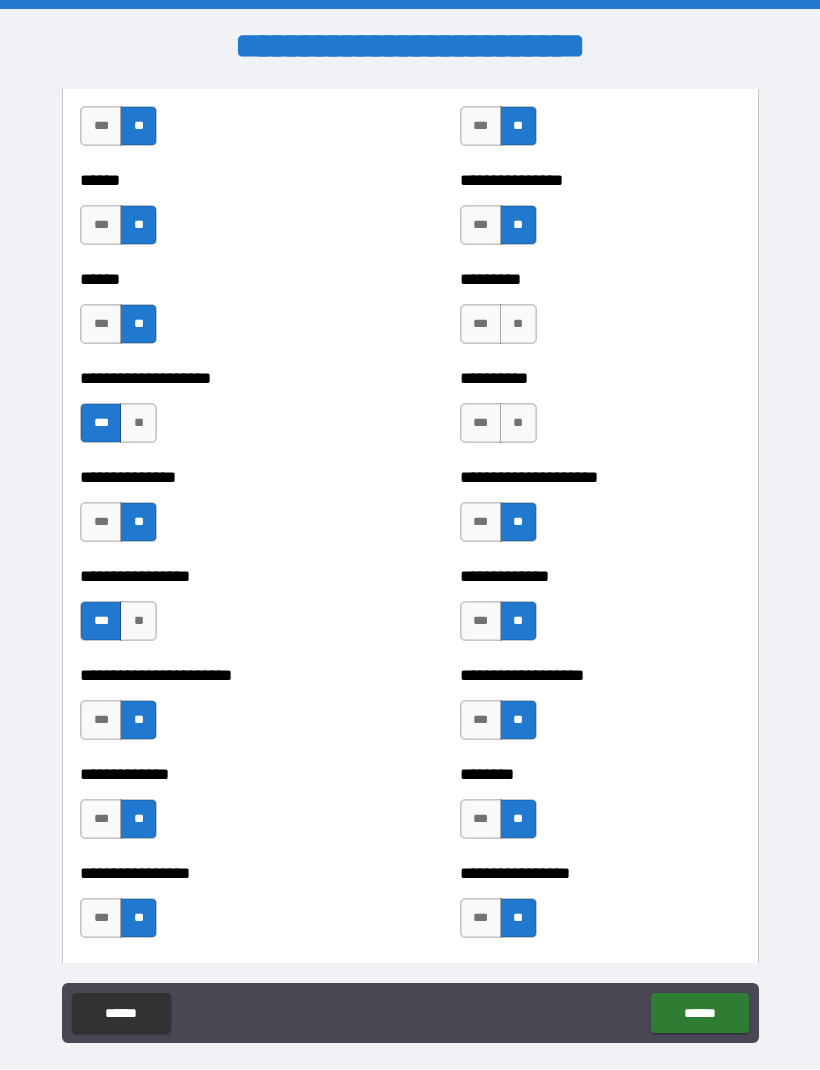 click on "**" at bounding box center [518, 424] 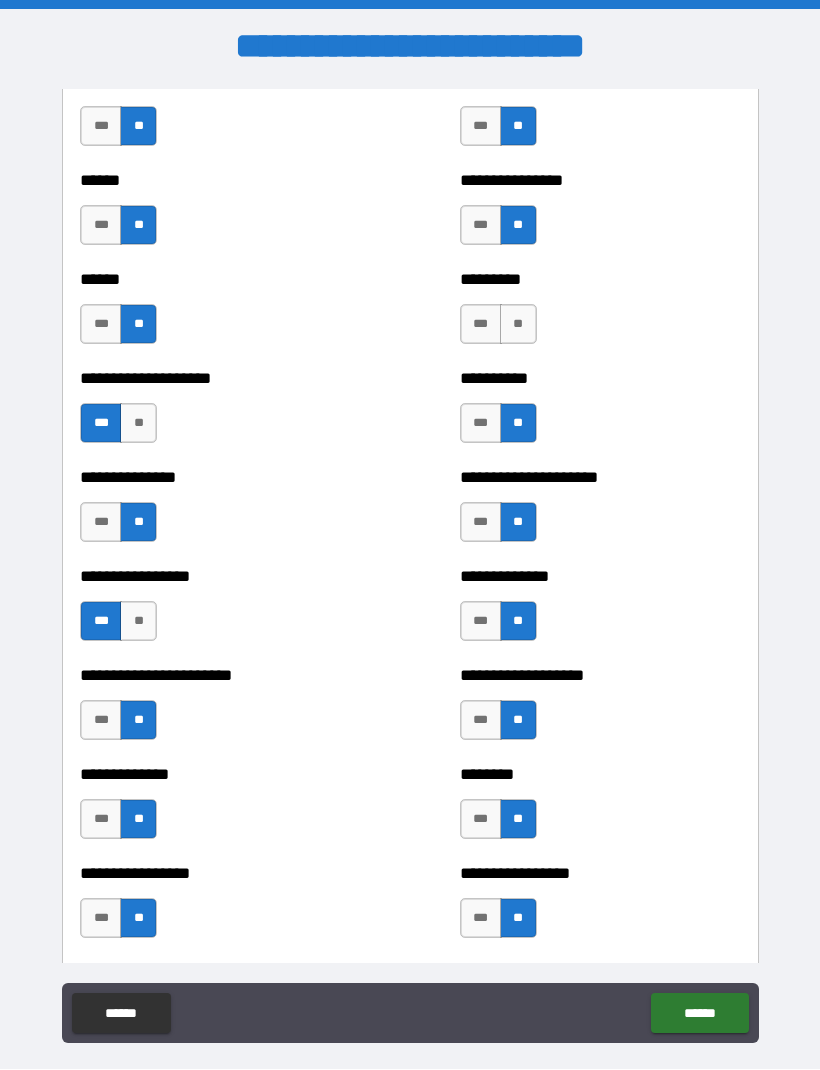 click on "**" at bounding box center (518, 325) 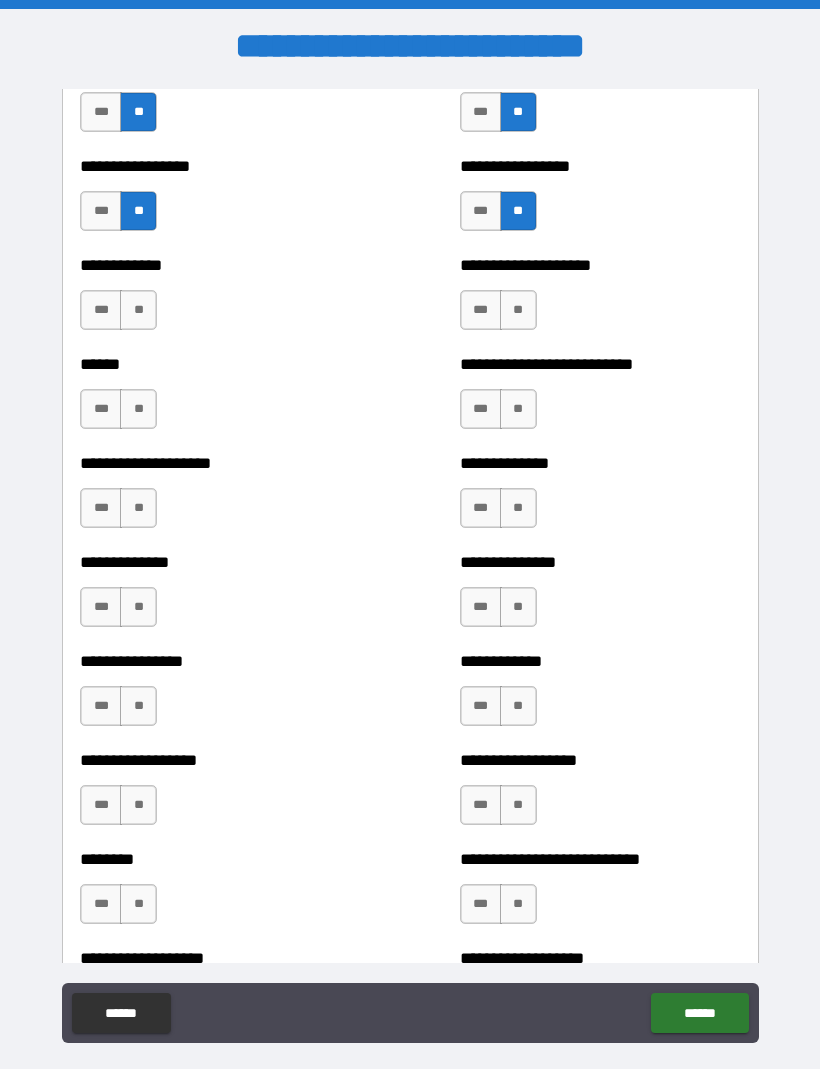 scroll, scrollTop: 3826, scrollLeft: 0, axis: vertical 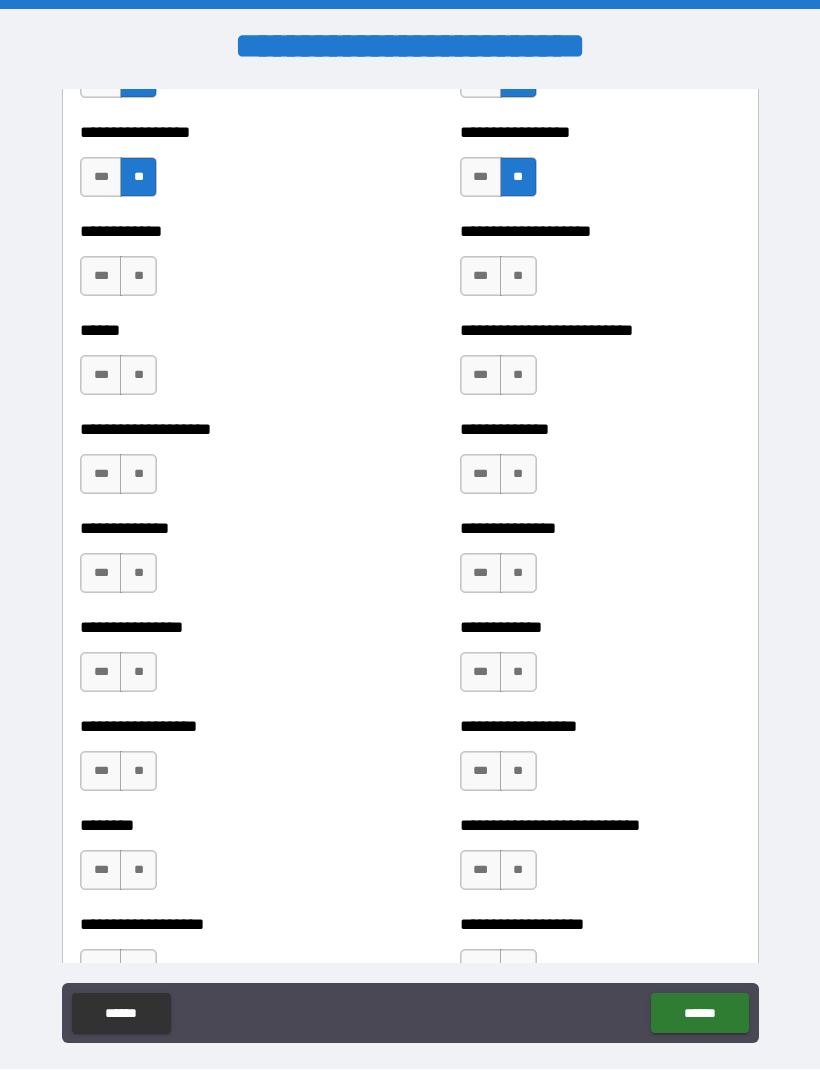 click on "**" at bounding box center (138, 277) 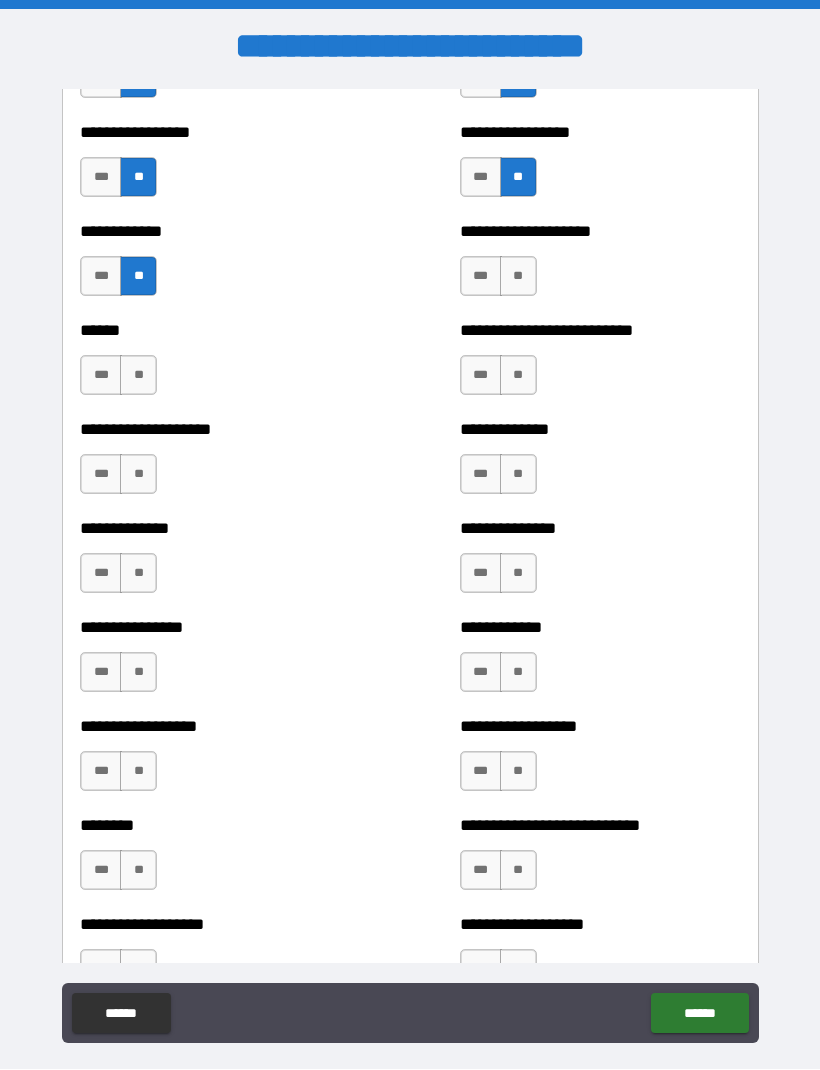 click on "**" at bounding box center [138, 376] 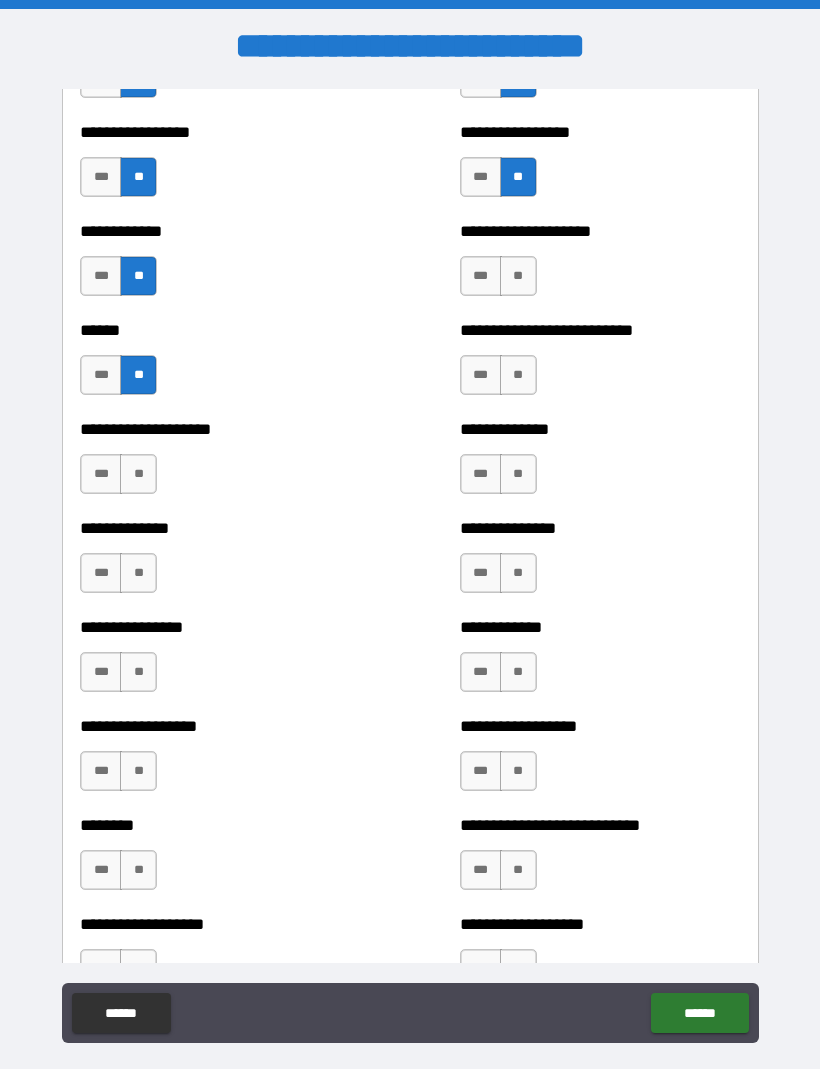click on "**" at bounding box center [138, 475] 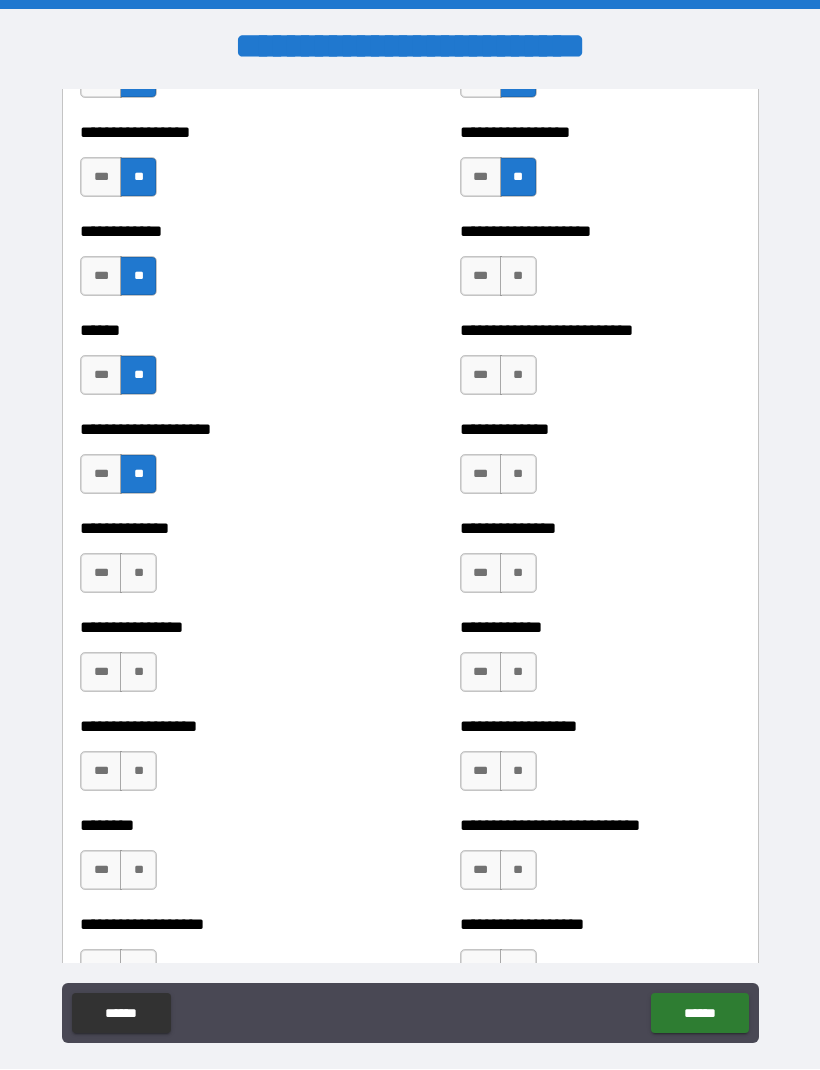 click on "**" at bounding box center (138, 574) 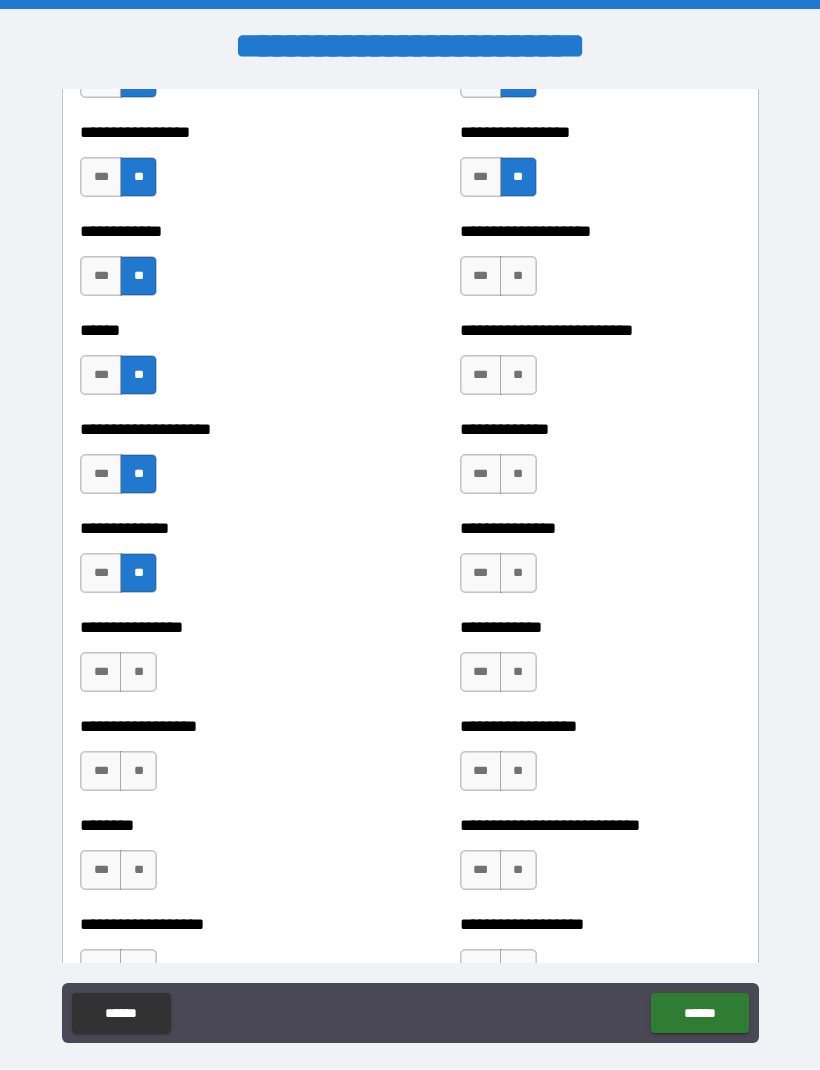 click on "**" at bounding box center [138, 673] 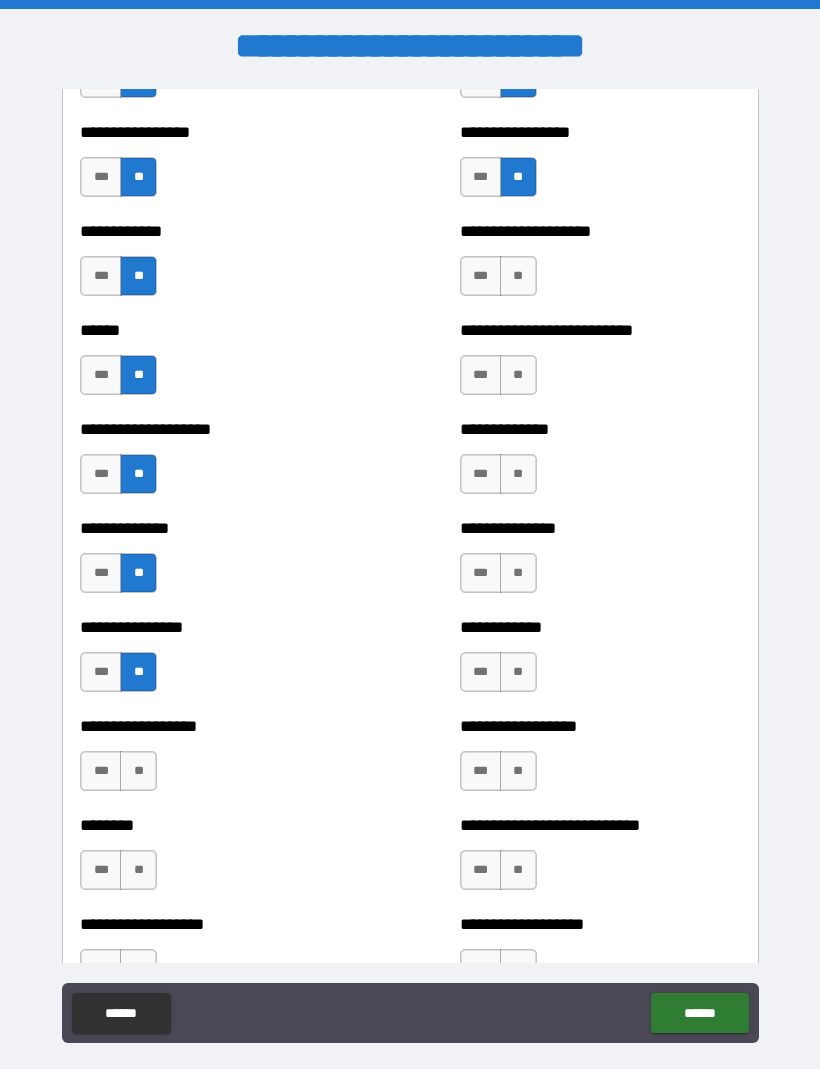 click on "**" at bounding box center [138, 772] 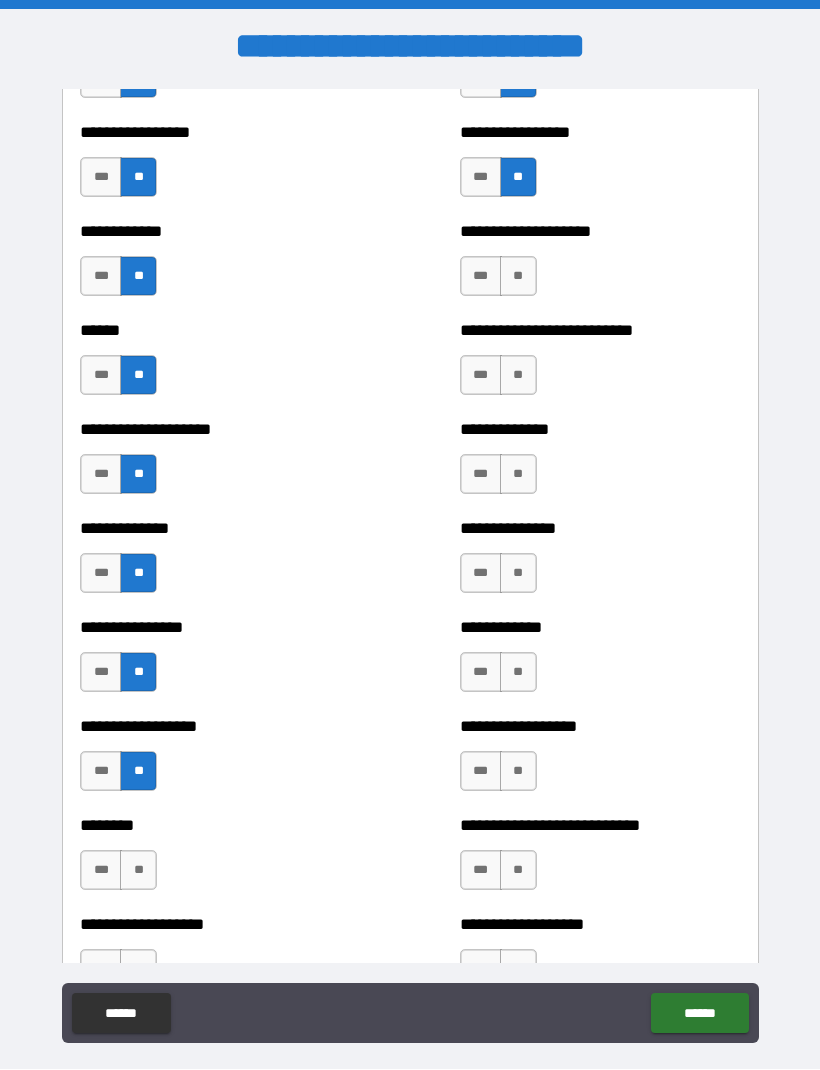 click on "**" at bounding box center (138, 871) 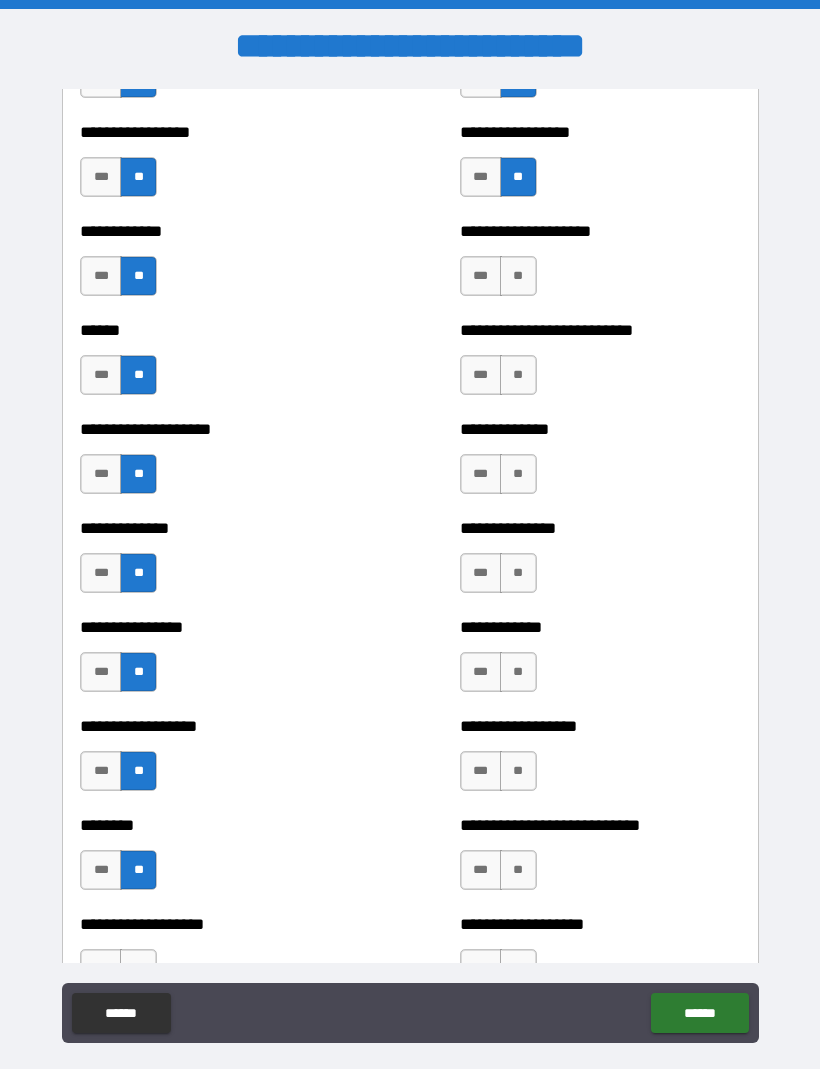 click on "**" at bounding box center (518, 277) 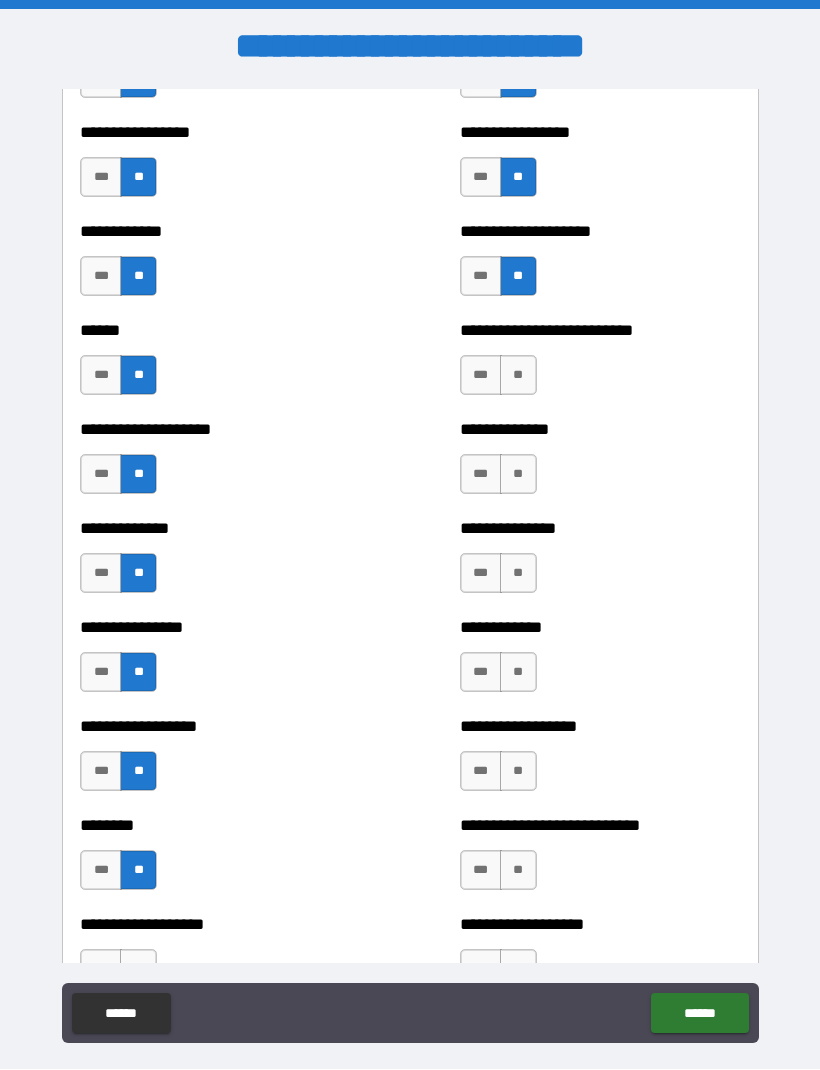 click on "**" at bounding box center [518, 376] 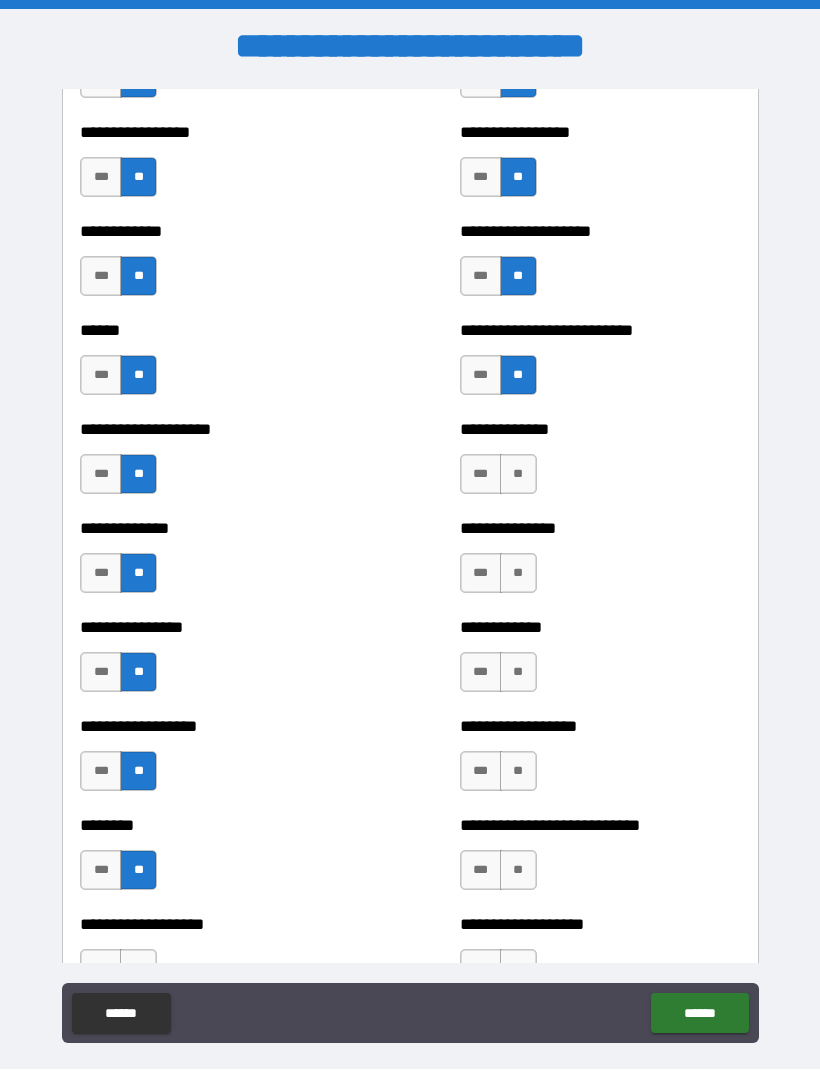 click on "**" at bounding box center (518, 475) 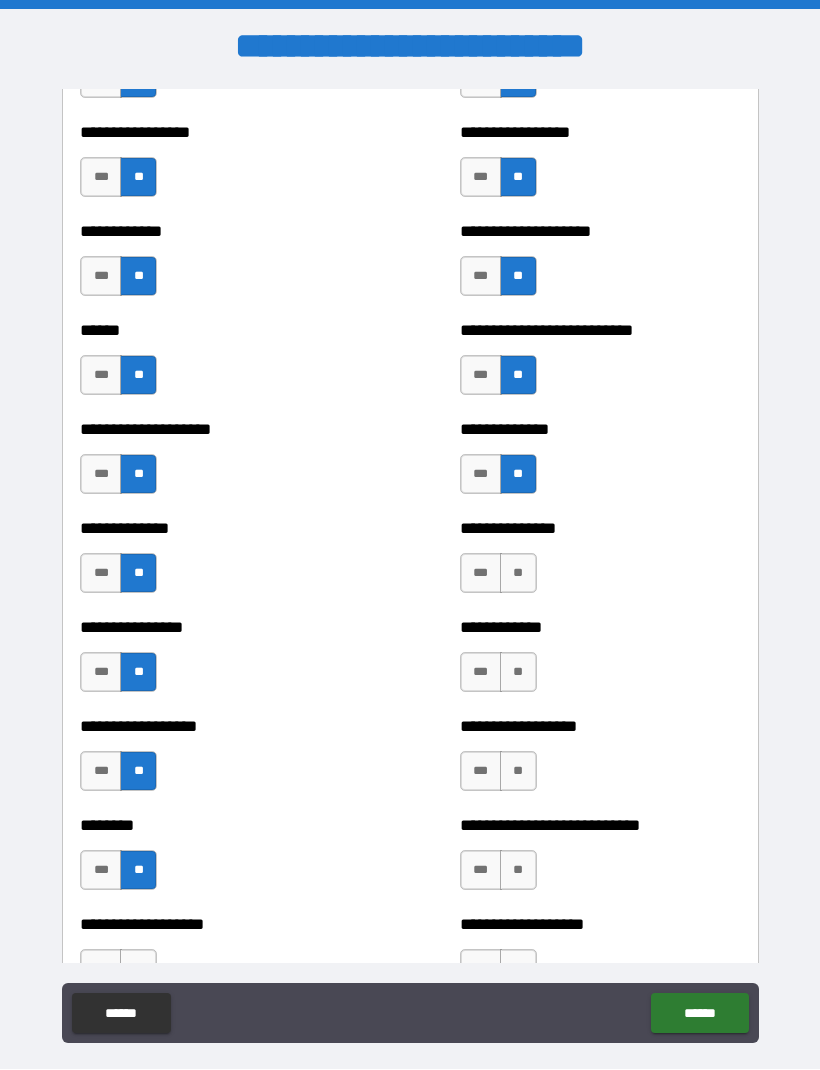 click on "**" at bounding box center [518, 574] 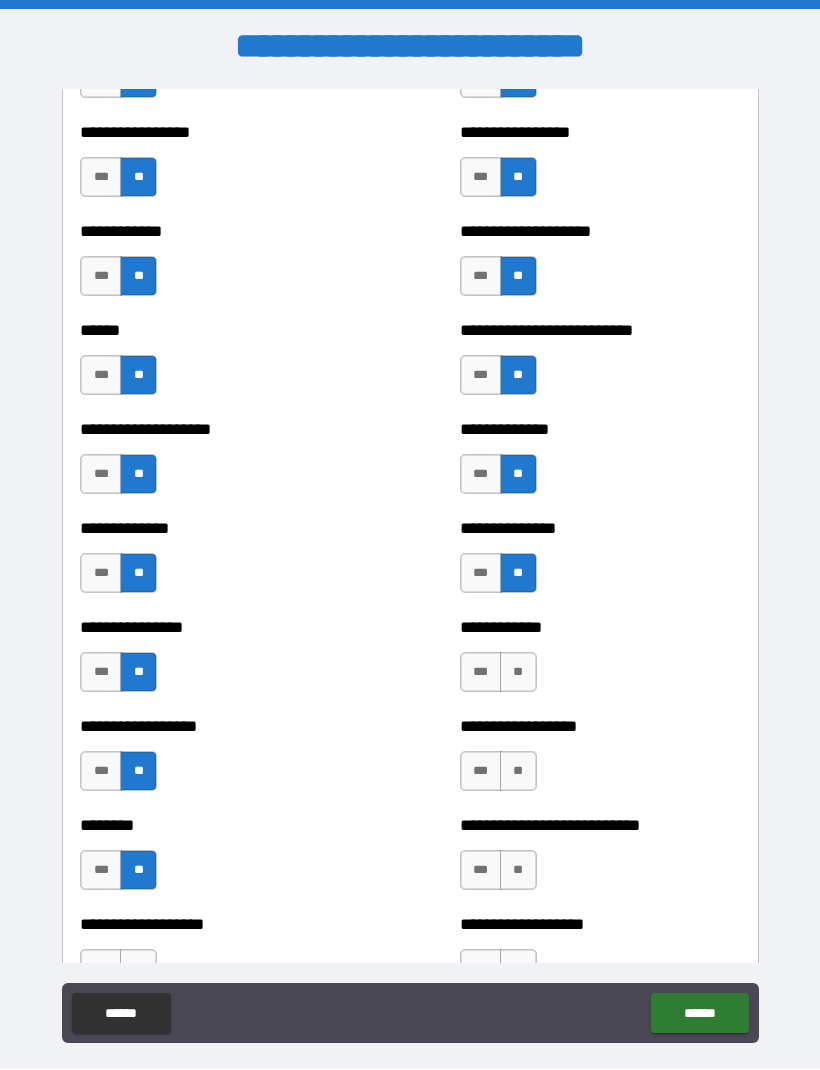 click on "**" at bounding box center [518, 673] 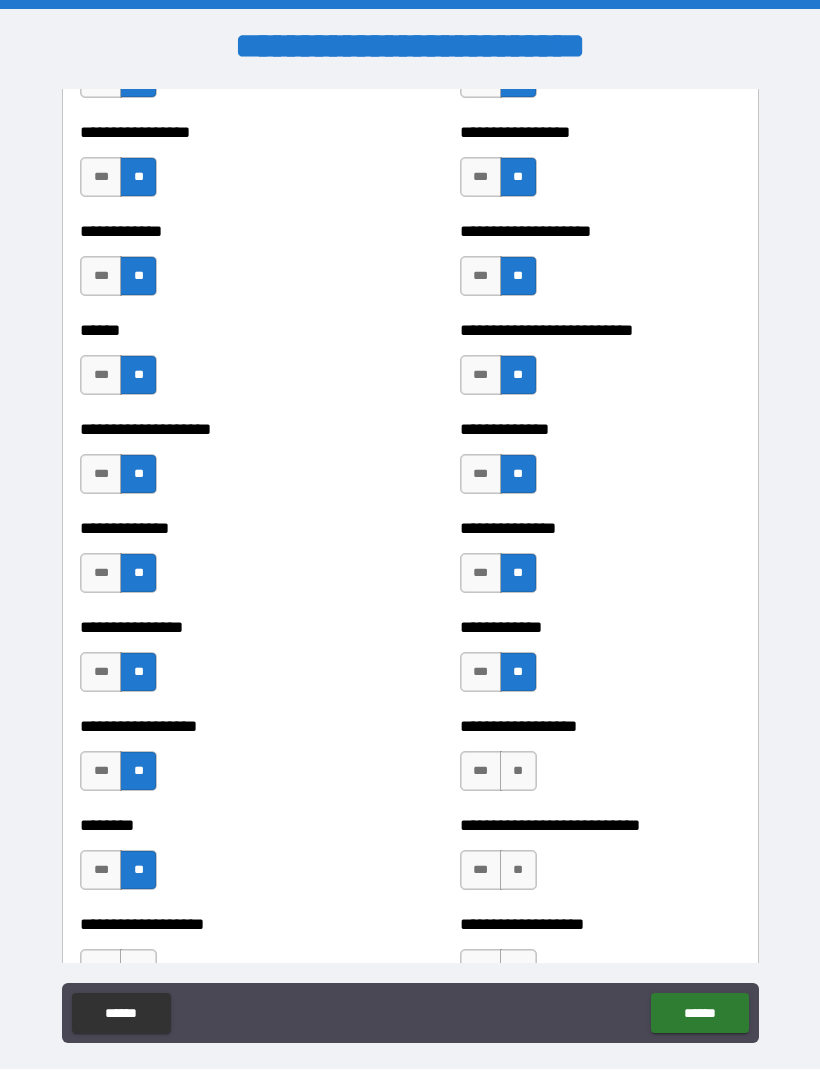 click on "**" at bounding box center (518, 772) 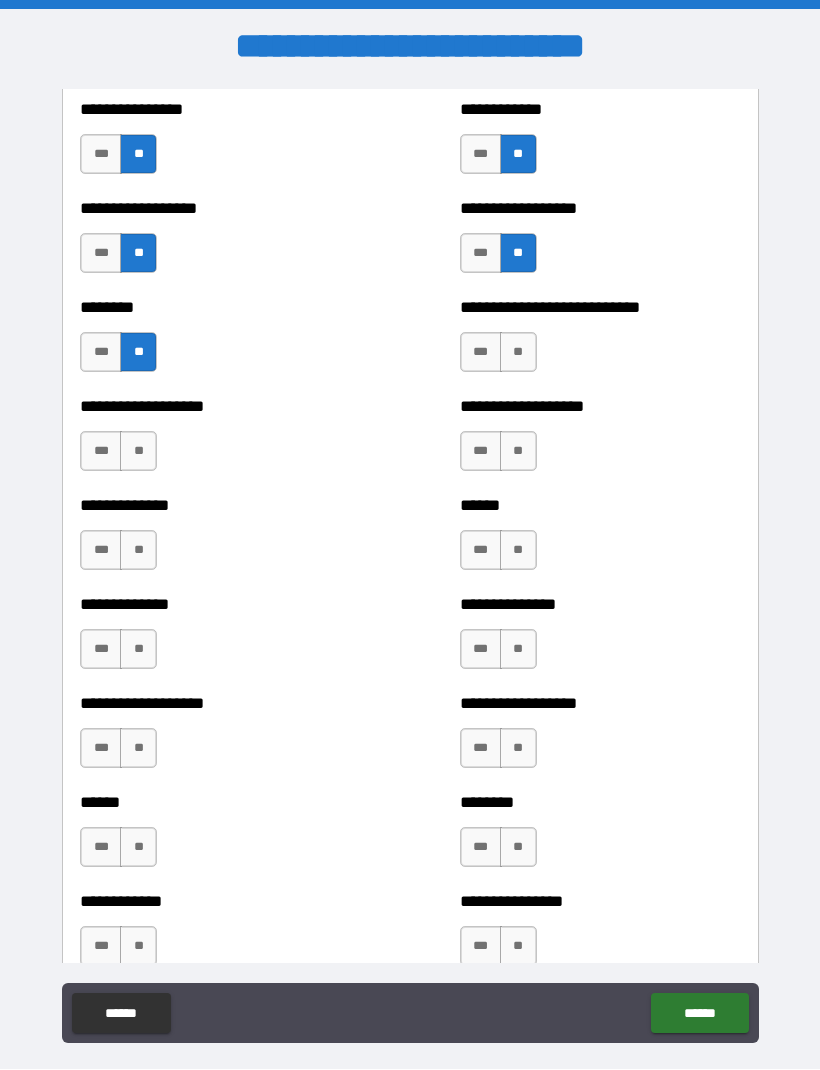 scroll, scrollTop: 4359, scrollLeft: 0, axis: vertical 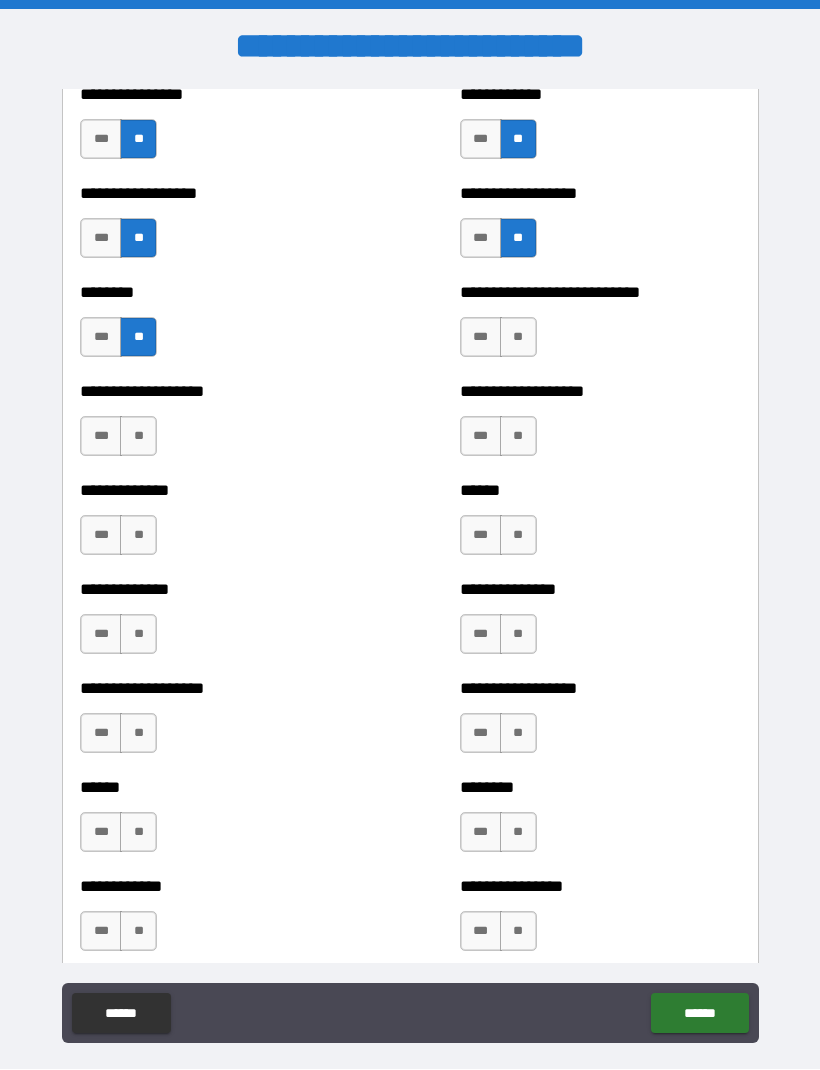 click on "**" at bounding box center (518, 338) 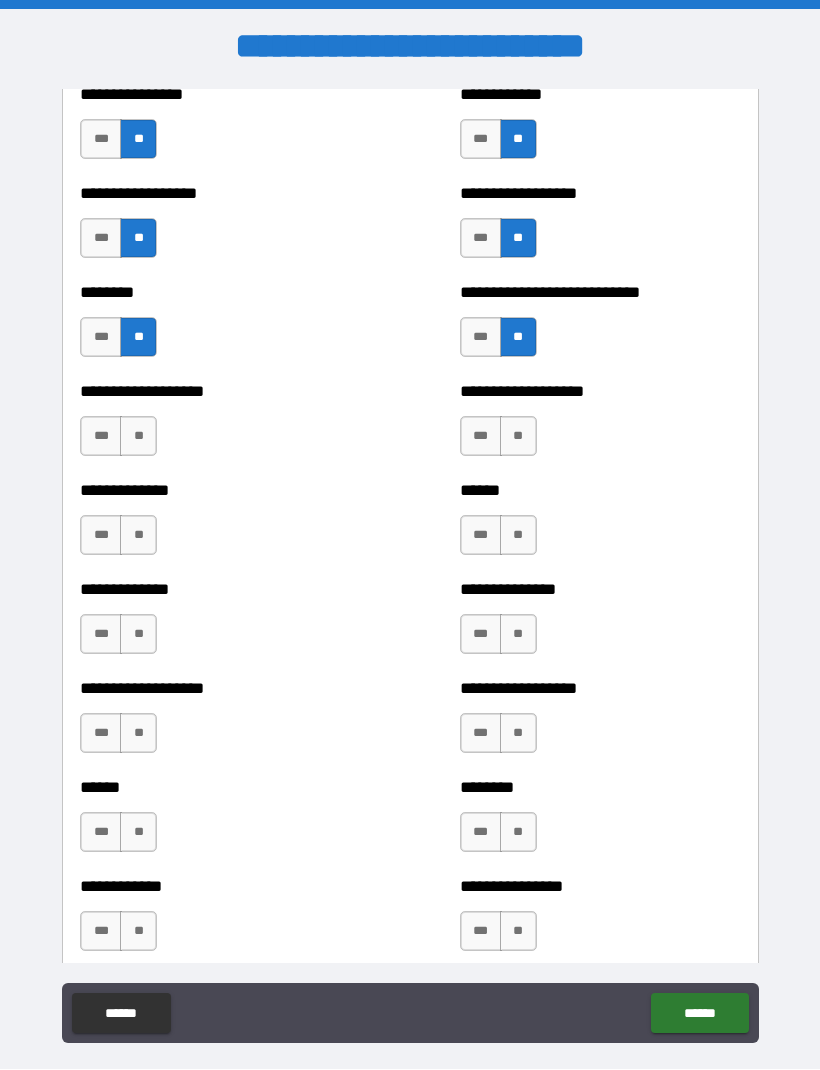 click on "**" at bounding box center [518, 437] 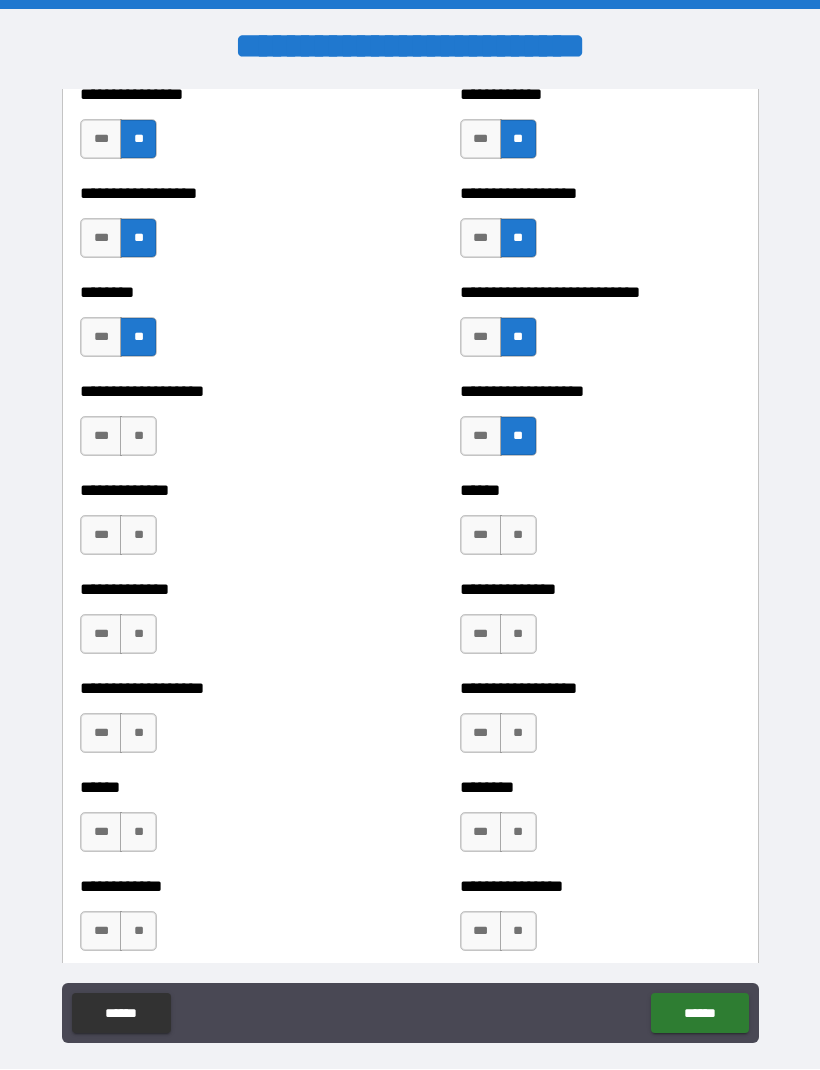 click on "**" at bounding box center (518, 536) 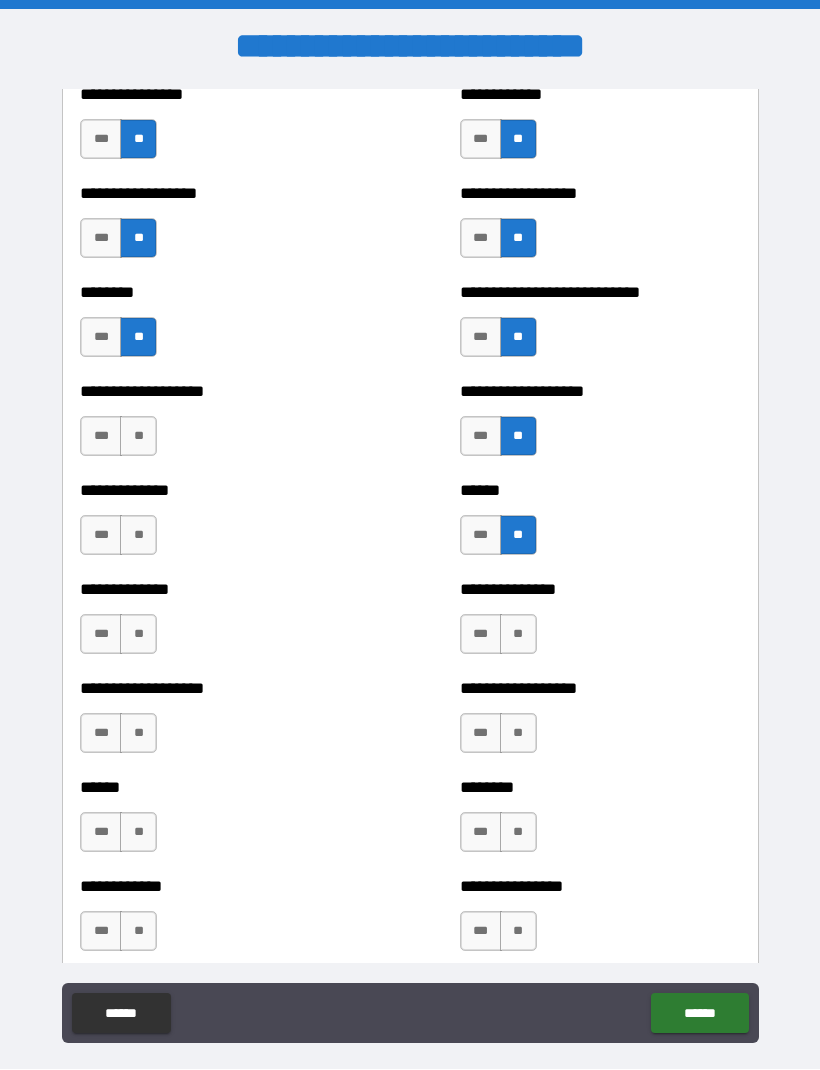 click on "**" at bounding box center [138, 536] 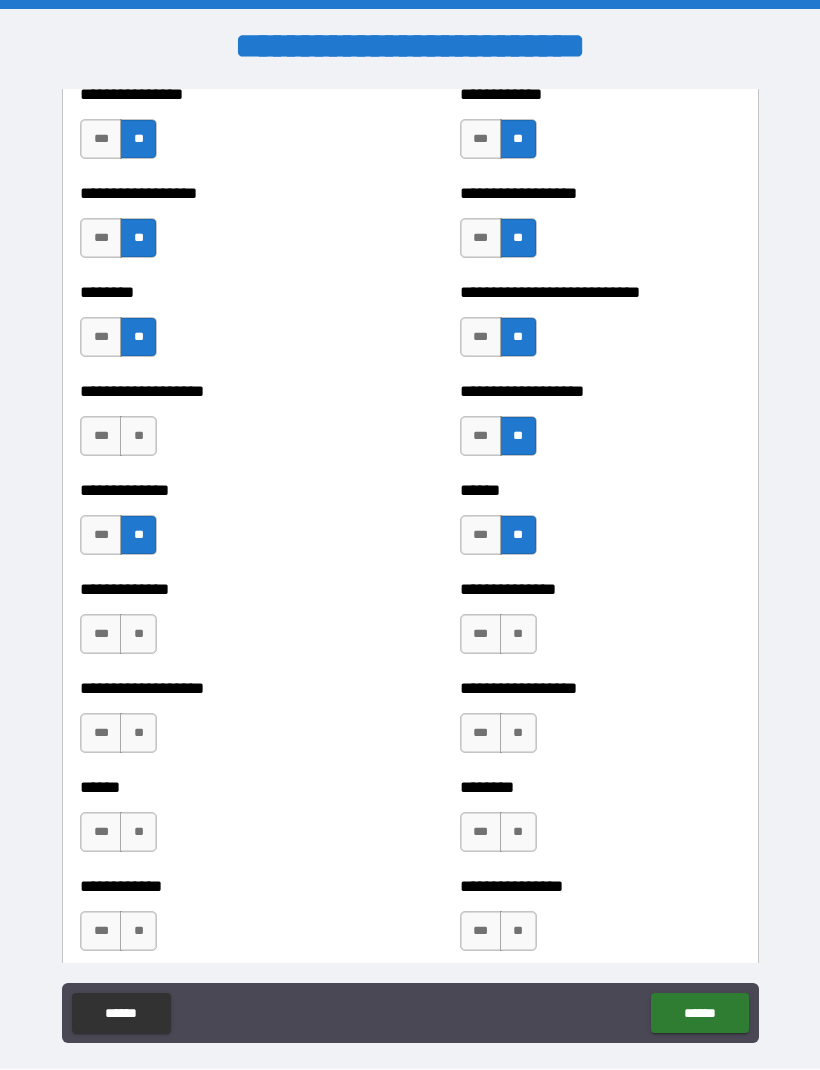 click on "**" at bounding box center [138, 437] 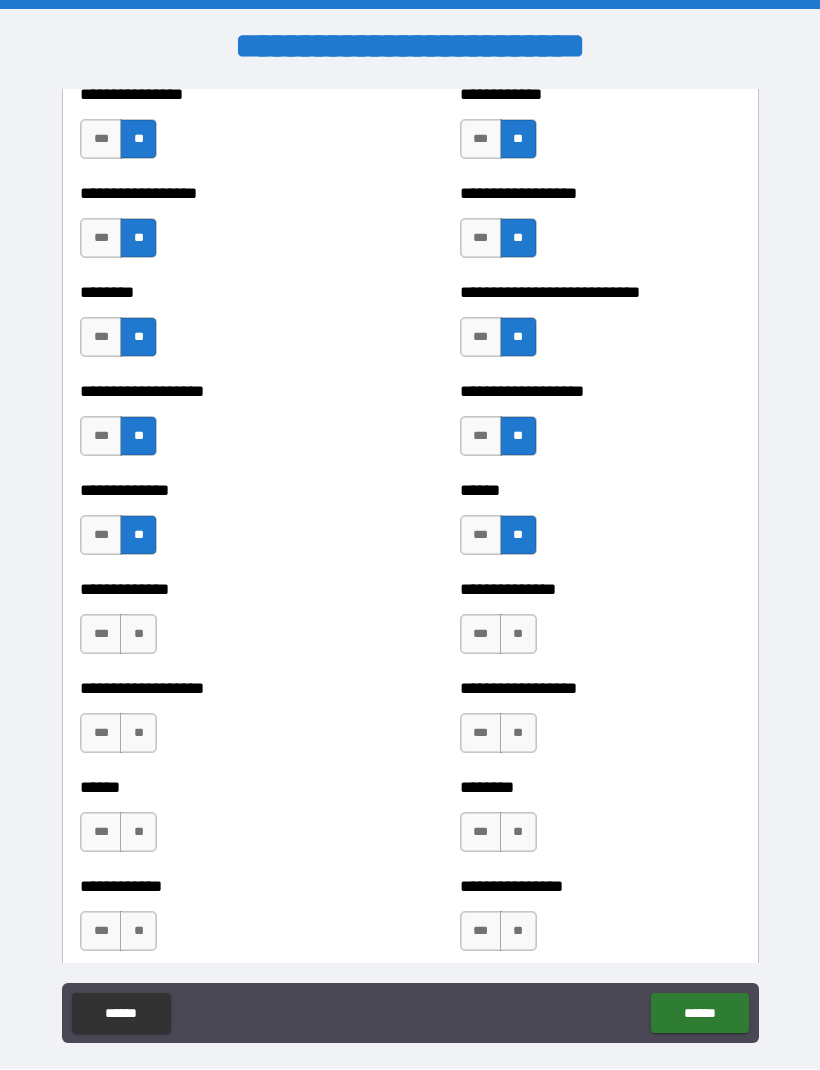 click on "**" at bounding box center (138, 635) 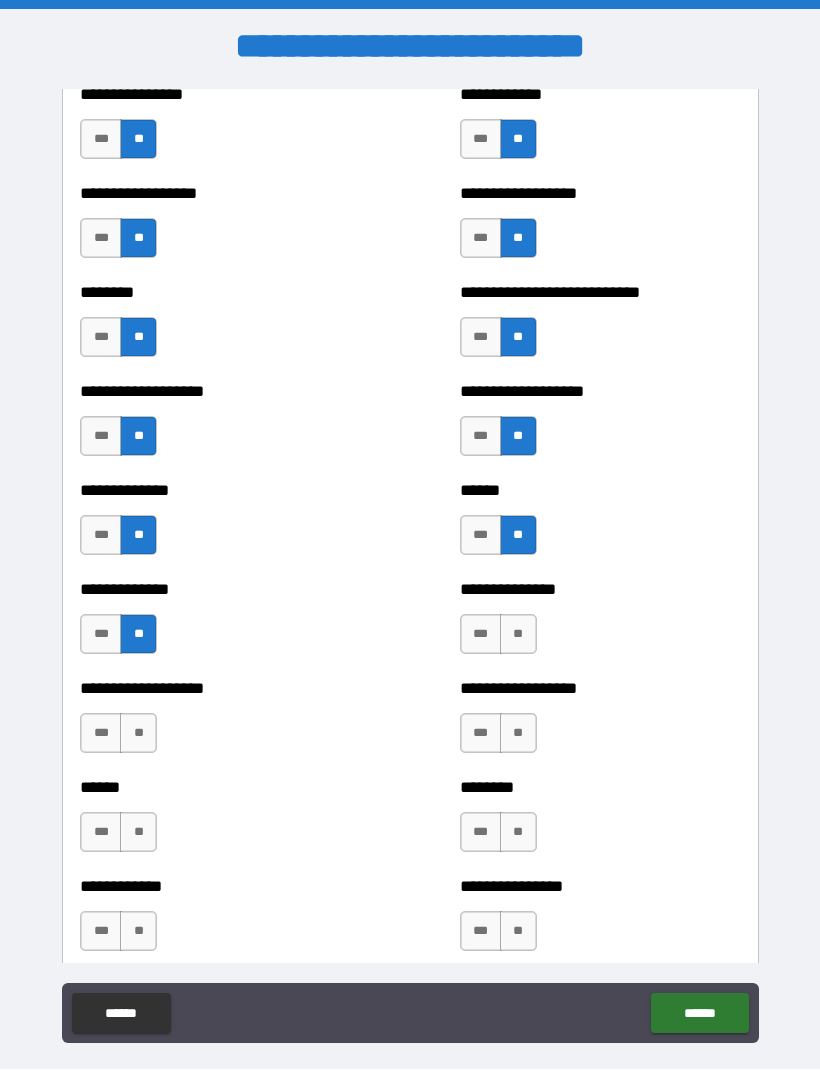 click on "**" at bounding box center (138, 734) 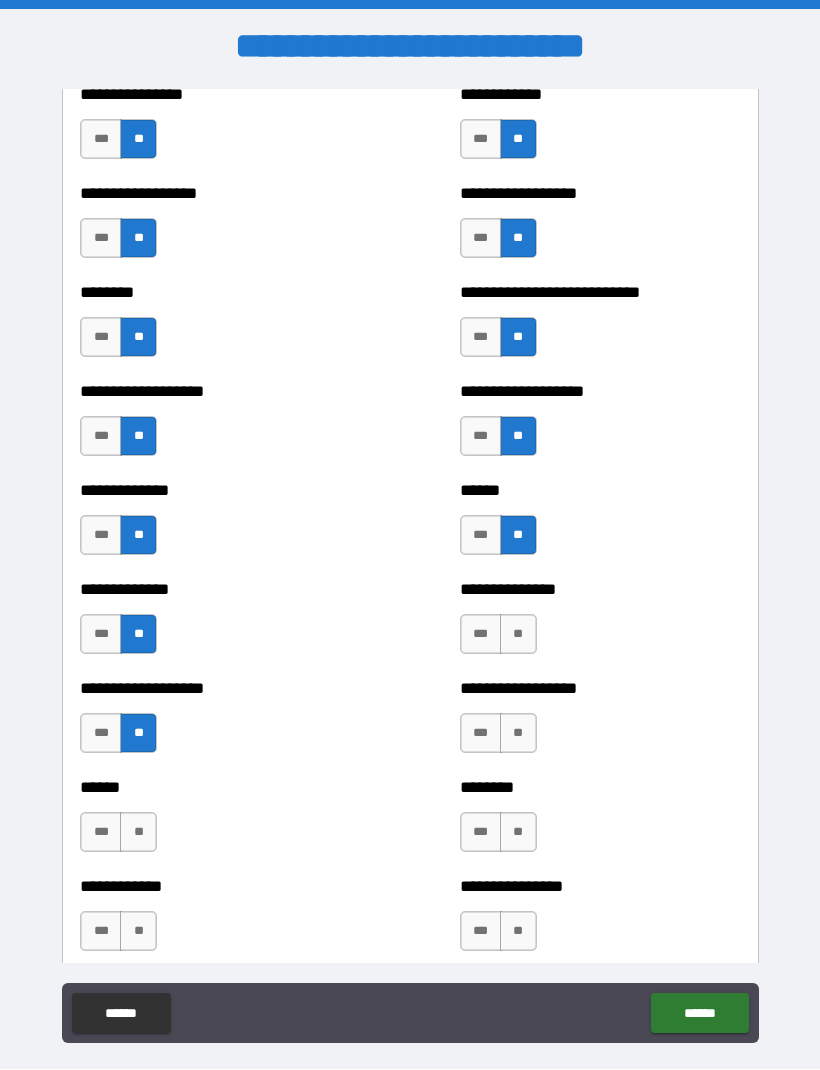 click on "**********" at bounding box center (600, 625) 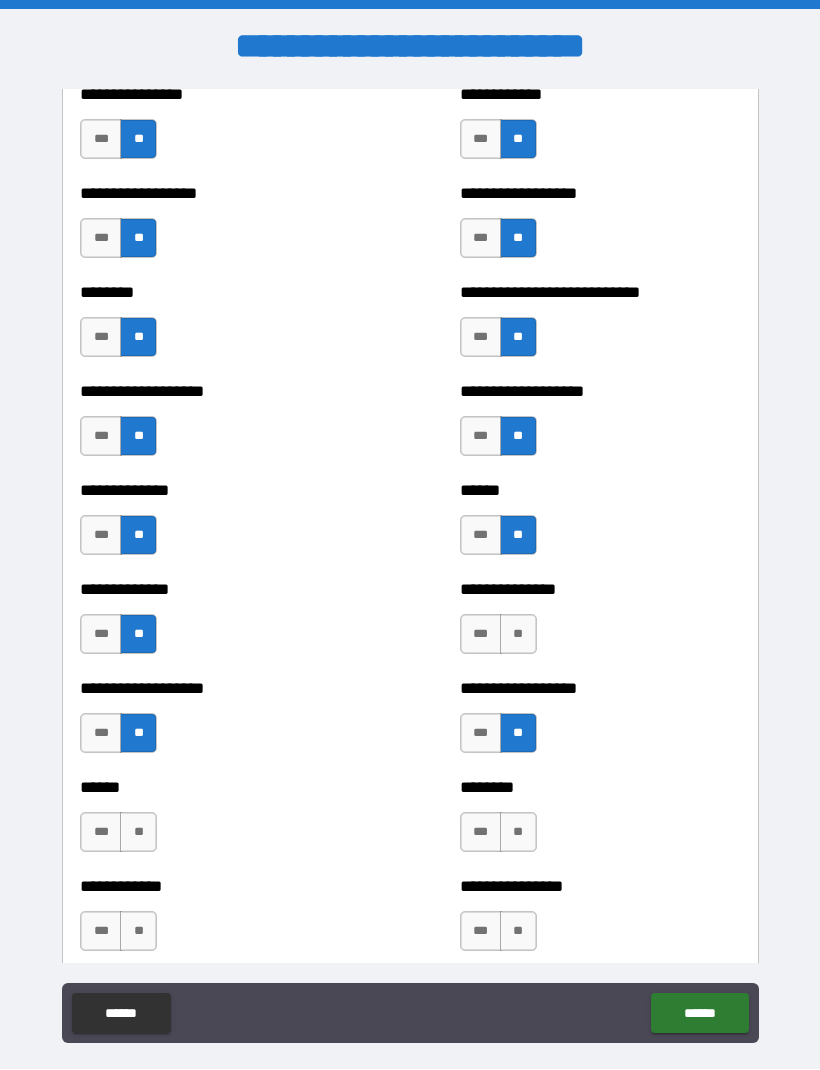 click on "**" at bounding box center [518, 635] 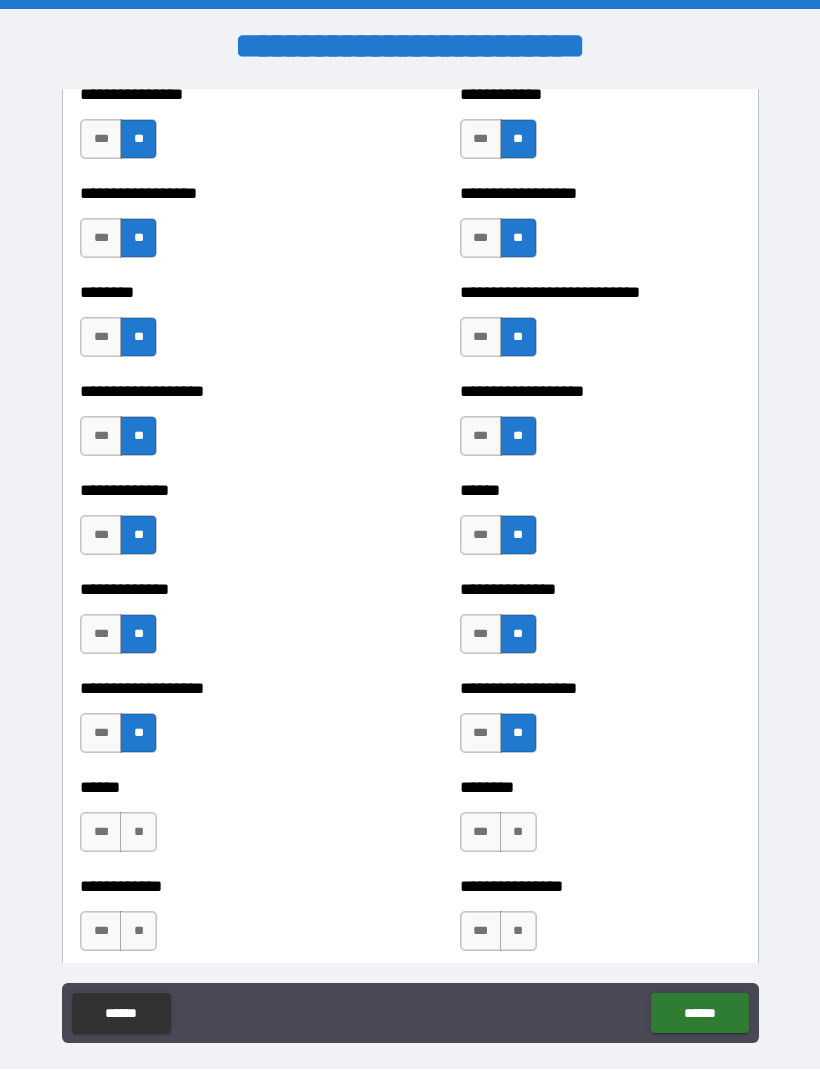 click on "**" at bounding box center (518, 833) 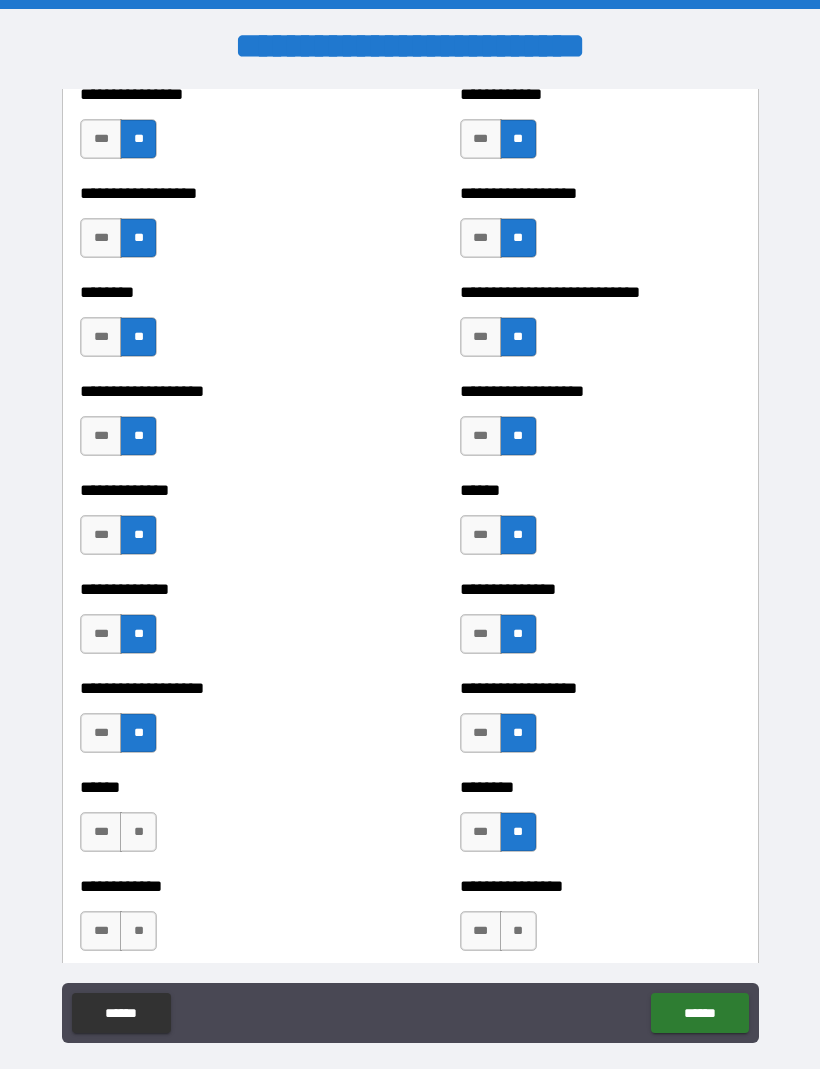 click on "**" at bounding box center [138, 833] 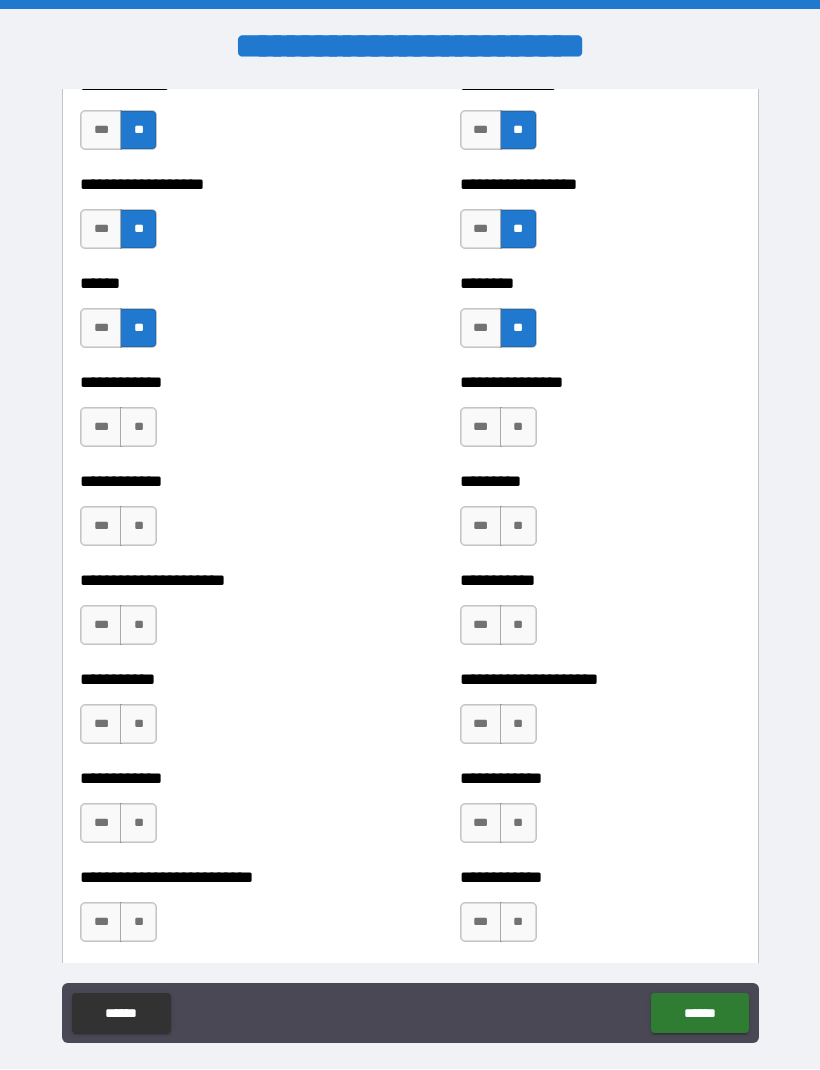 scroll, scrollTop: 4895, scrollLeft: 0, axis: vertical 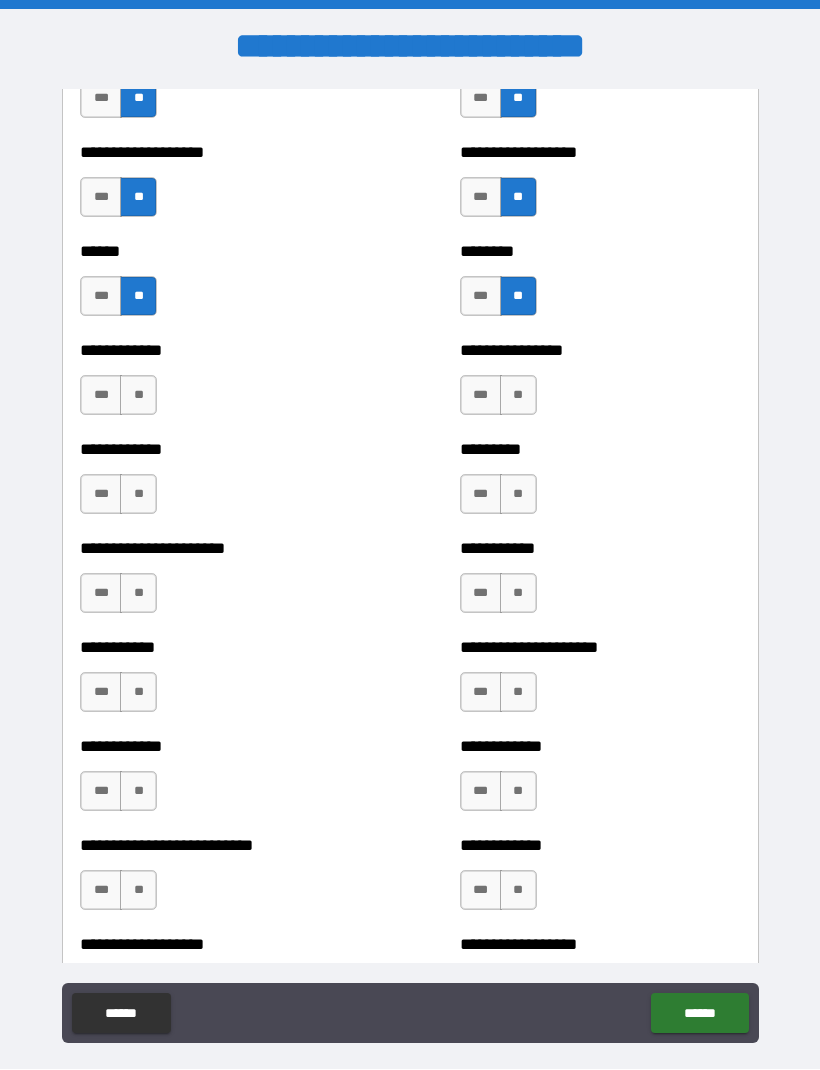 click on "**" at bounding box center [518, 396] 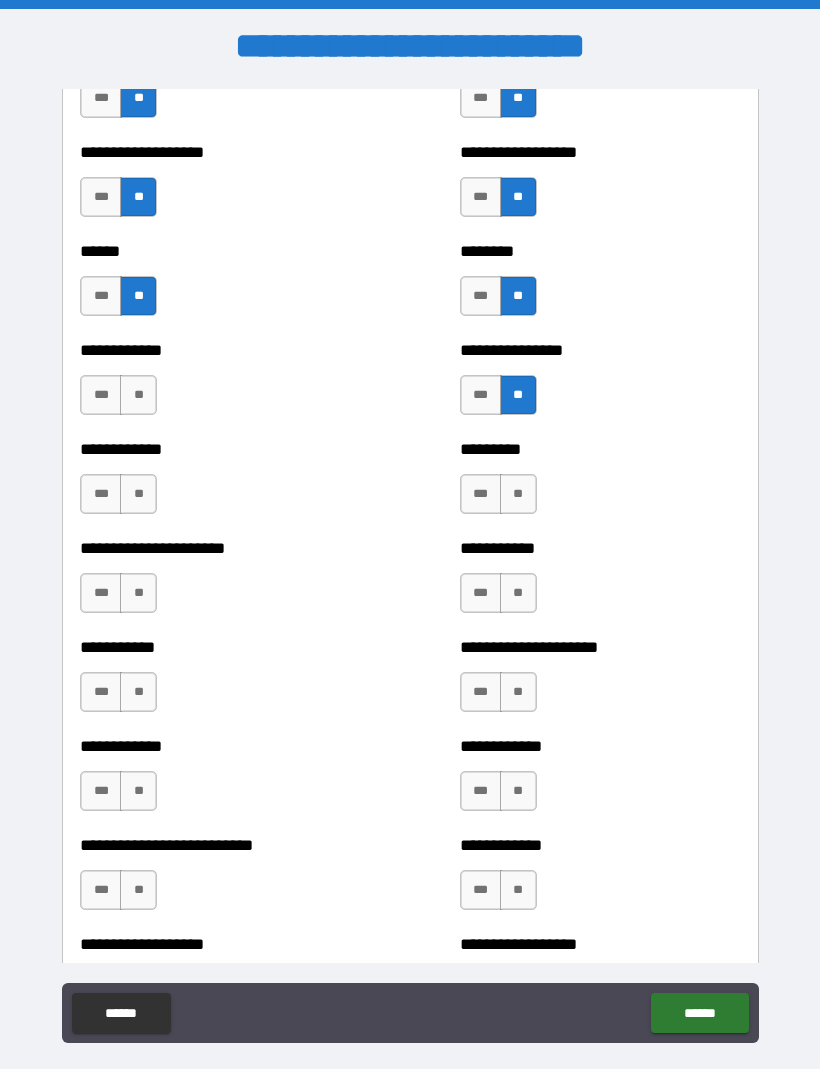 click on "********* *** **" at bounding box center [600, 485] 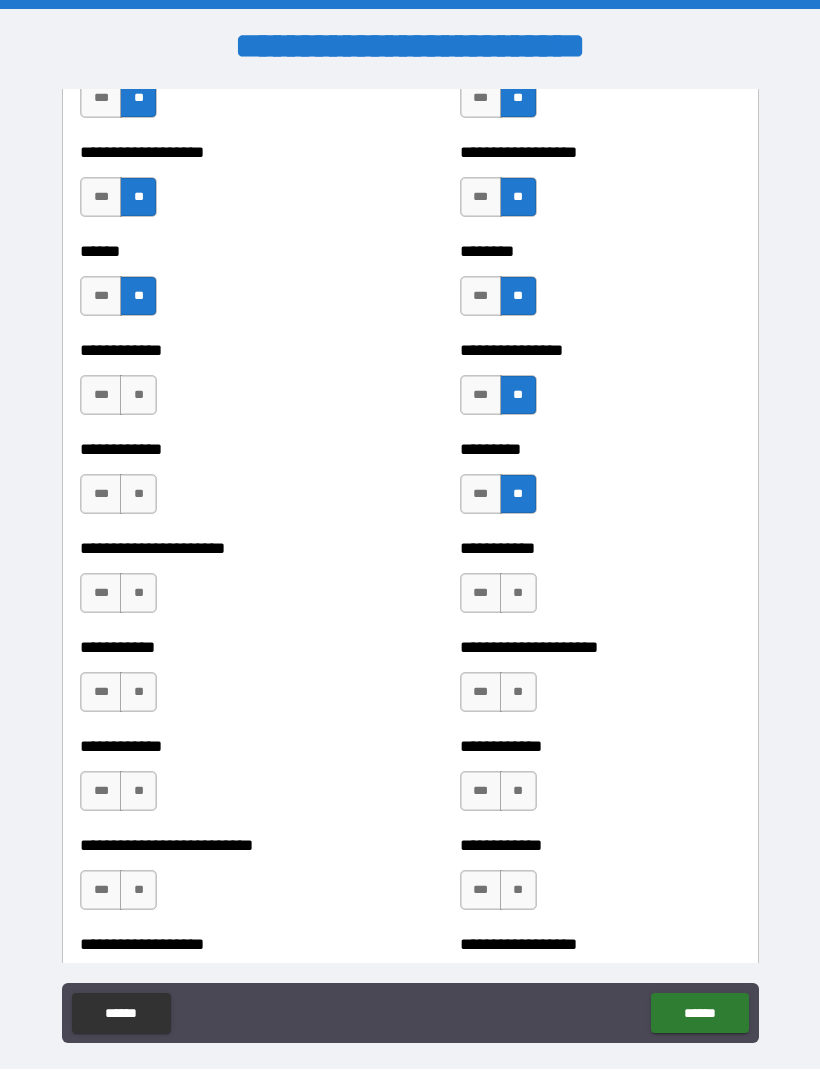 click on "**" at bounding box center [518, 594] 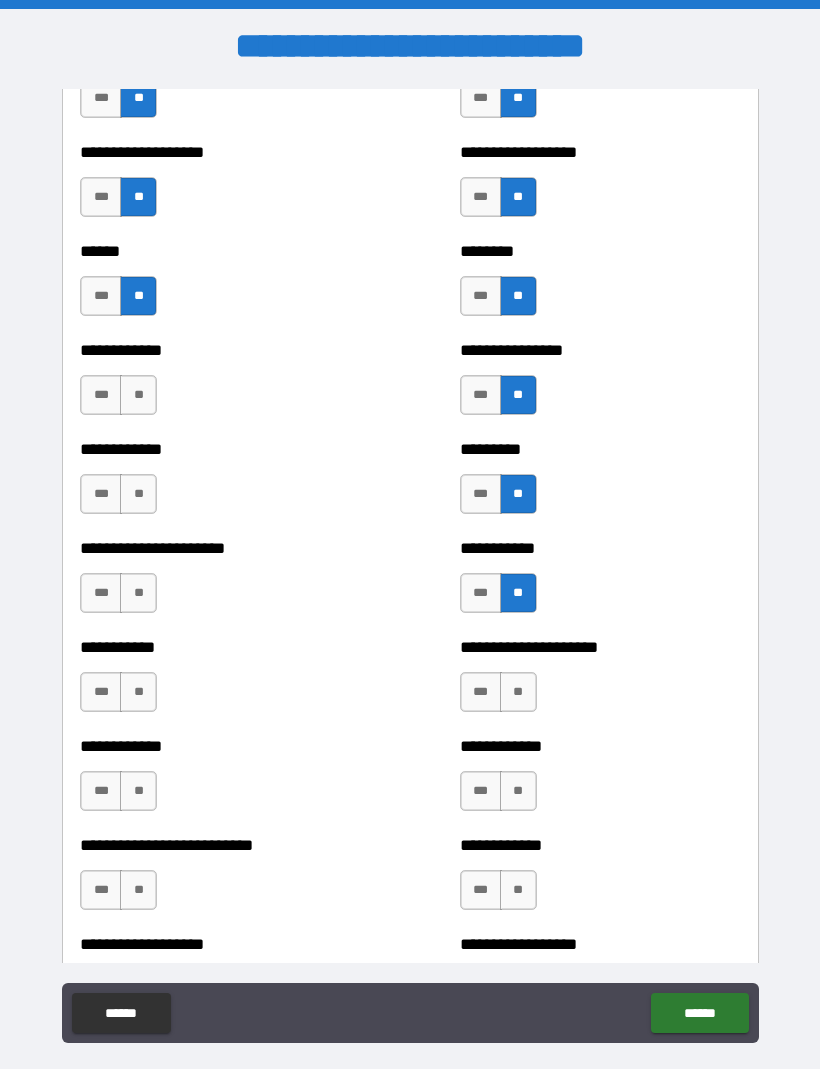 click on "**" at bounding box center [518, 693] 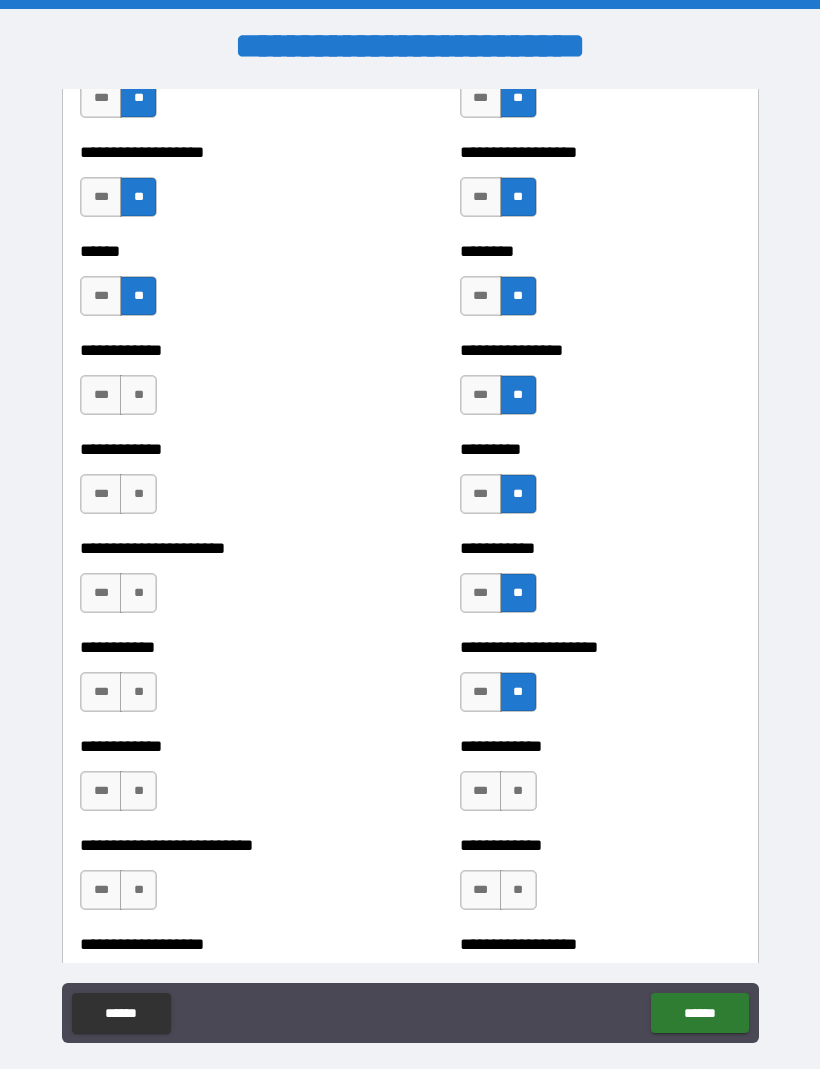 click on "**" at bounding box center (518, 792) 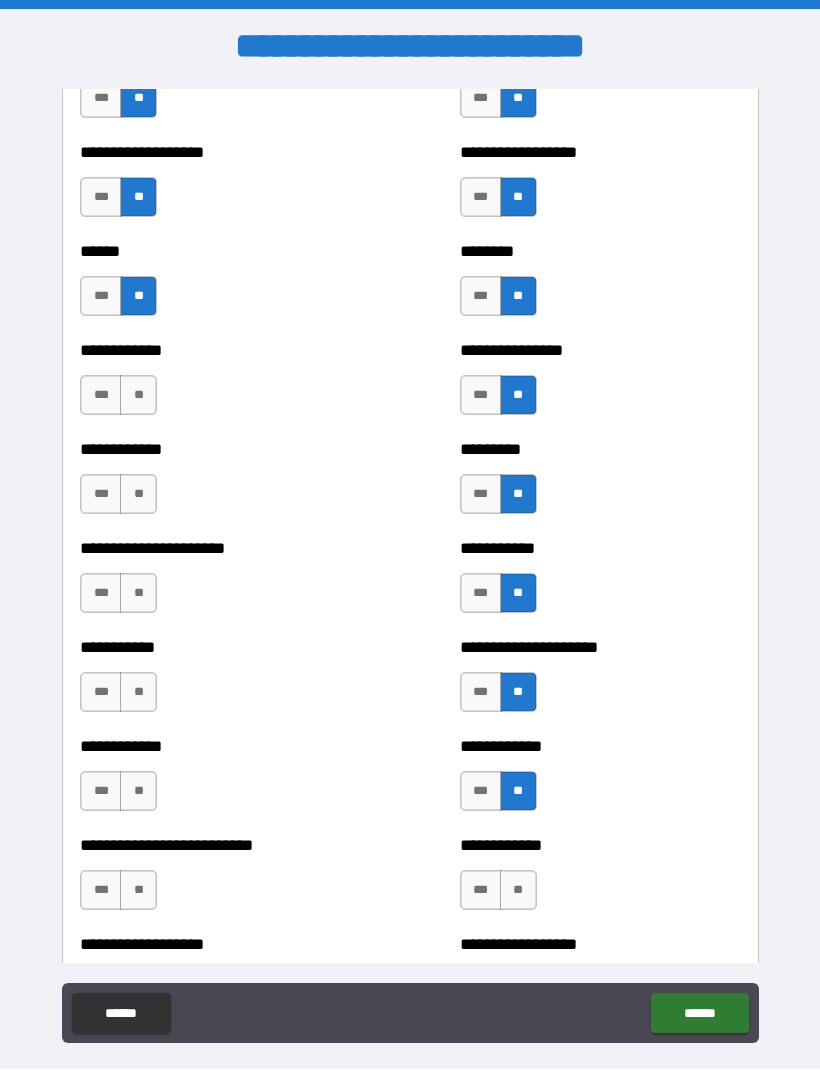 click on "**" at bounding box center (518, 891) 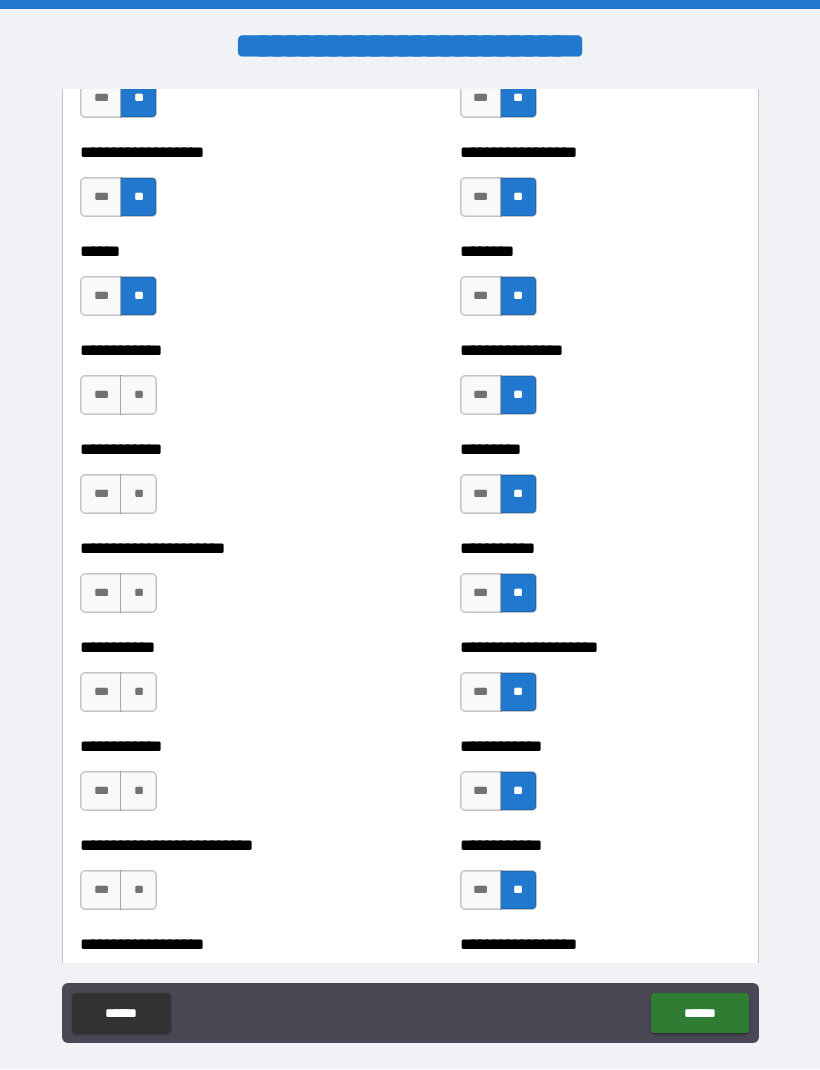 click on "**" at bounding box center (138, 891) 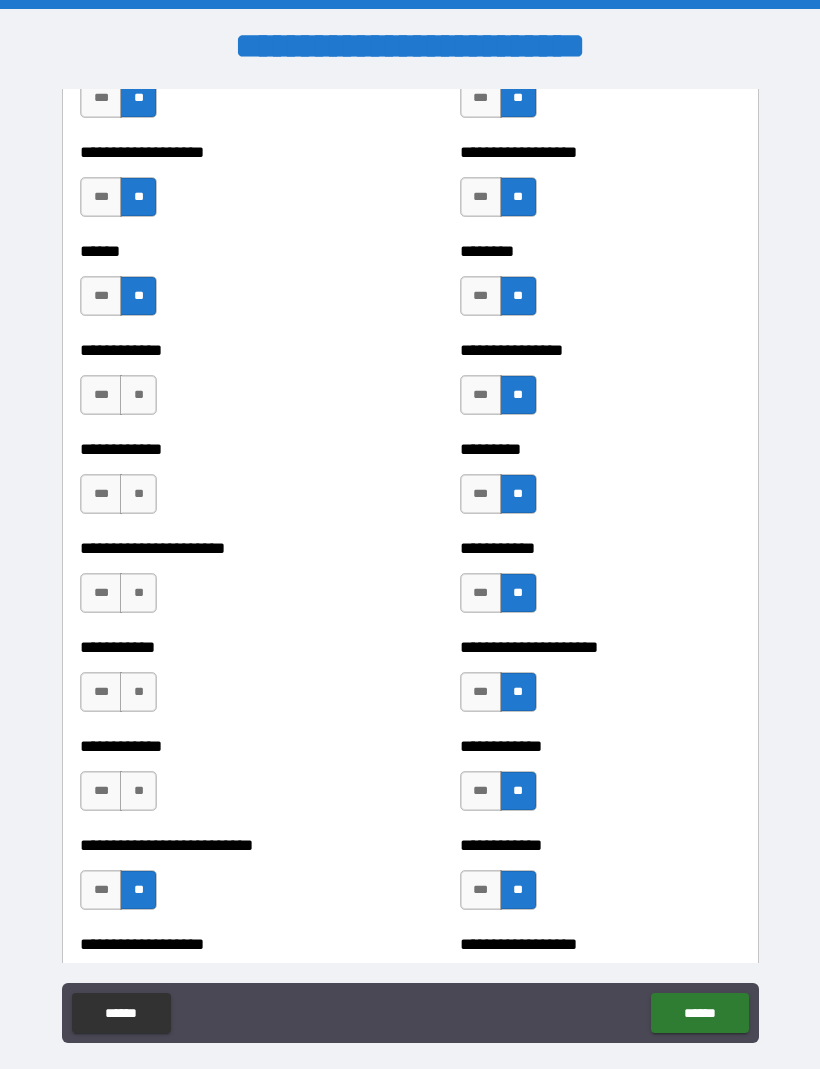 click on "**" at bounding box center [138, 792] 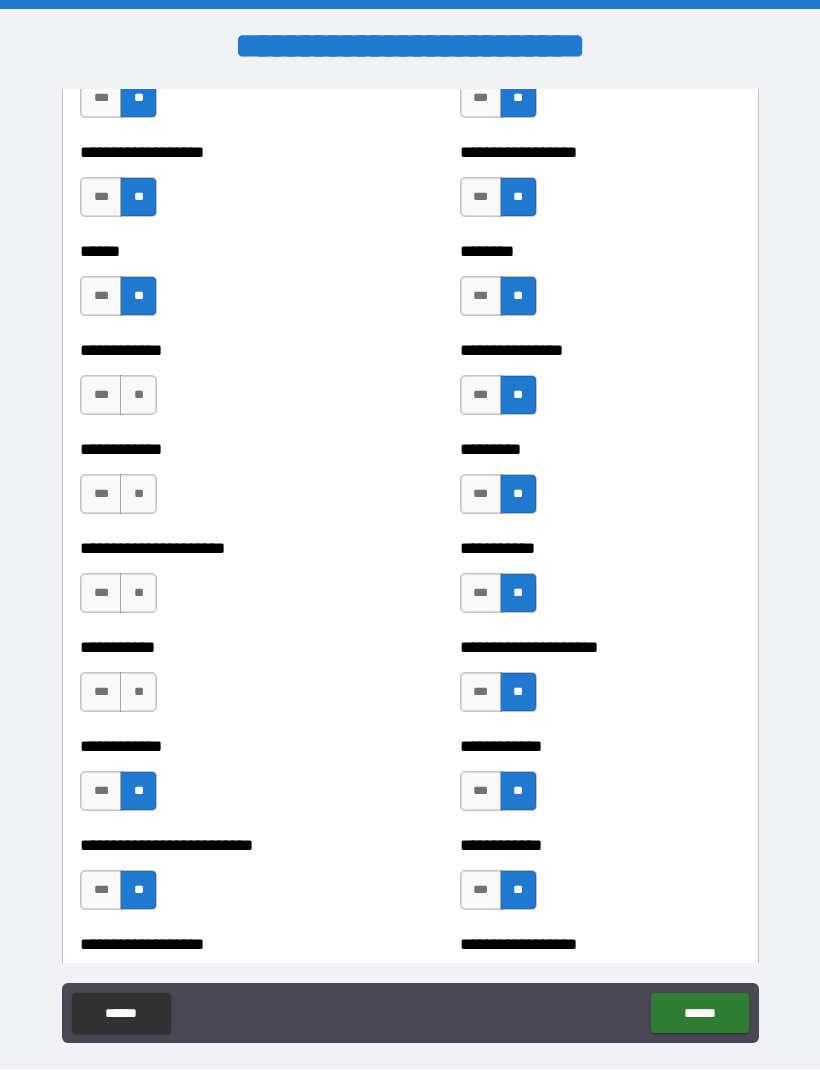 click on "**" at bounding box center (138, 693) 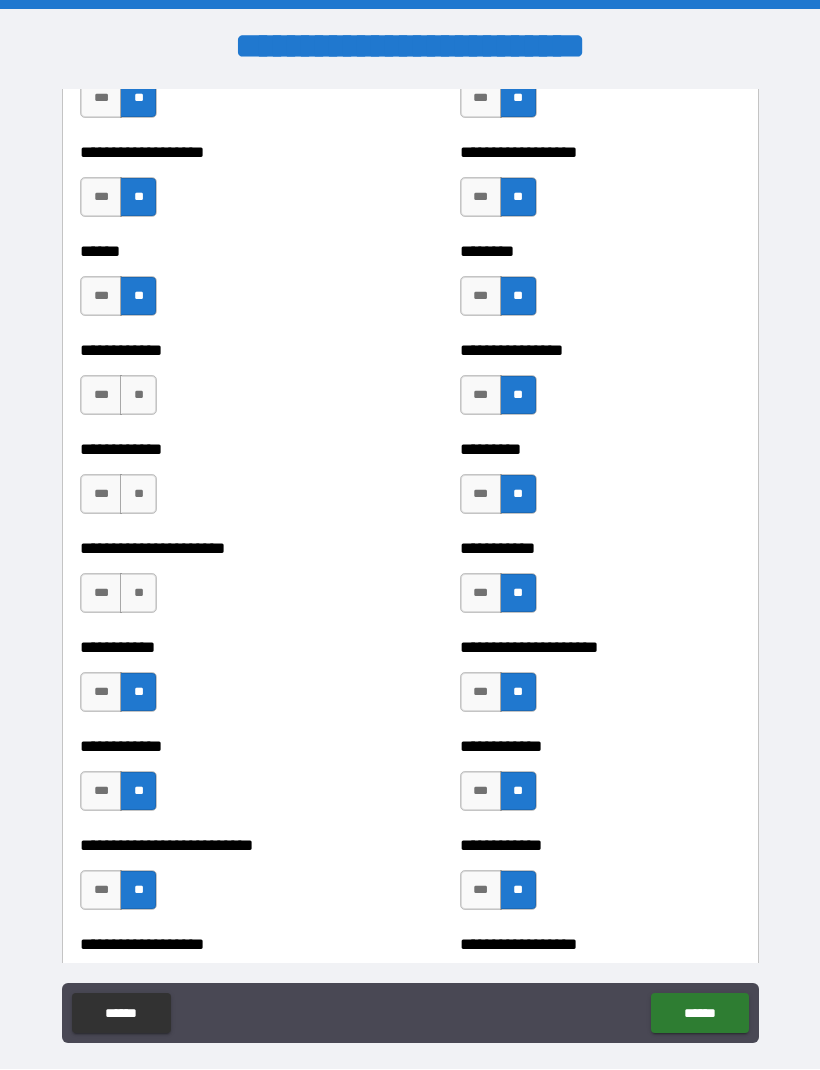 click on "**" at bounding box center [138, 594] 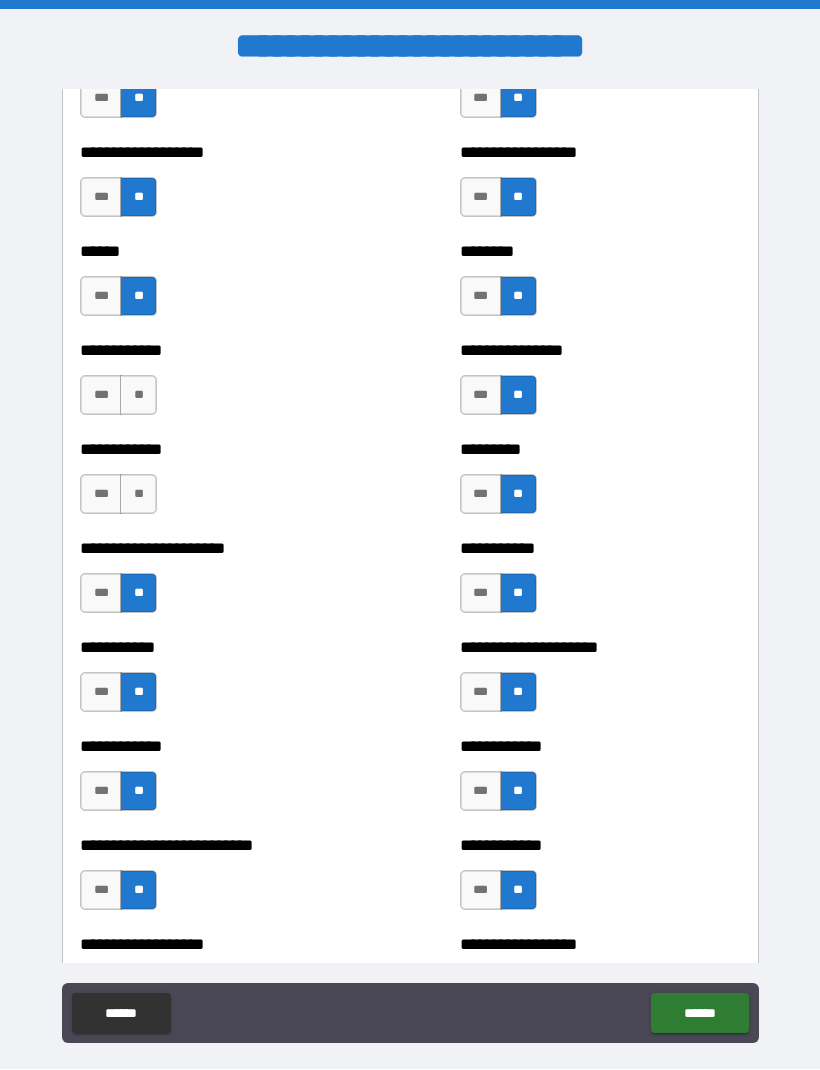 click on "**" at bounding box center (138, 495) 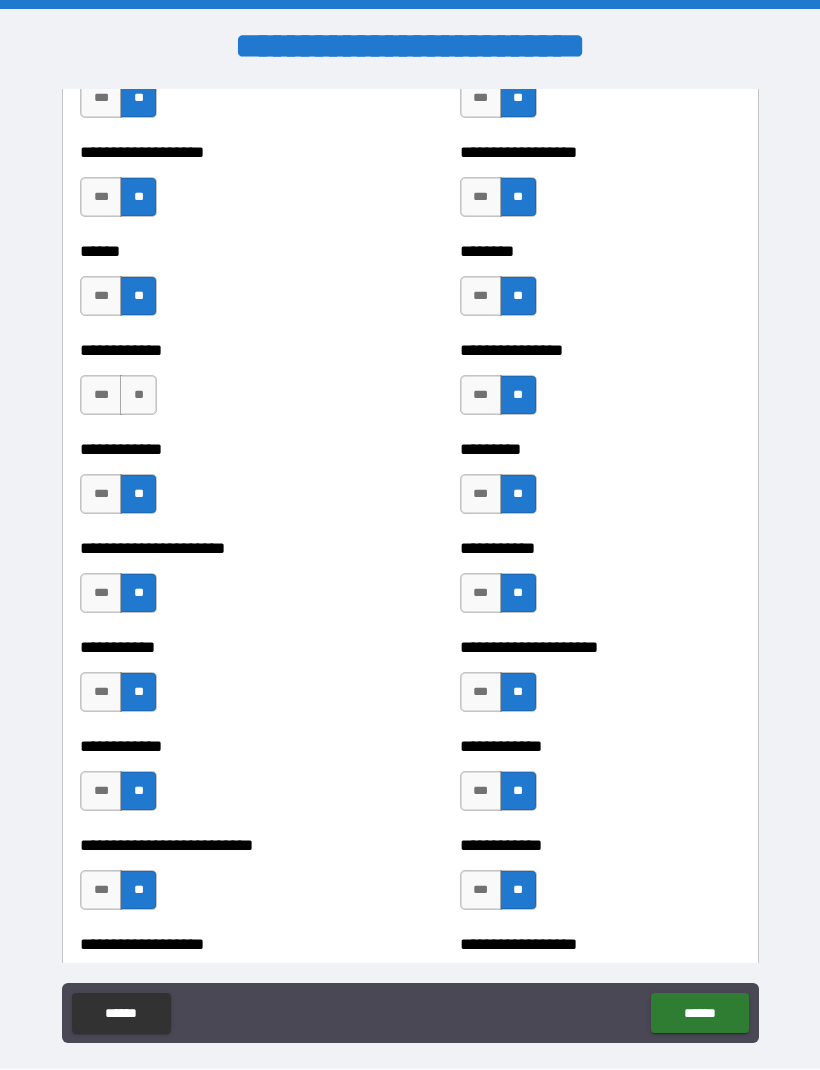 click on "**" at bounding box center (138, 396) 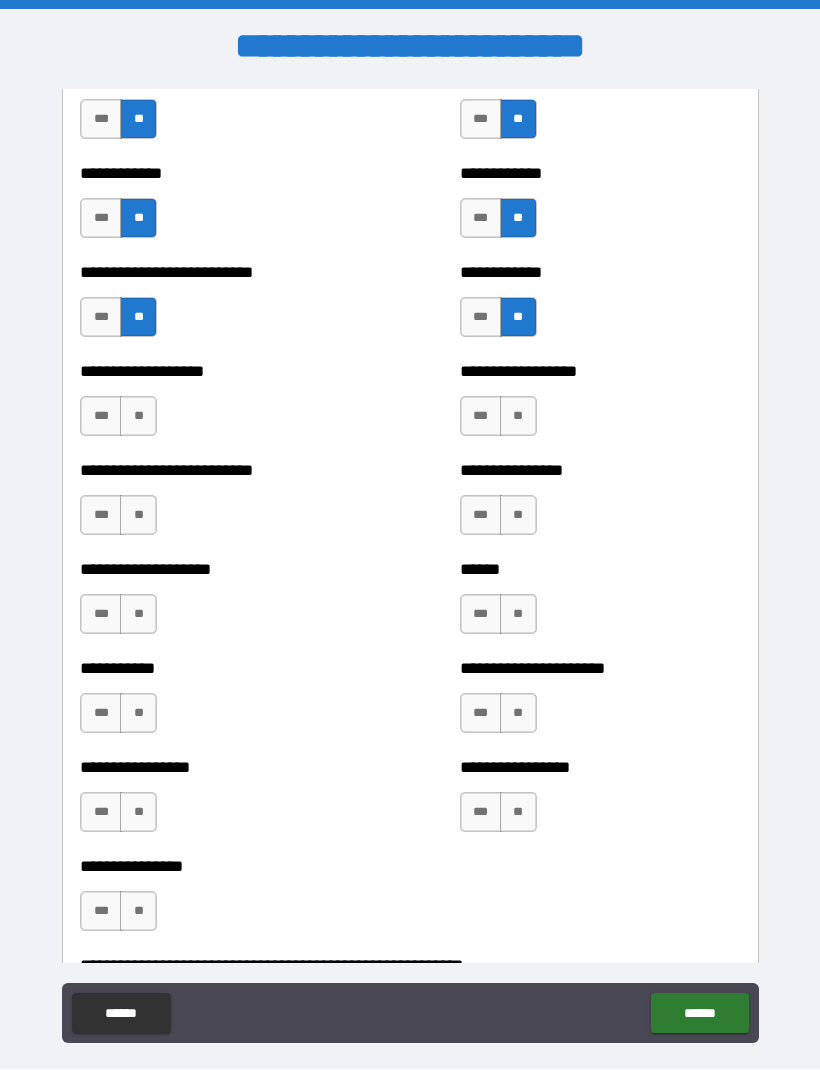 scroll, scrollTop: 5479, scrollLeft: 0, axis: vertical 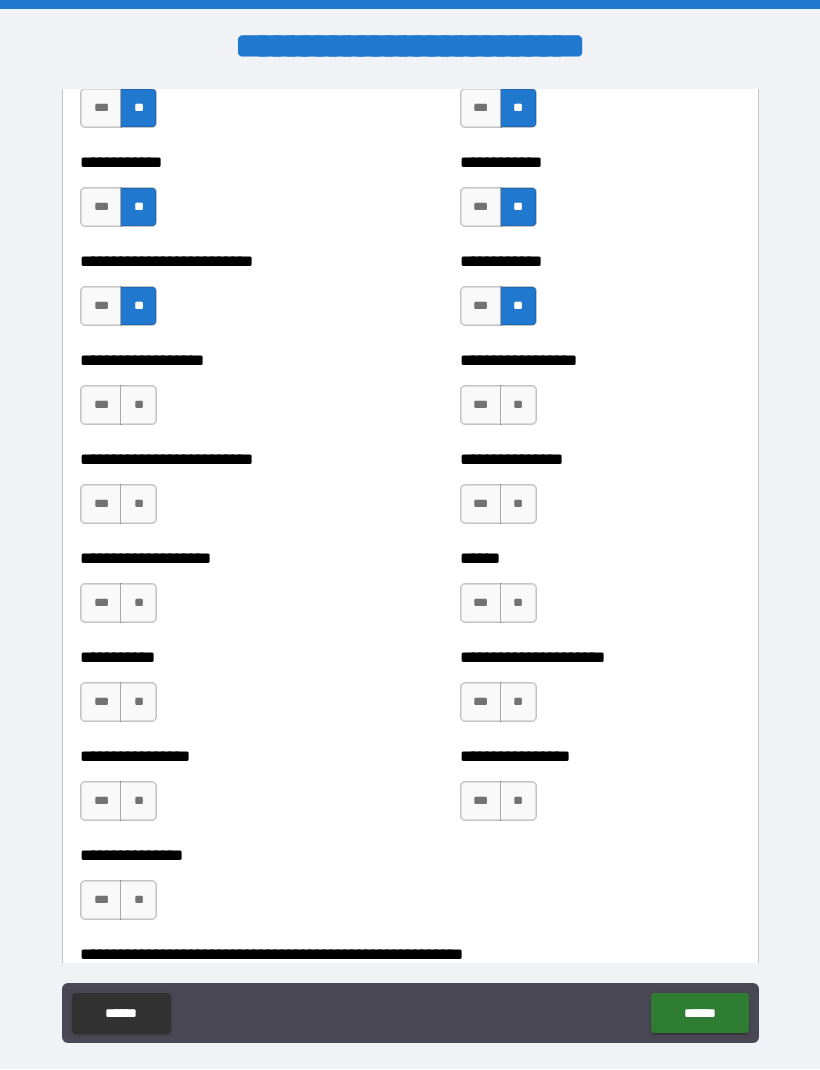 click on "**" at bounding box center [138, 406] 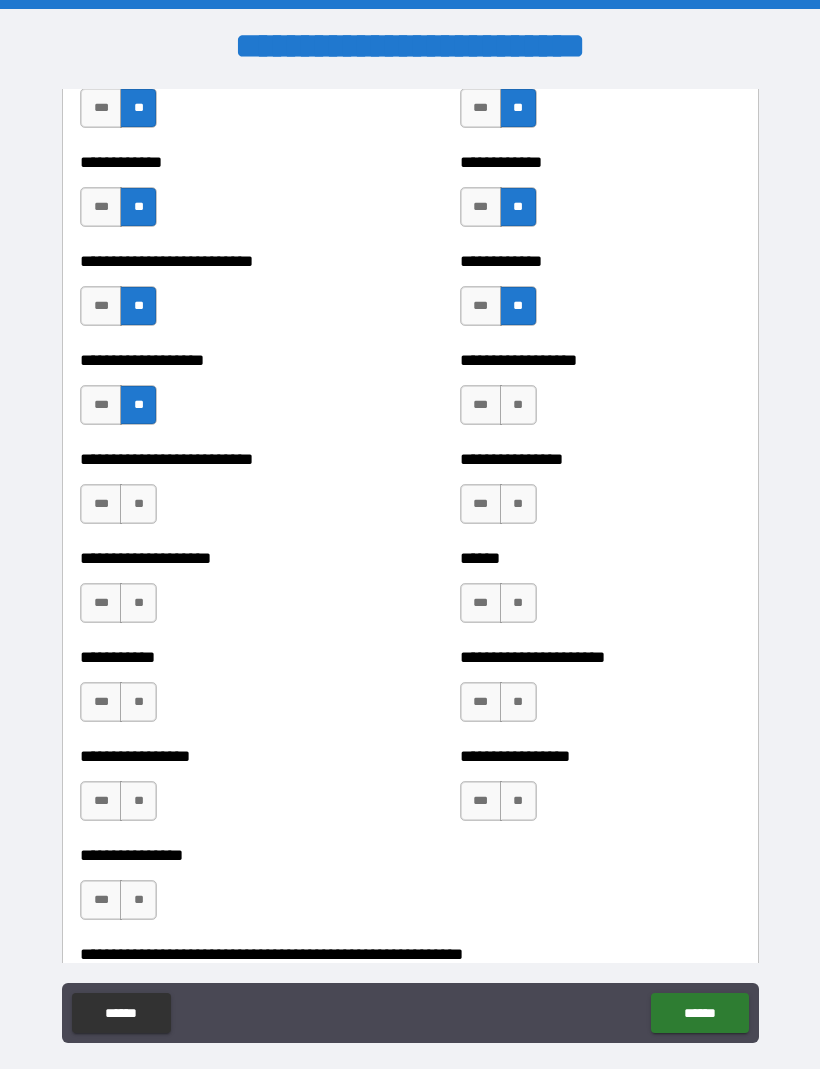 click on "**" at bounding box center (138, 505) 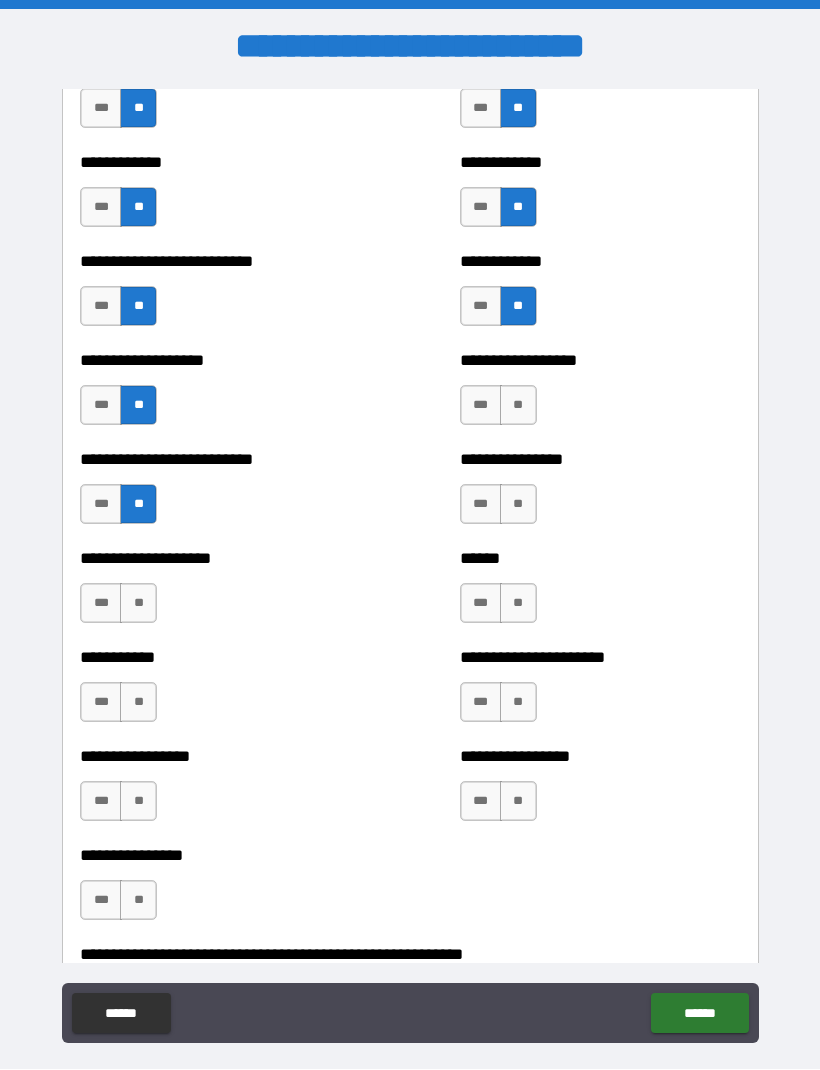 click on "**" at bounding box center [138, 604] 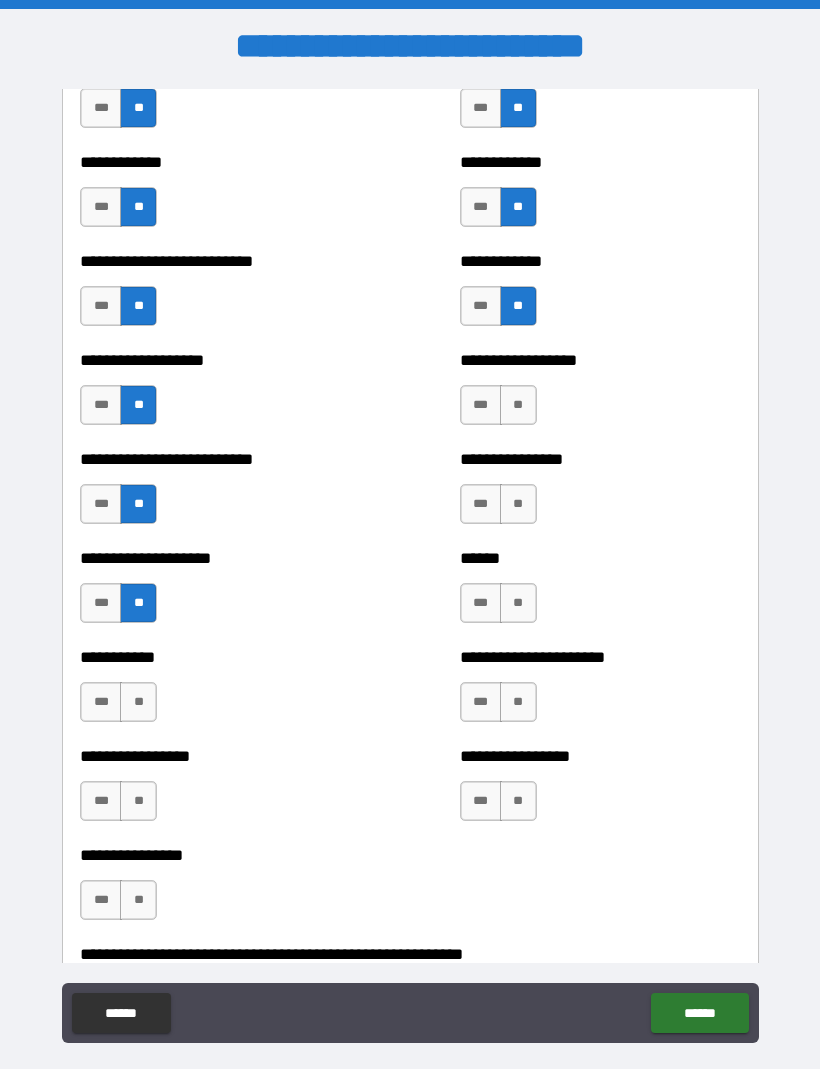 click on "**" at bounding box center (138, 703) 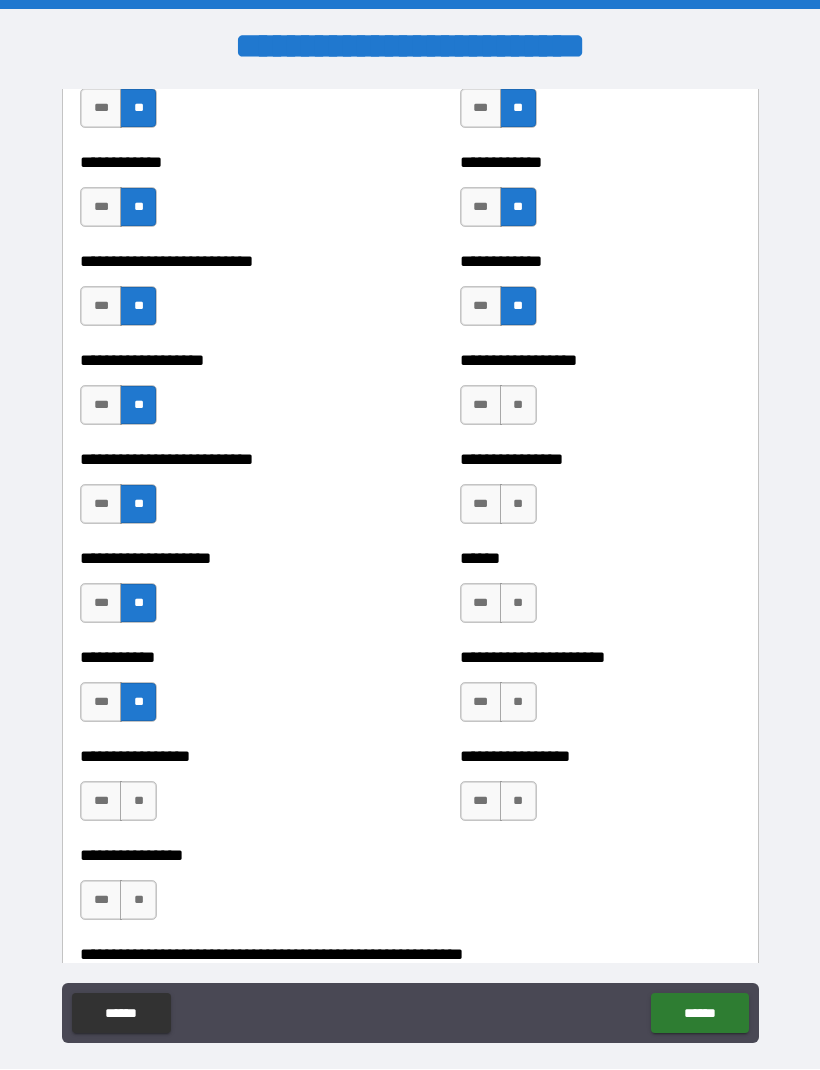 click on "**********" at bounding box center [220, 792] 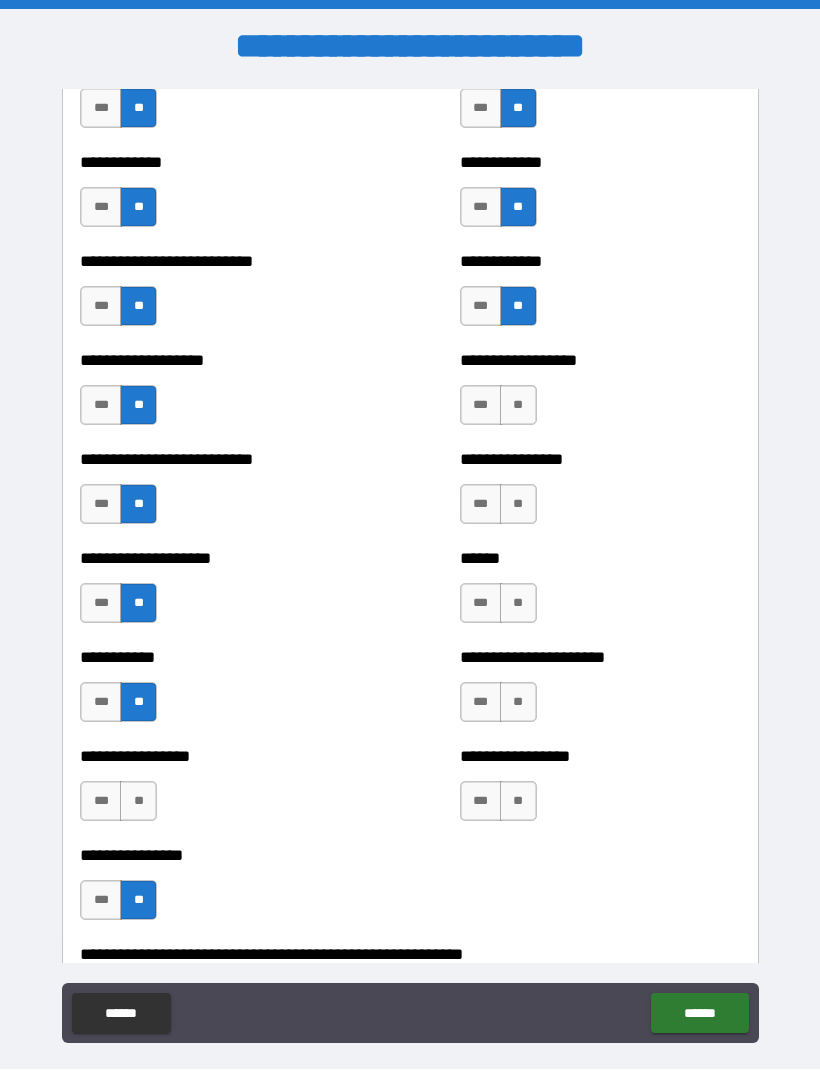 click on "**" at bounding box center (138, 802) 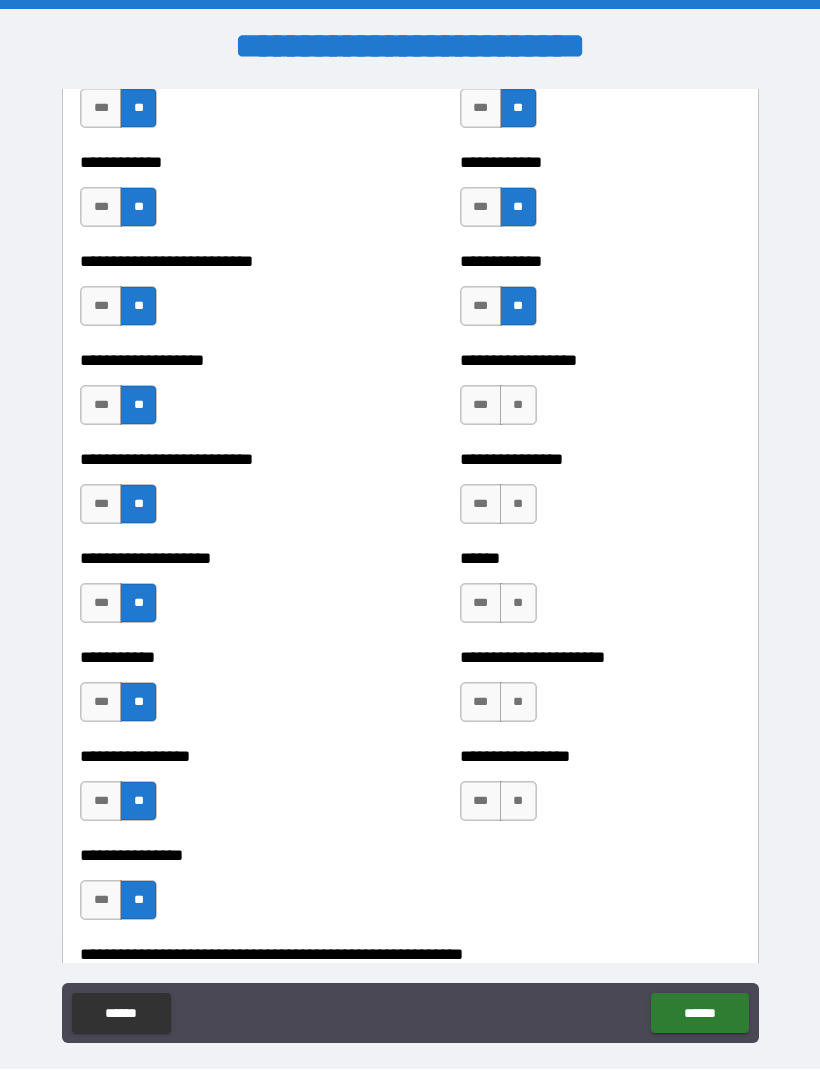 scroll, scrollTop: 5509, scrollLeft: 0, axis: vertical 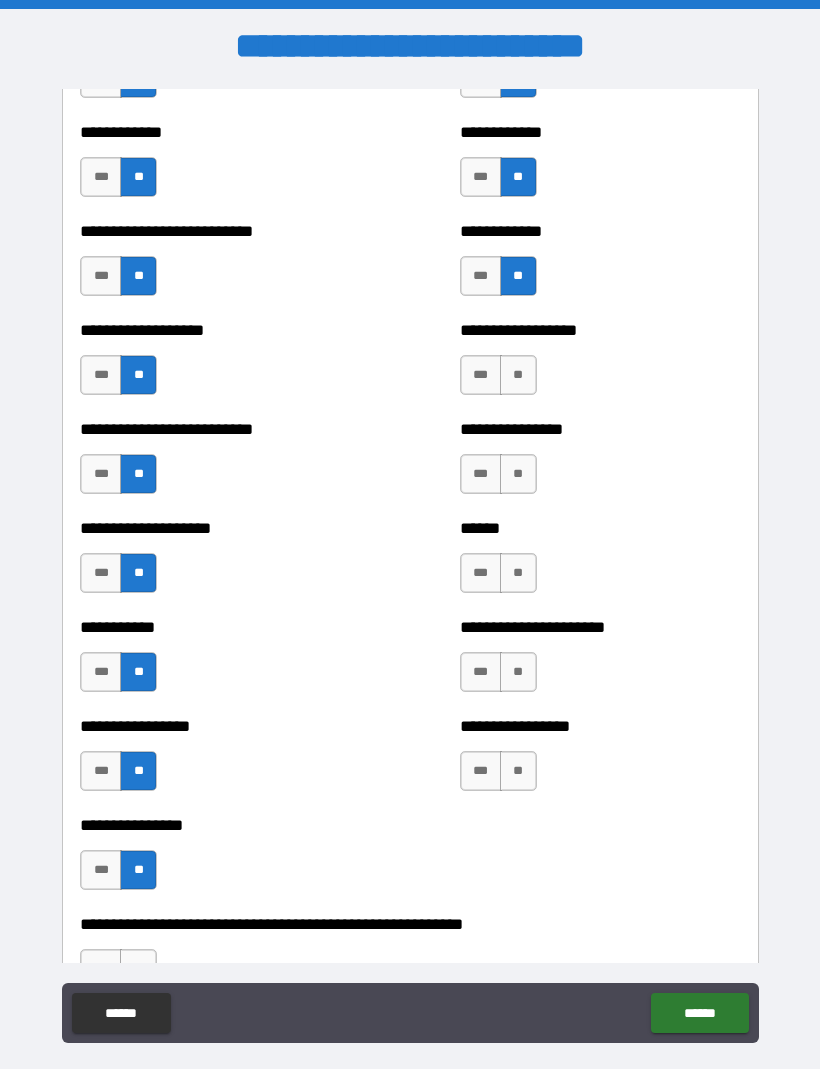 click on "**********" at bounding box center (600, 762) 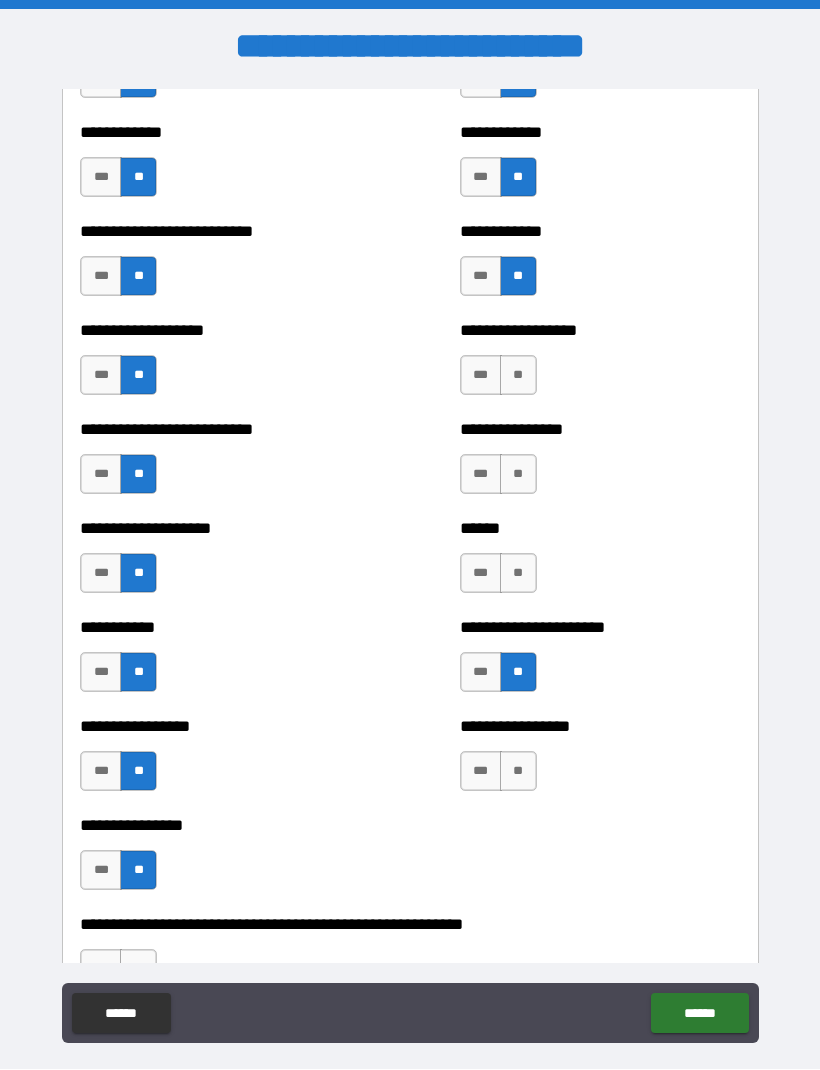 click on "**" at bounding box center (518, 574) 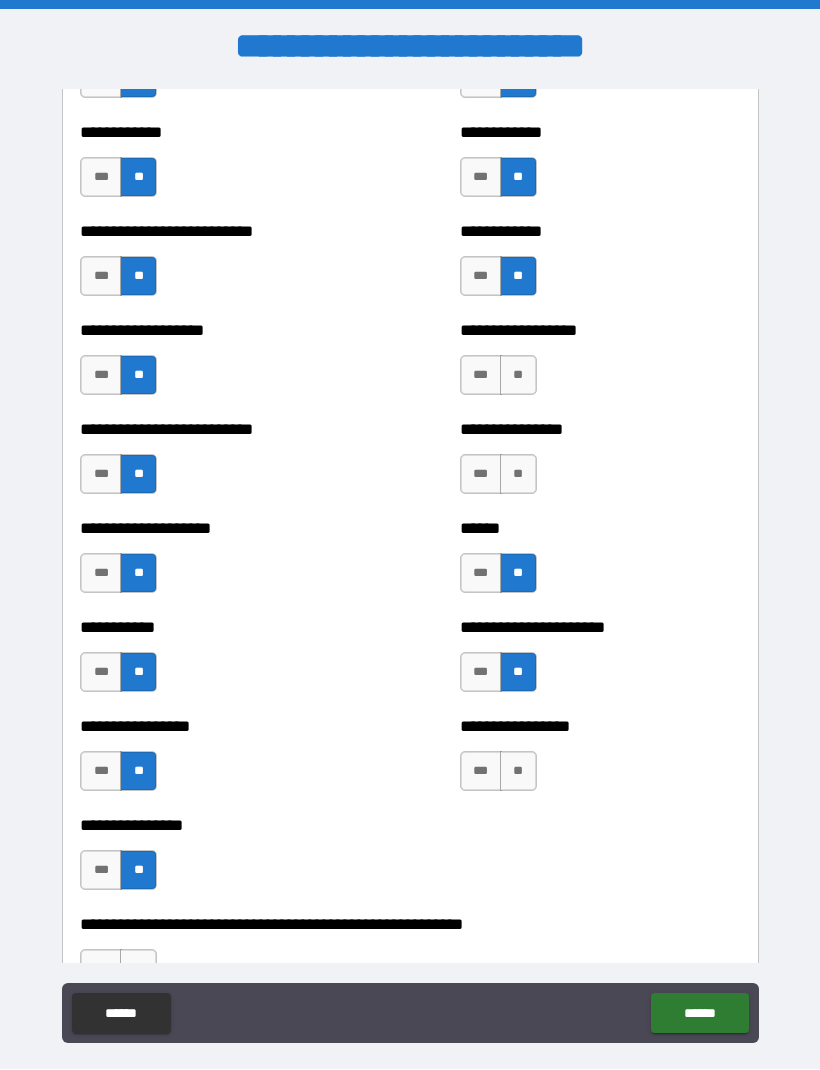 click on "**" at bounding box center [518, 475] 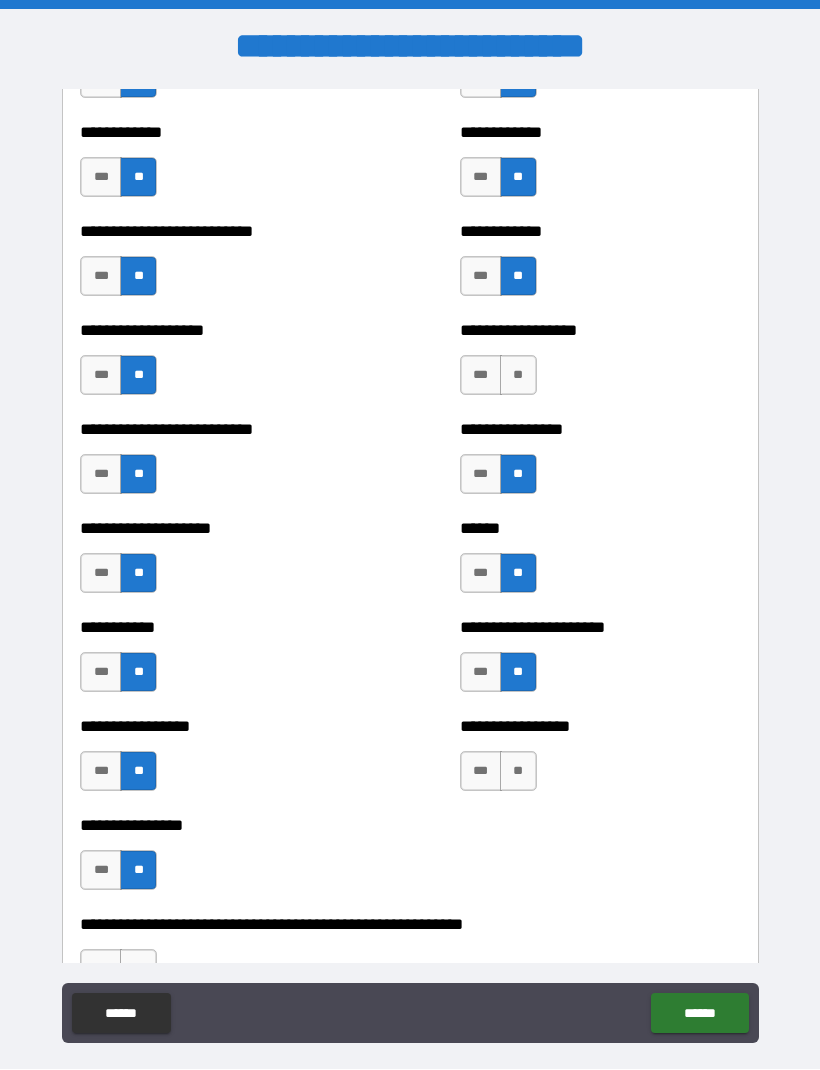 click on "**" at bounding box center (518, 376) 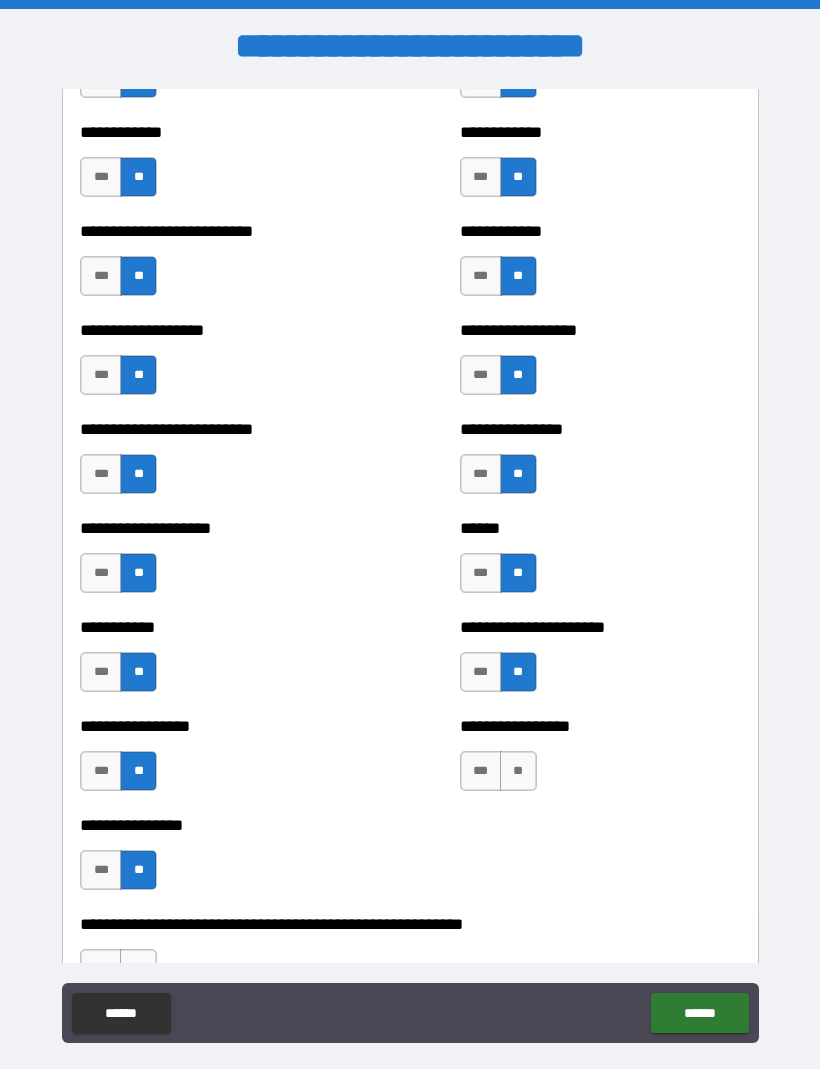 click on "**" at bounding box center [518, 772] 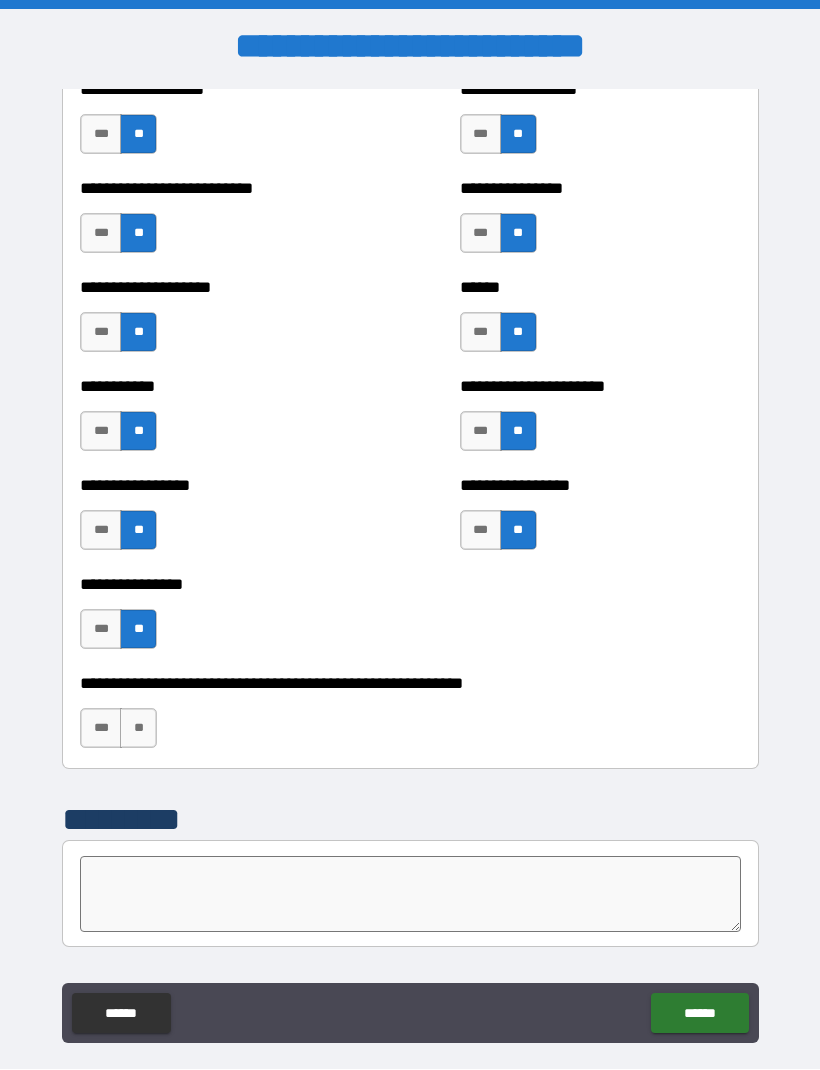 scroll, scrollTop: 5752, scrollLeft: 0, axis: vertical 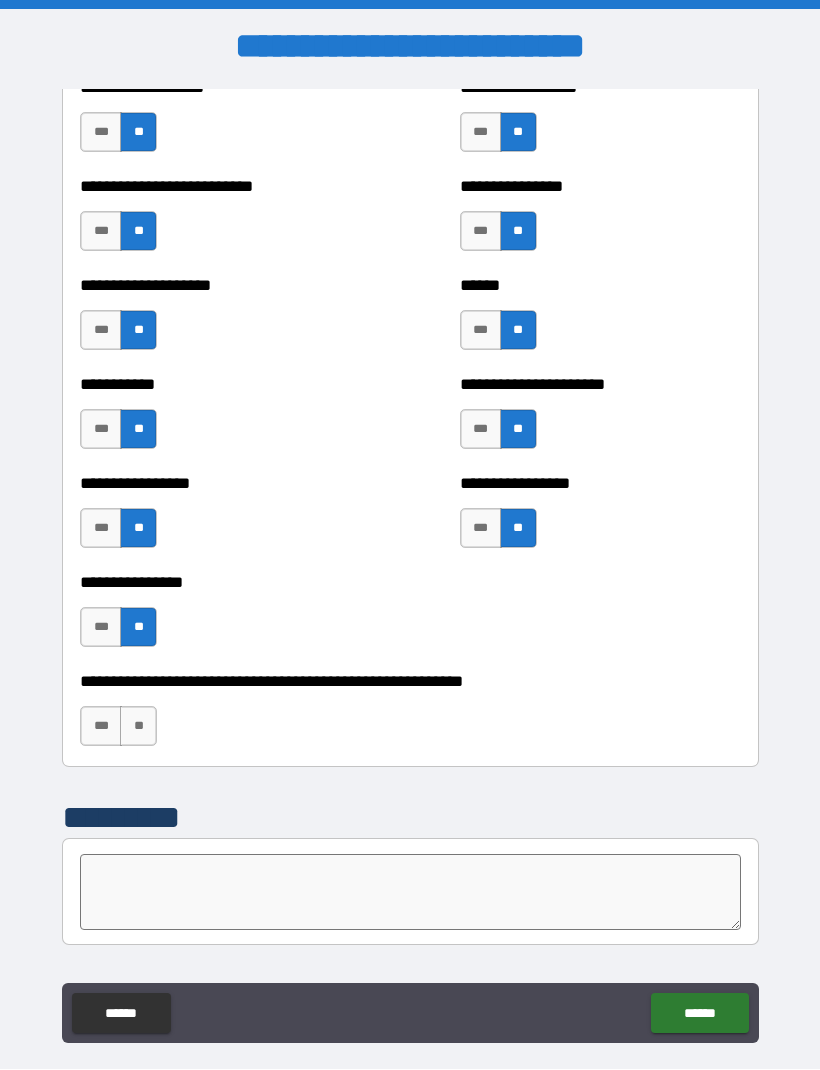 click on "**" at bounding box center [138, 727] 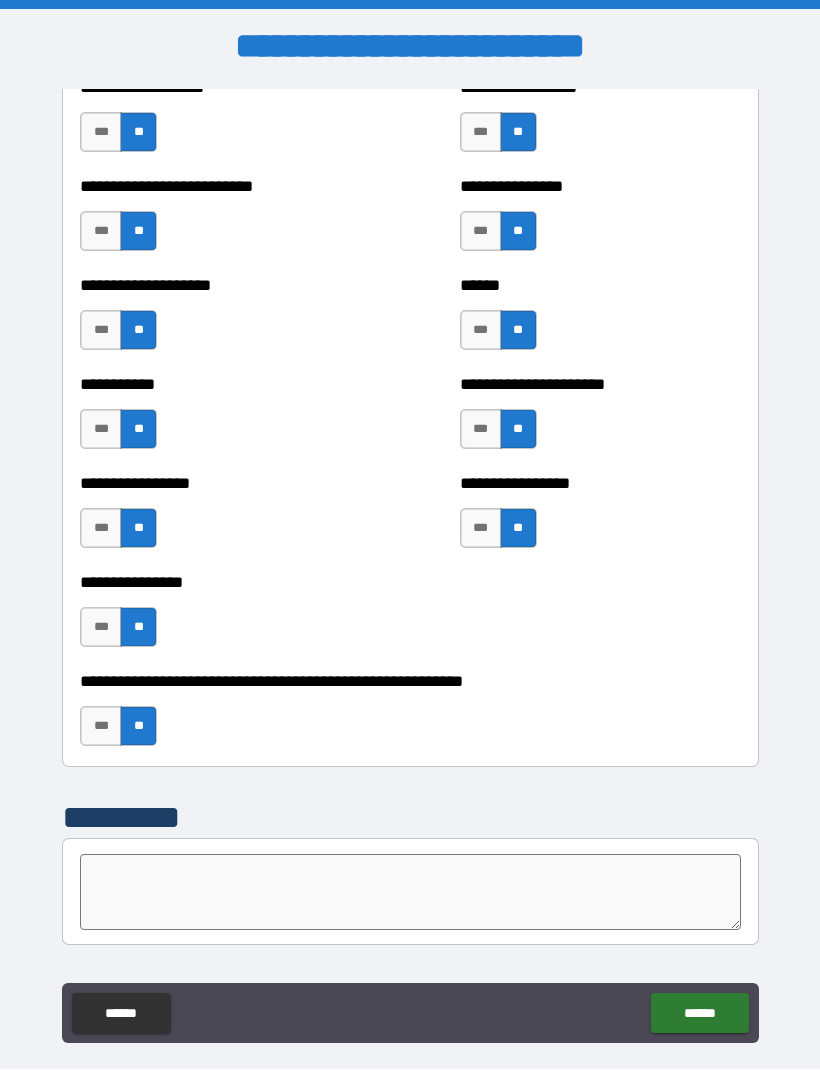 click on "******" at bounding box center [699, 1014] 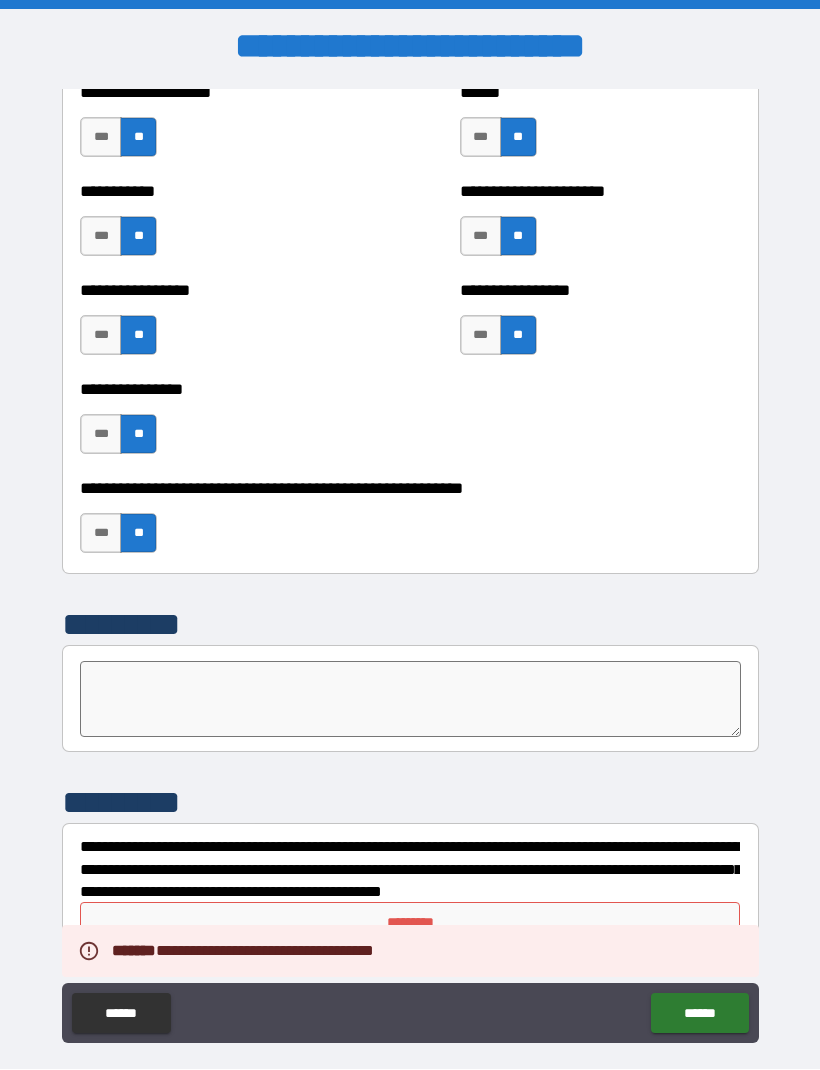 scroll, scrollTop: 5945, scrollLeft: 0, axis: vertical 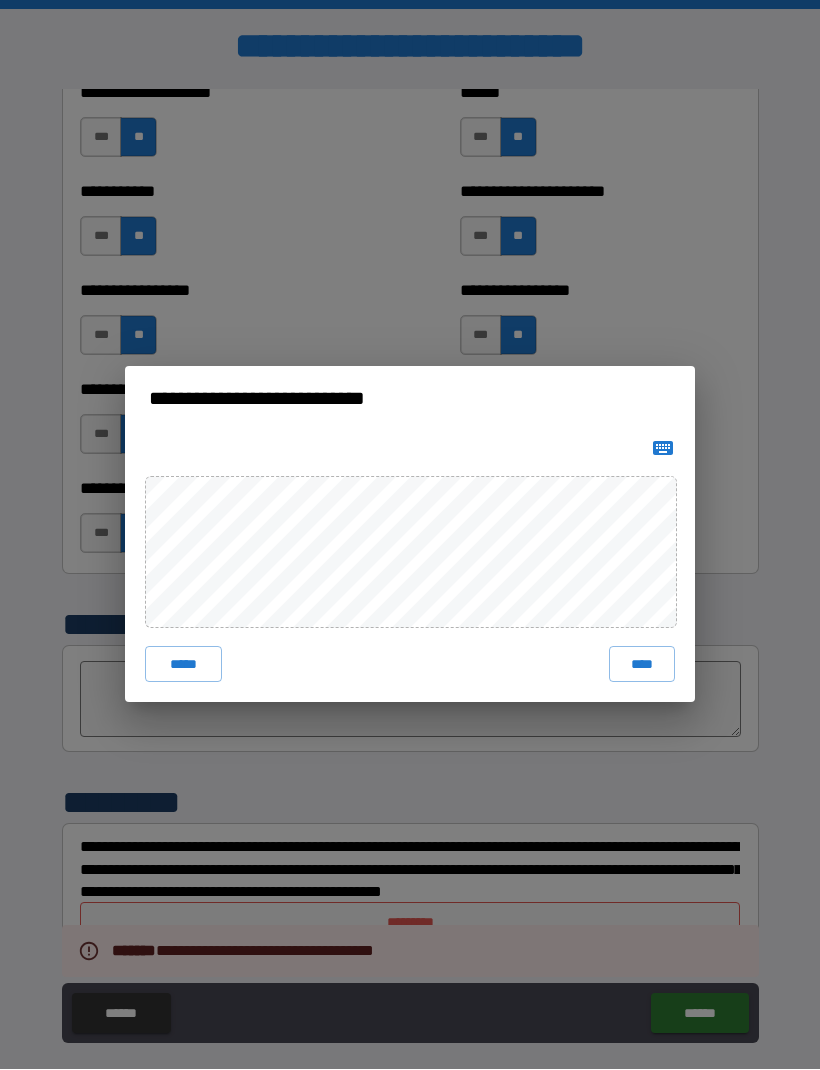 click on "****" at bounding box center (642, 665) 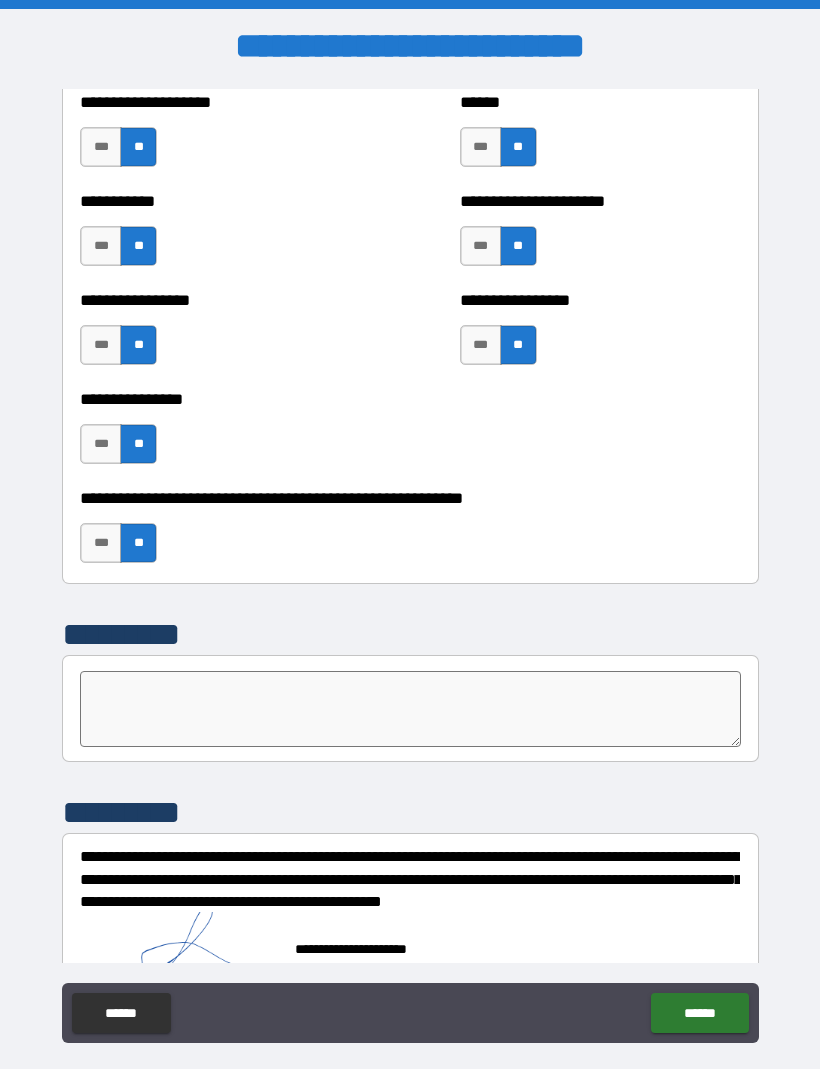 click on "******" at bounding box center (699, 1014) 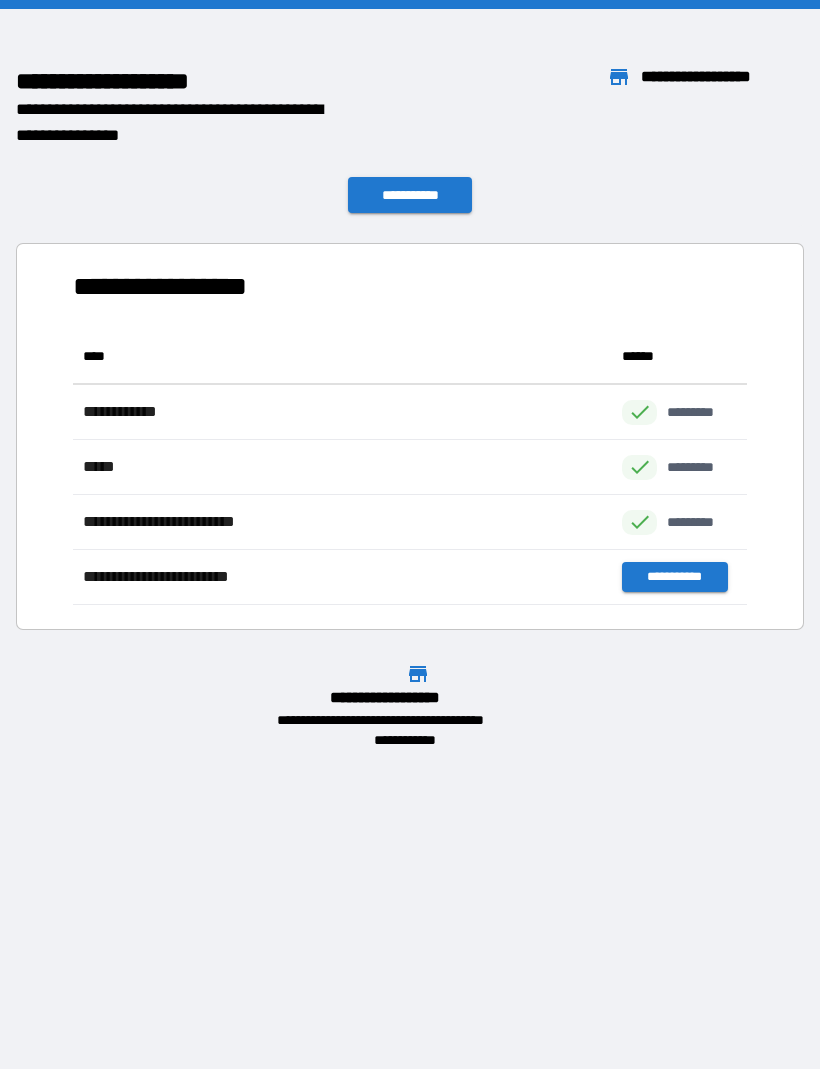 scroll, scrollTop: 1, scrollLeft: 1, axis: both 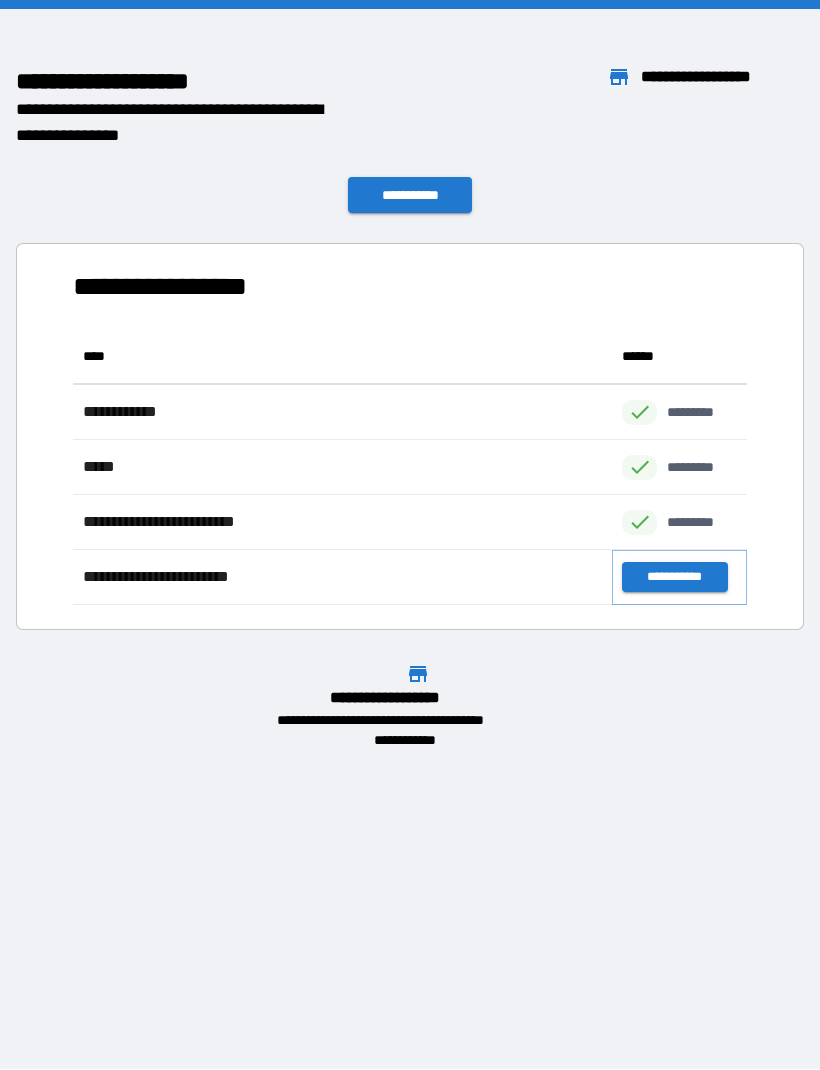 click on "**********" at bounding box center (674, 578) 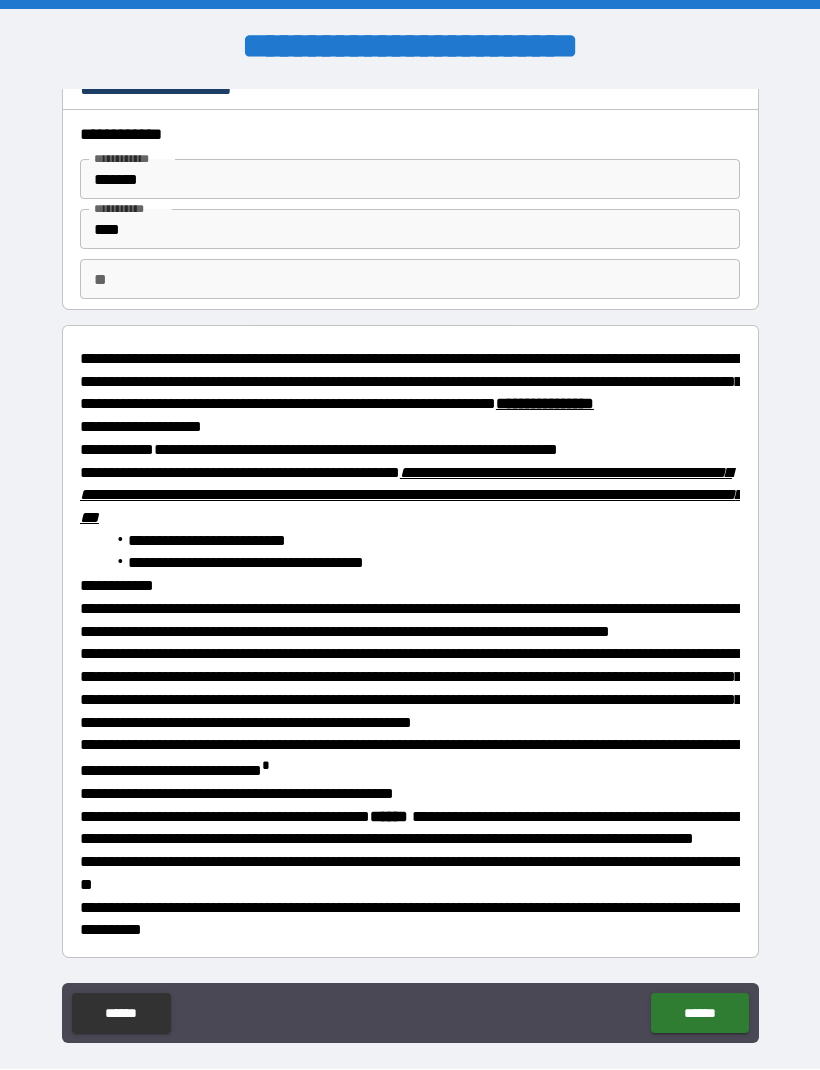 scroll, scrollTop: 92, scrollLeft: 0, axis: vertical 